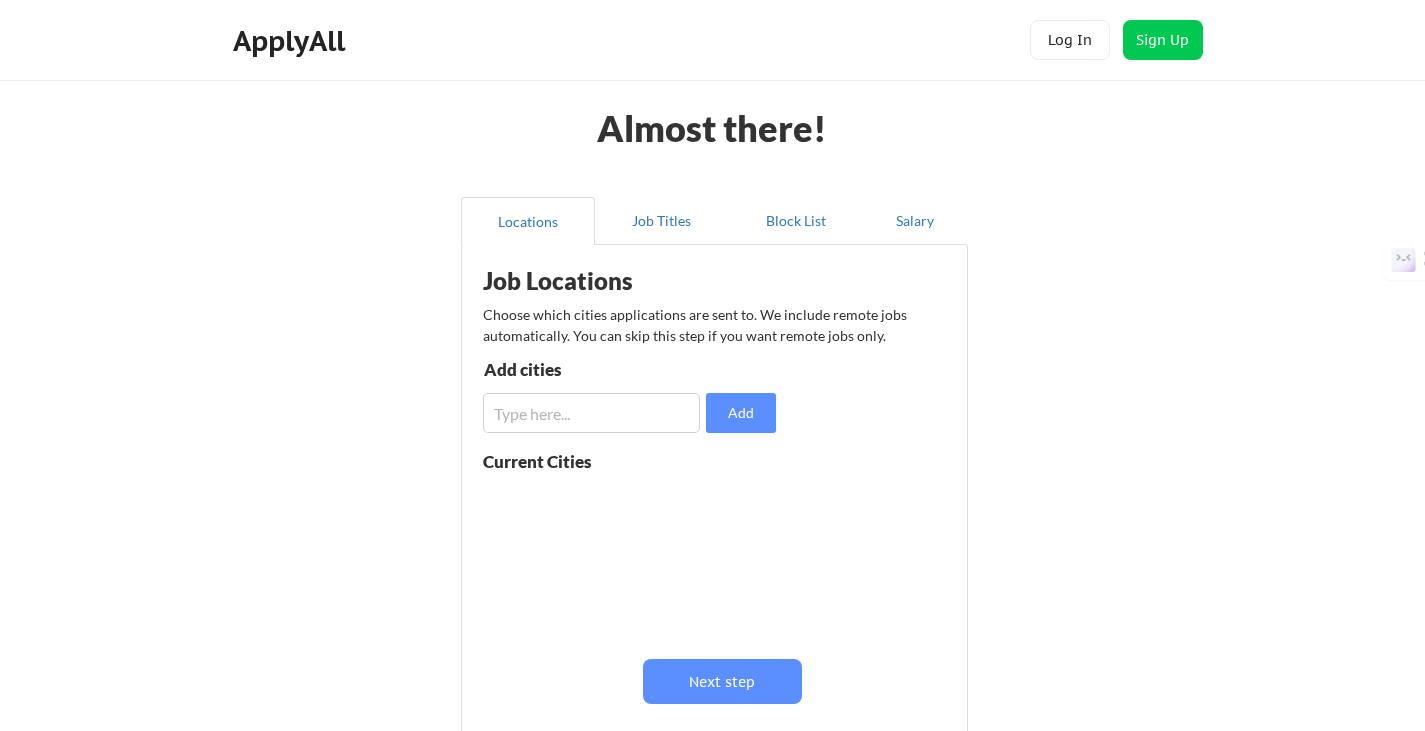 scroll, scrollTop: 0, scrollLeft: 0, axis: both 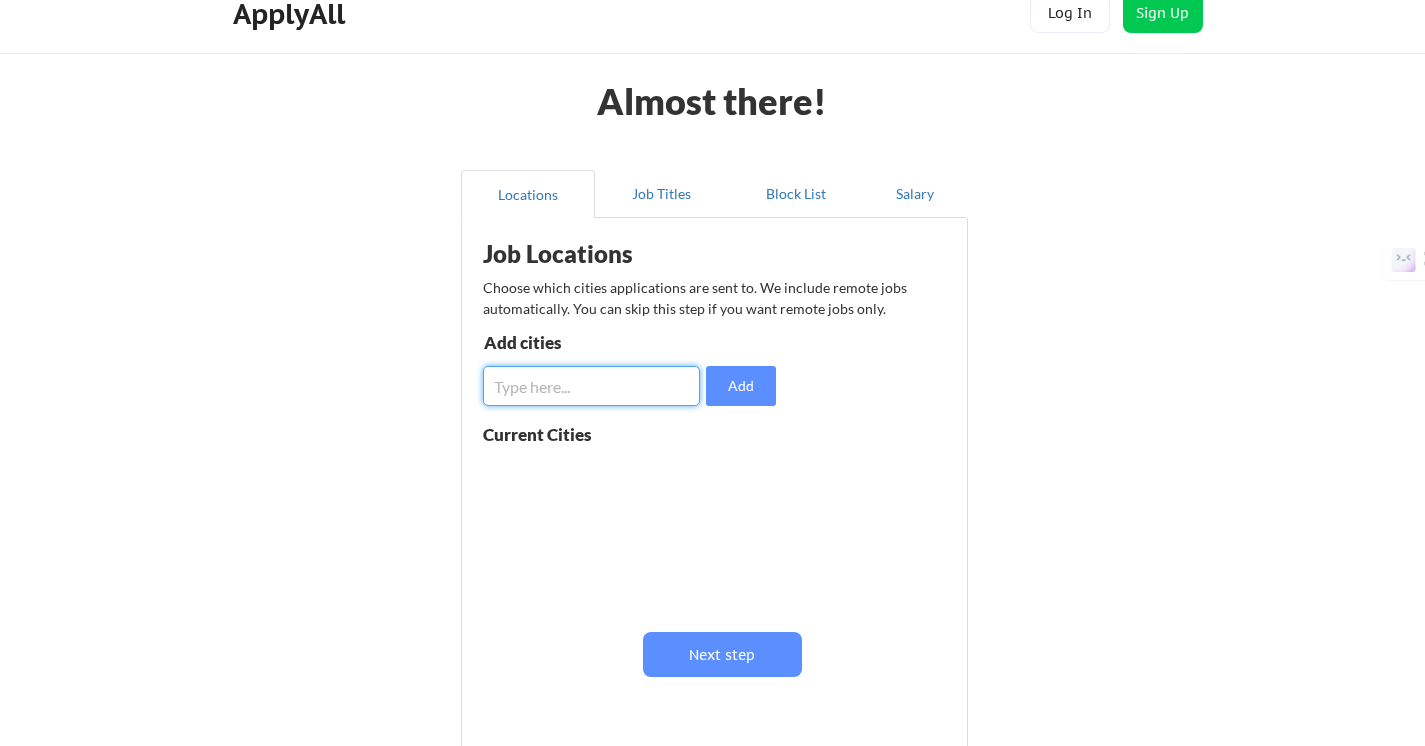 click at bounding box center (591, 386) 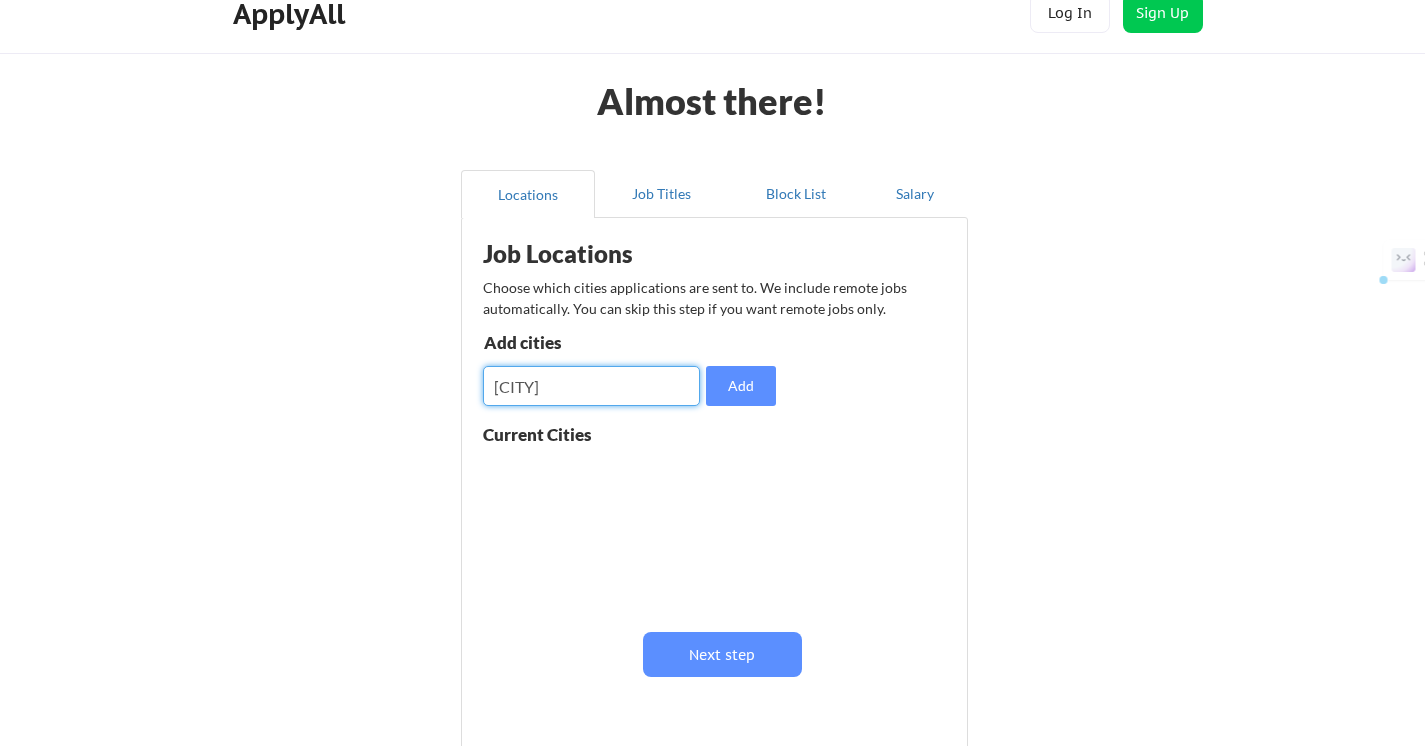 drag, startPoint x: 599, startPoint y: 395, endPoint x: 465, endPoint y: 377, distance: 135.20355 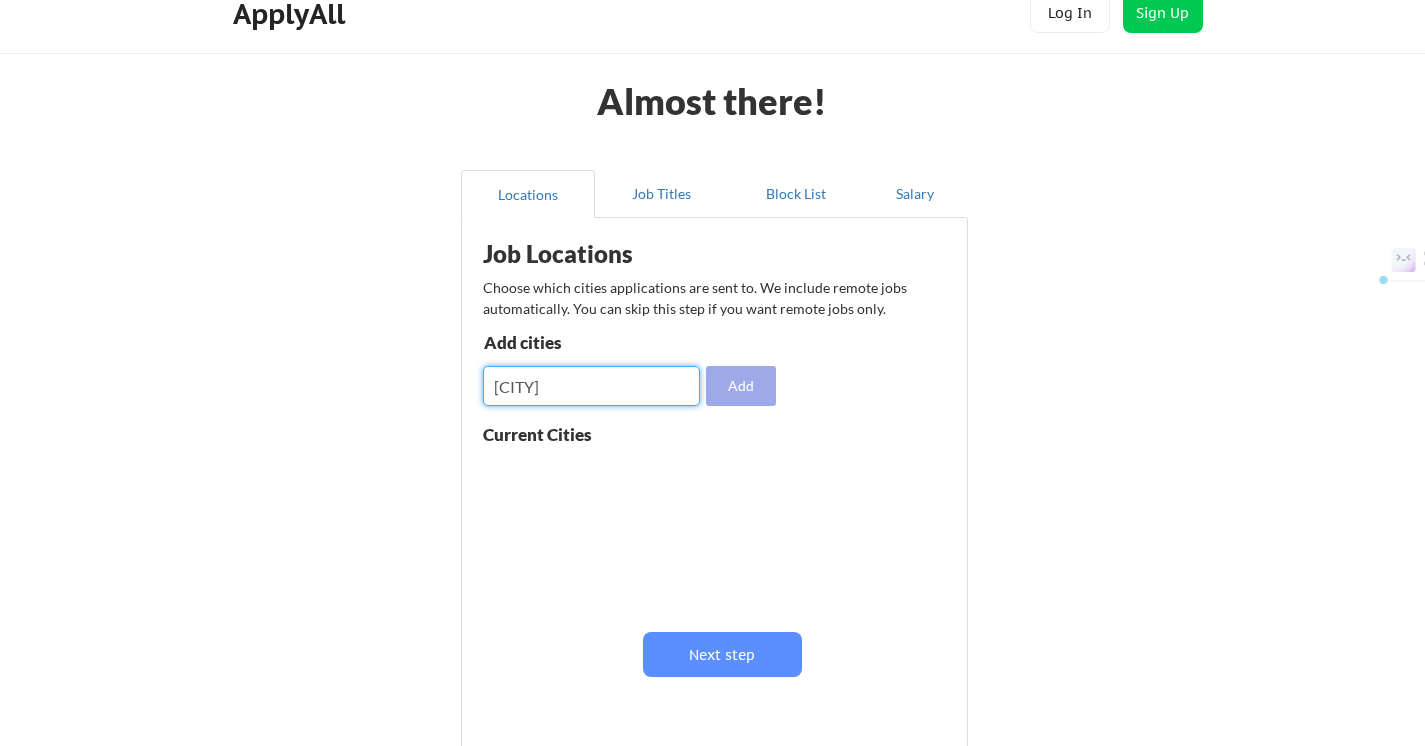 type on "[CITY]" 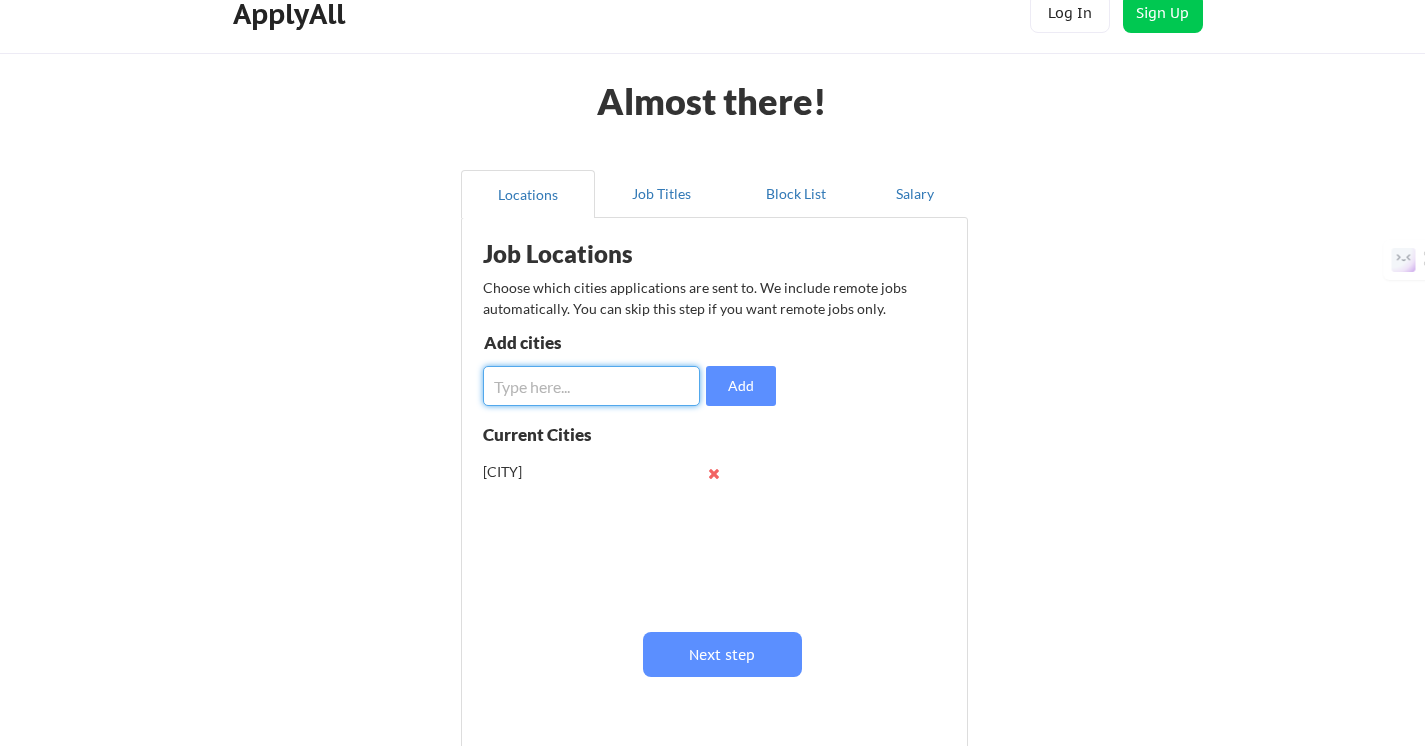 click at bounding box center [591, 386] 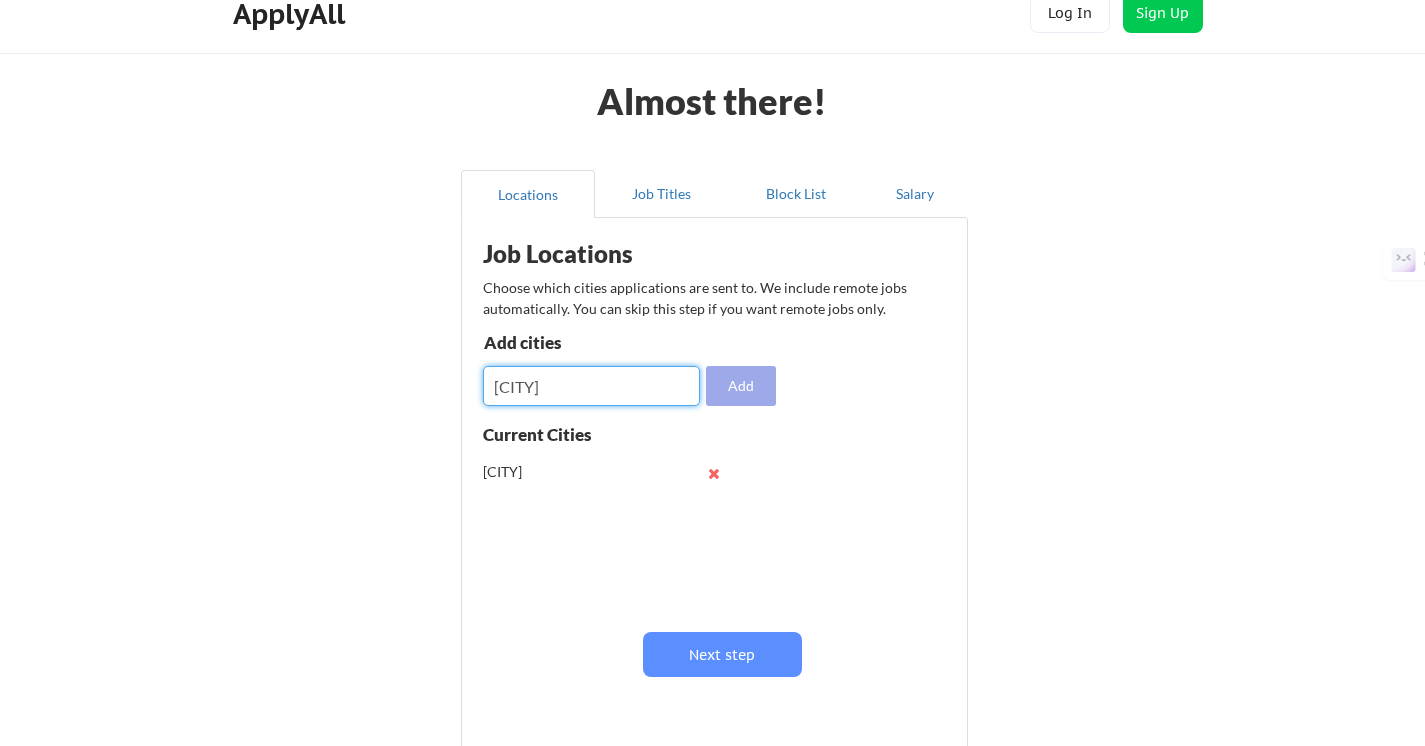 type on "[CITY]" 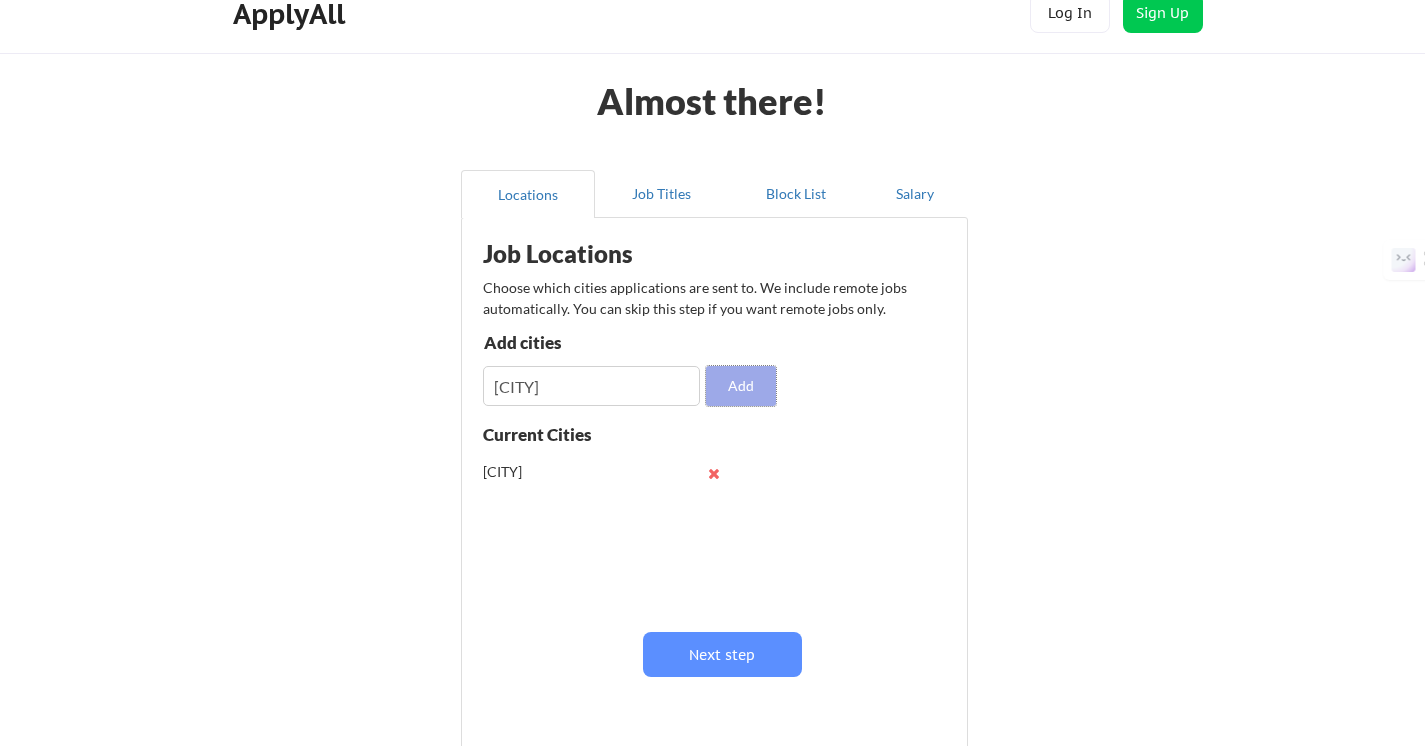click on "Add" at bounding box center (741, 386) 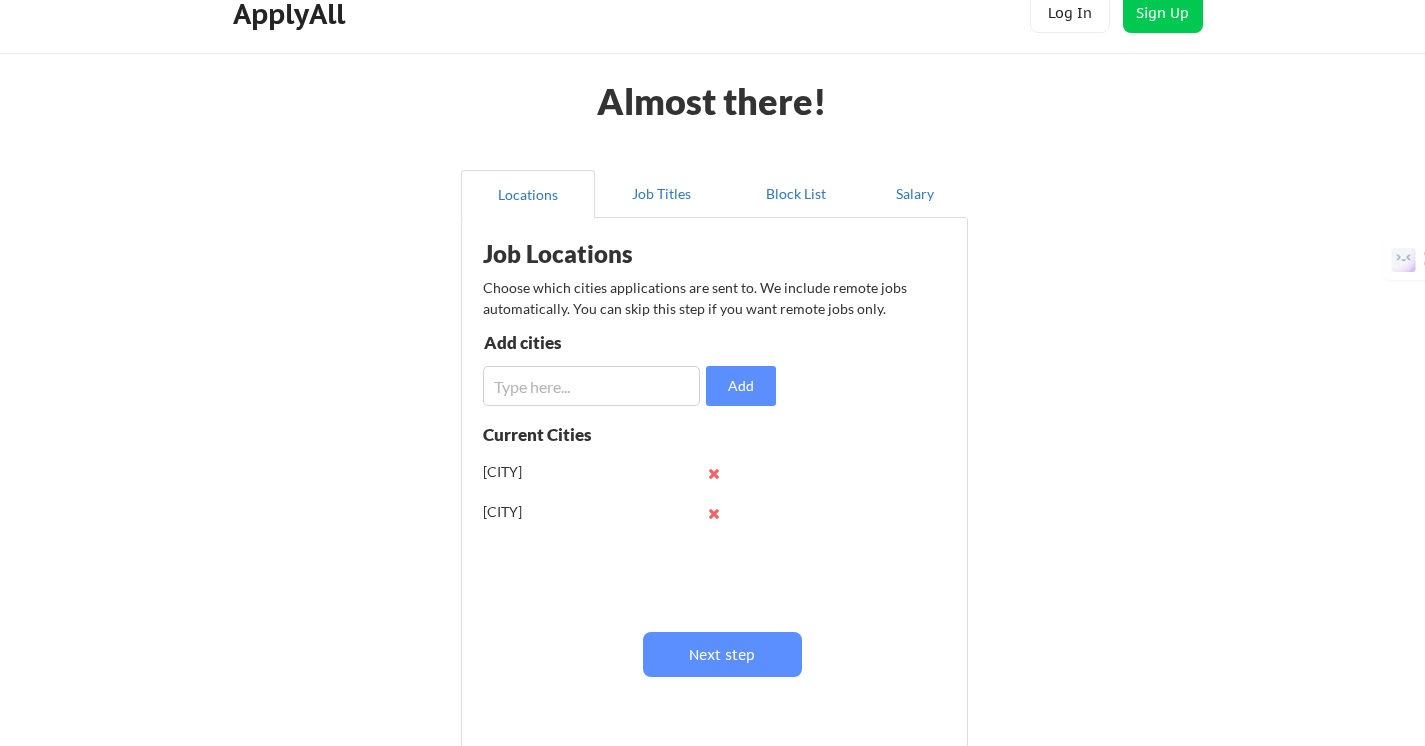 click at bounding box center [591, 386] 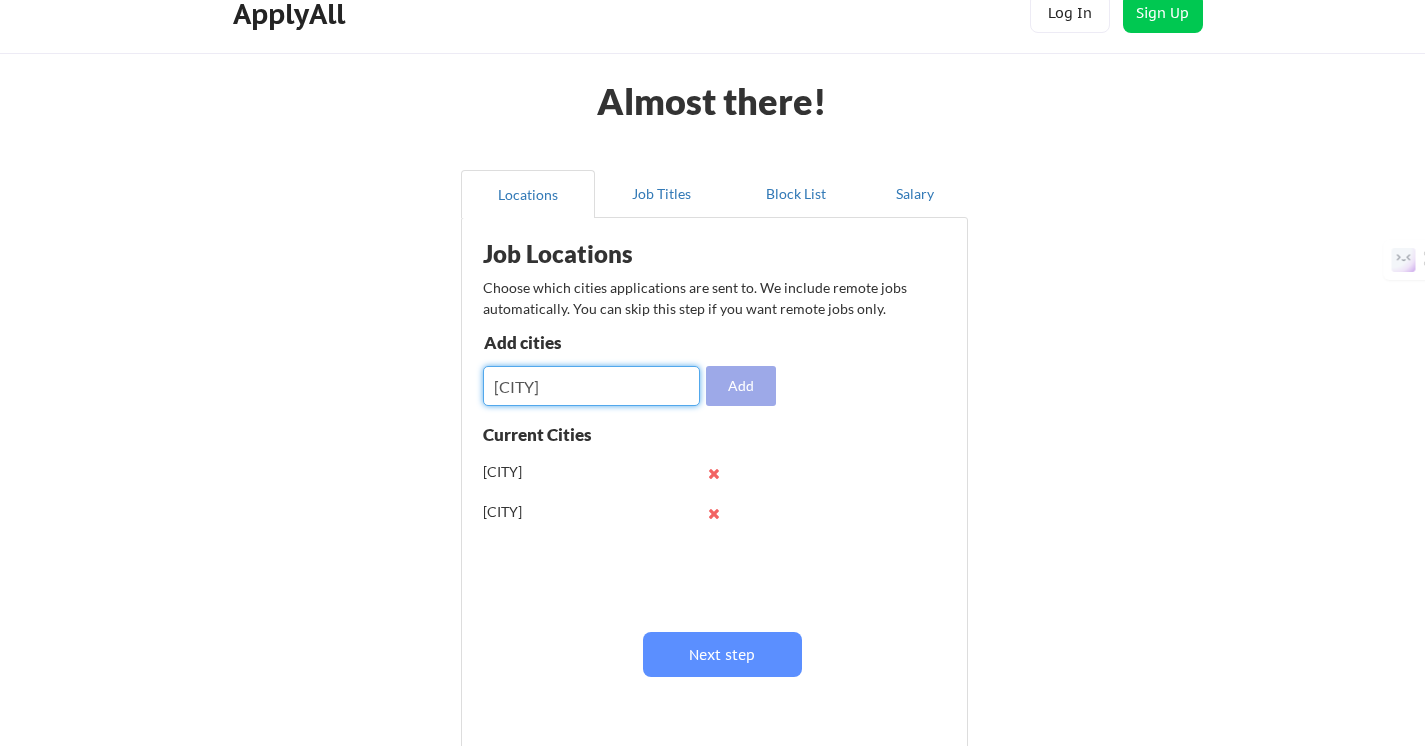 type on "[CITY]" 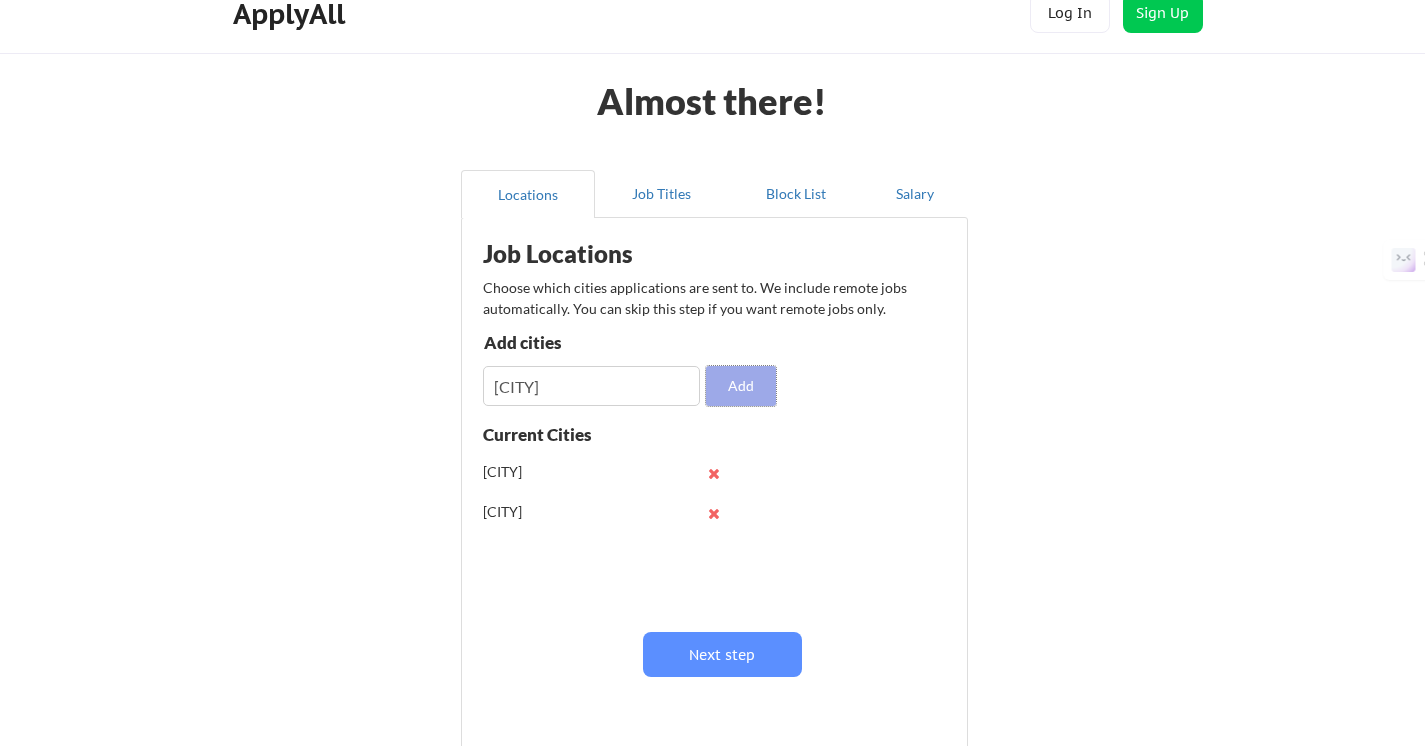 click on "Add" at bounding box center (741, 386) 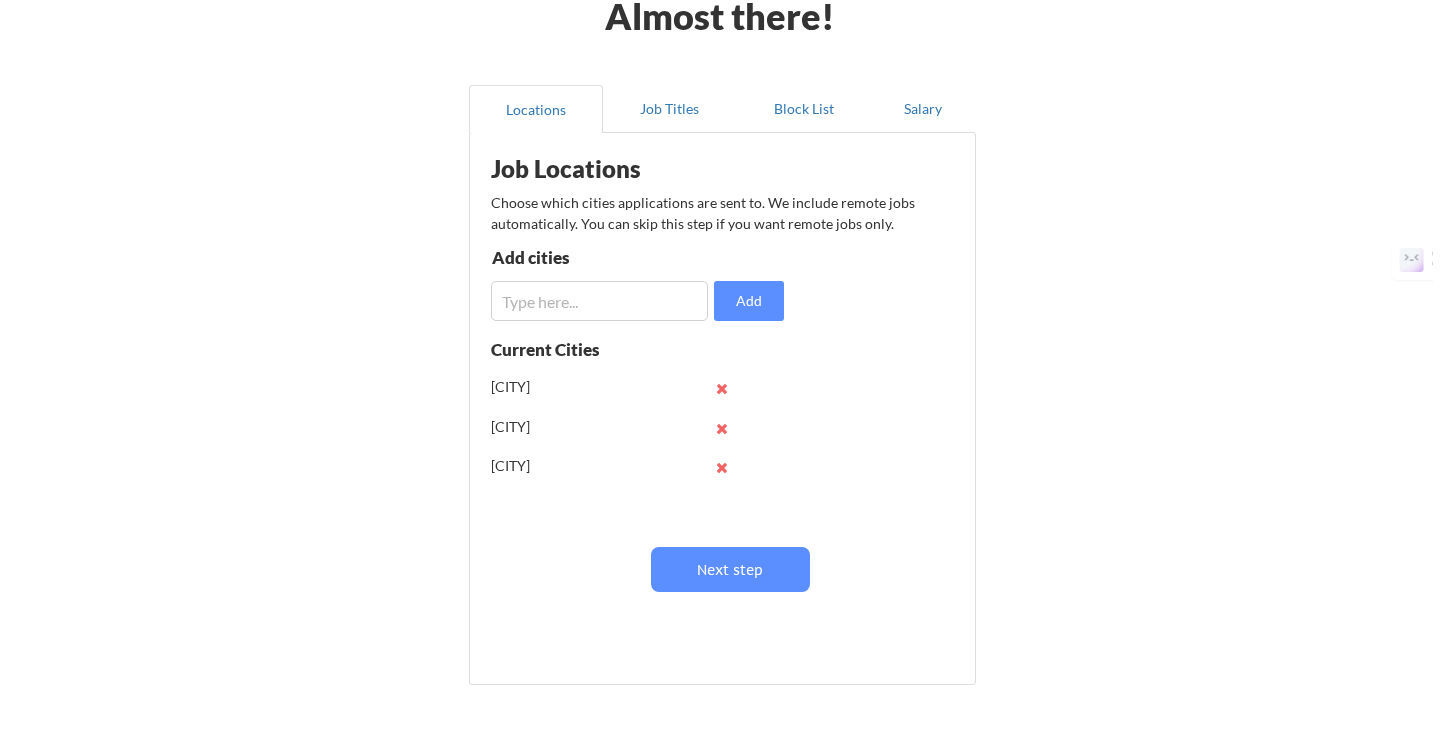 scroll, scrollTop: 162, scrollLeft: 0, axis: vertical 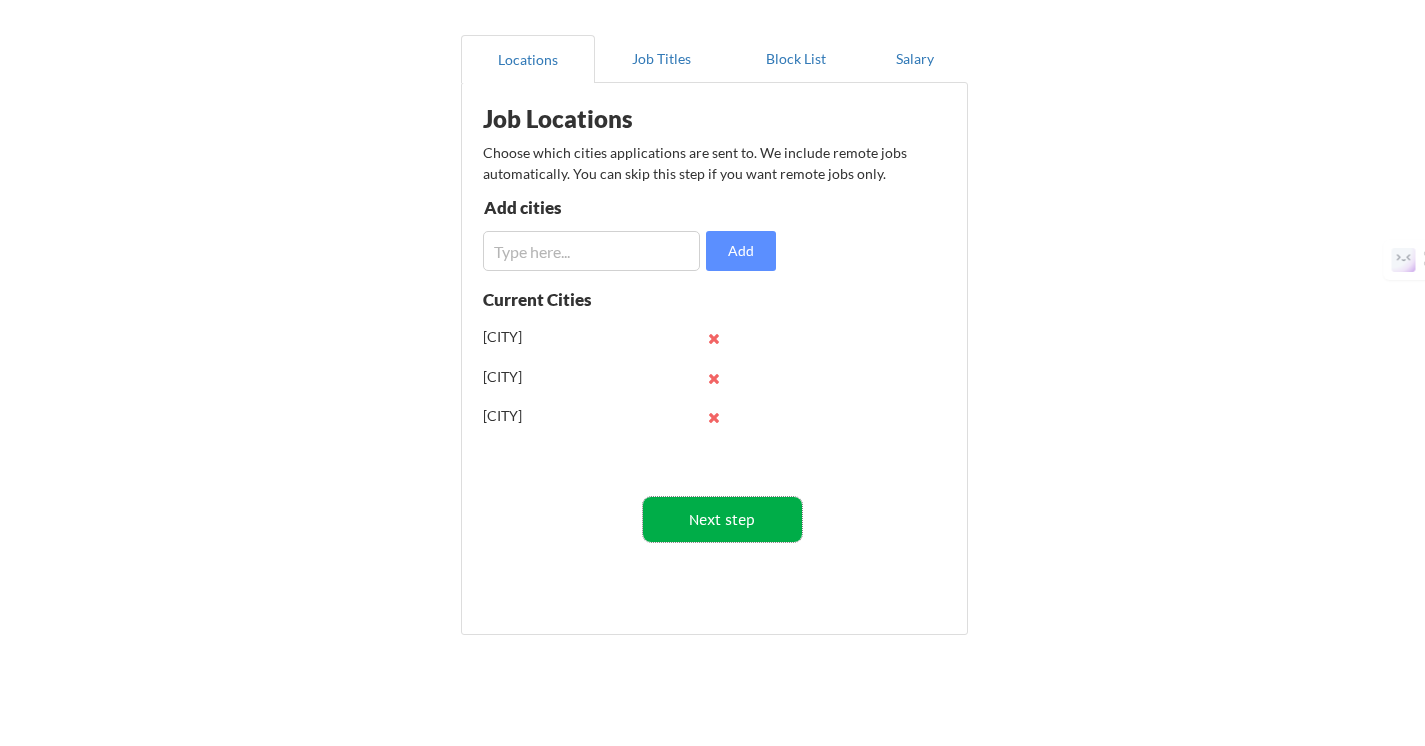click on "Next step" at bounding box center [722, 519] 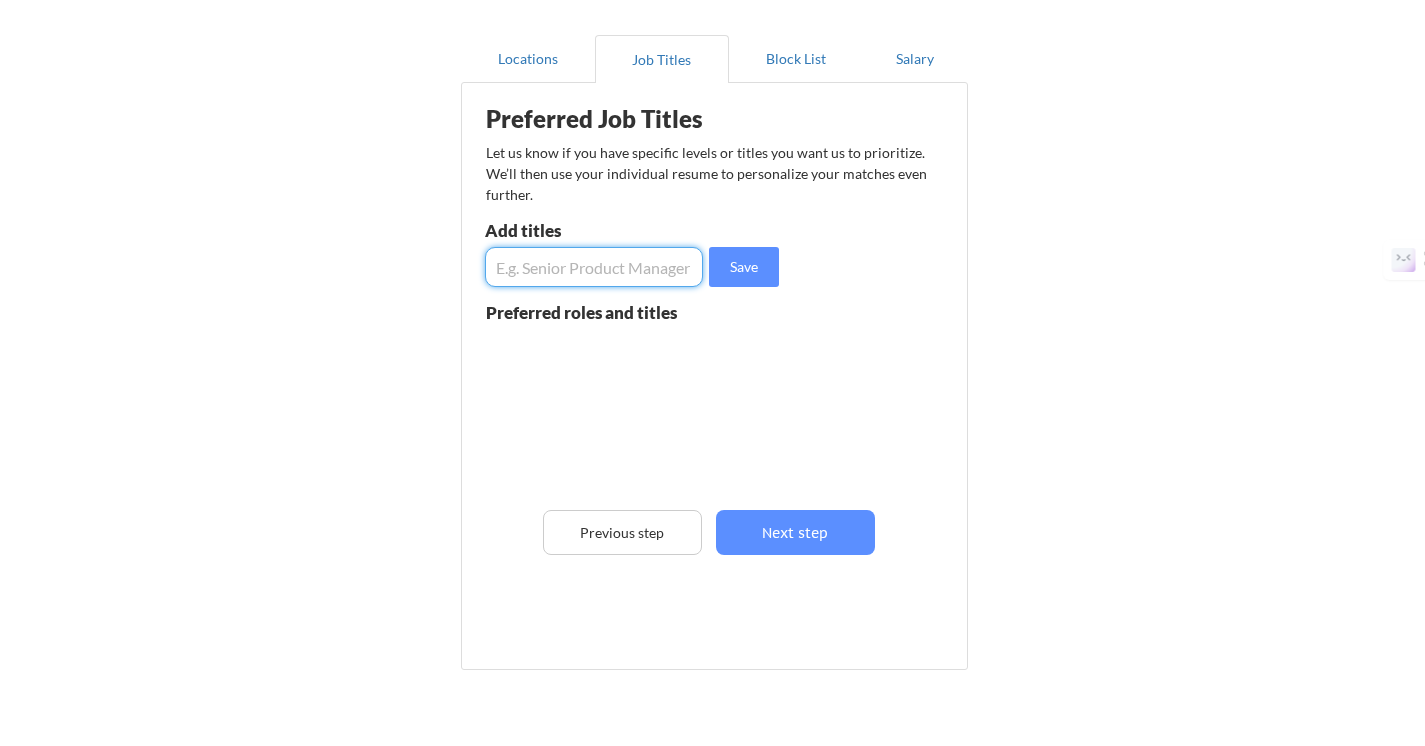 click at bounding box center [594, 267] 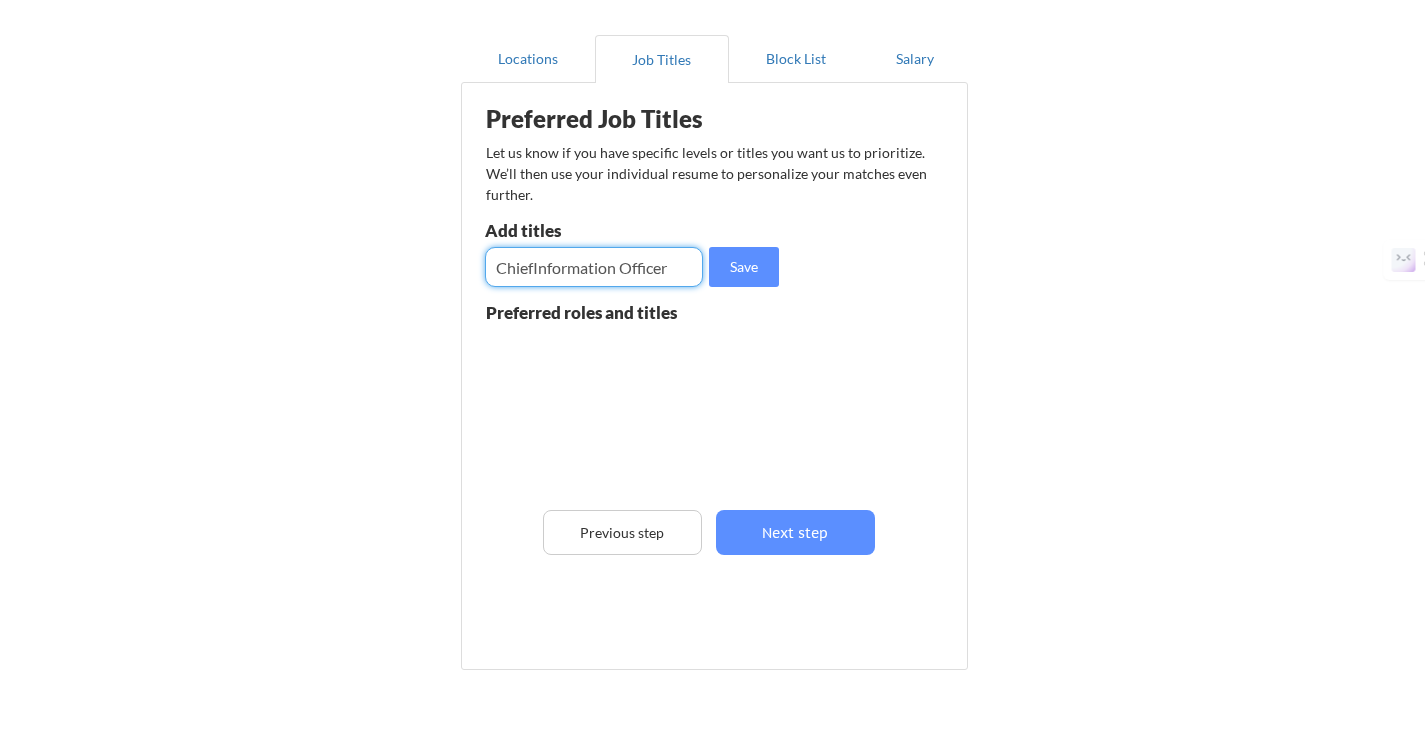 click at bounding box center [594, 267] 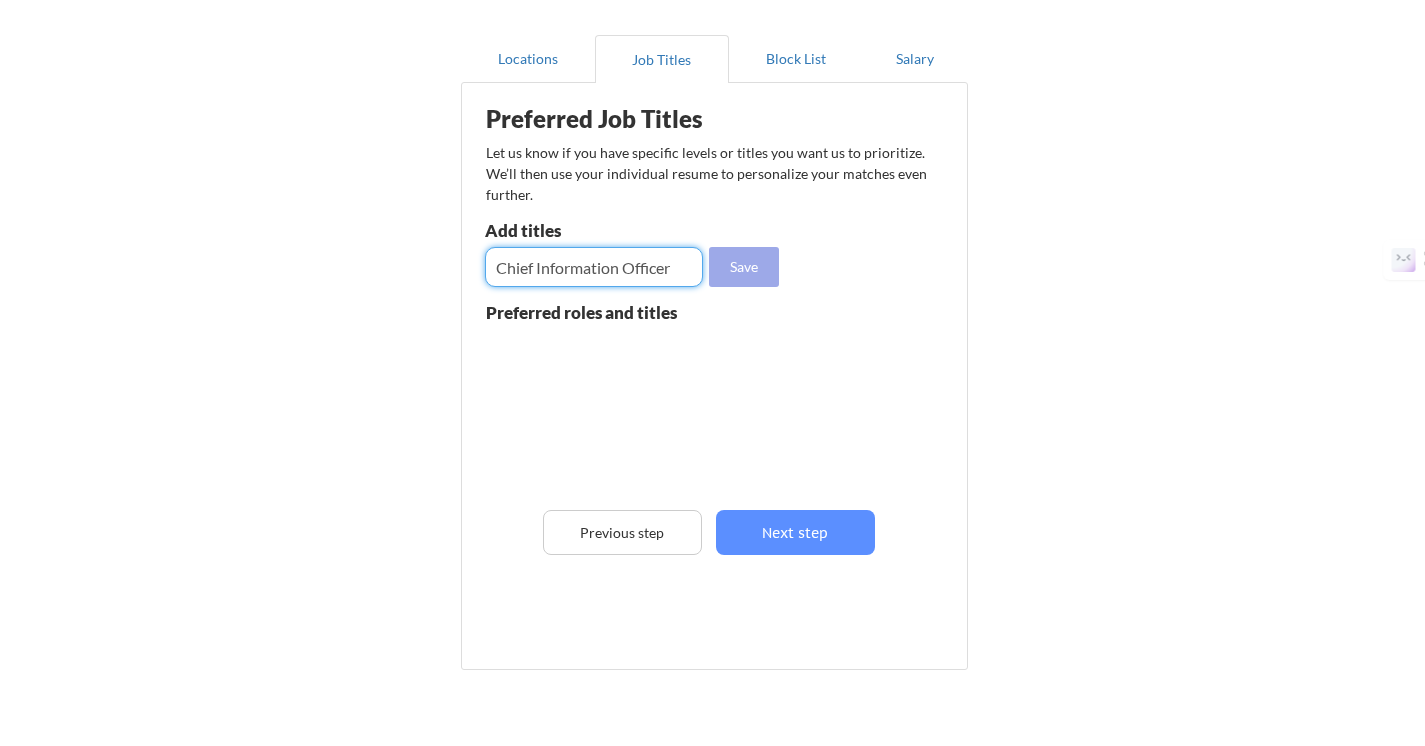 type on "Chief Information Officer" 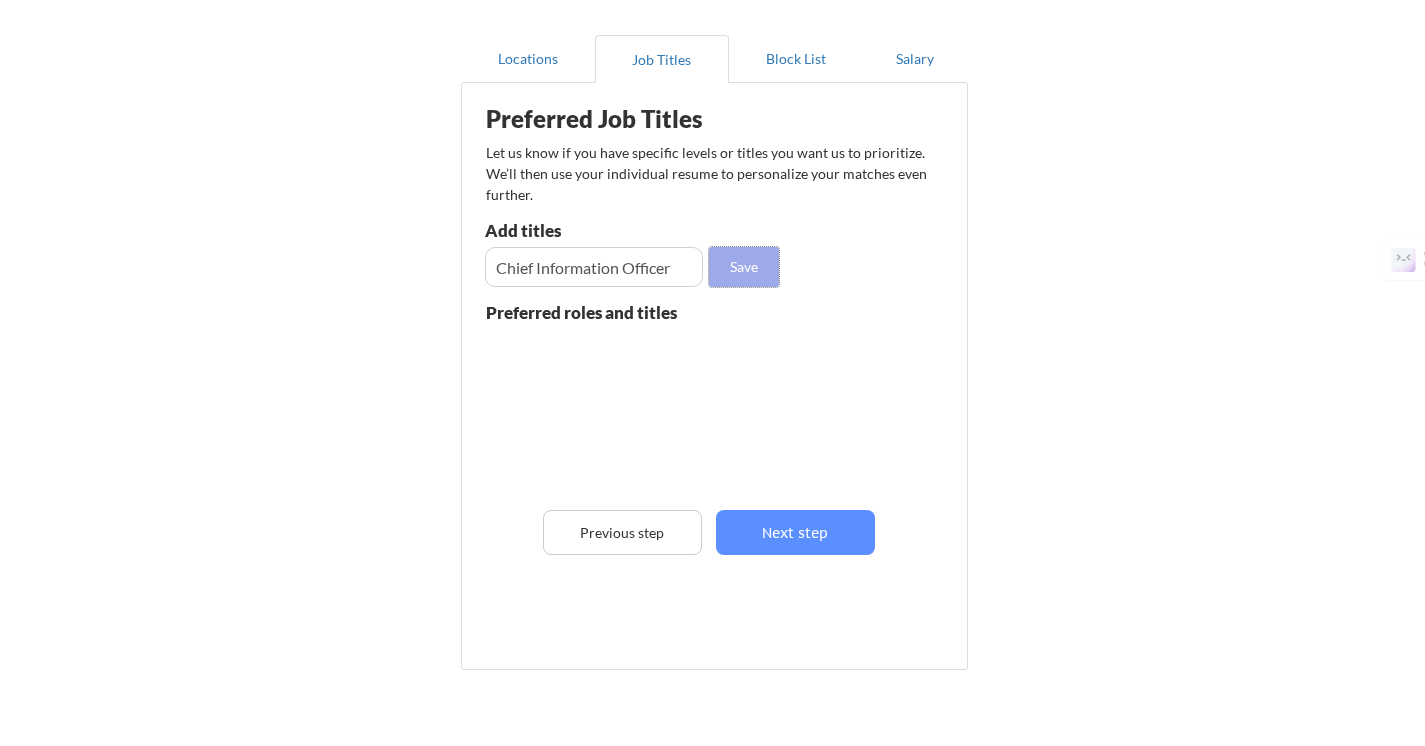 click on "Save" at bounding box center [744, 267] 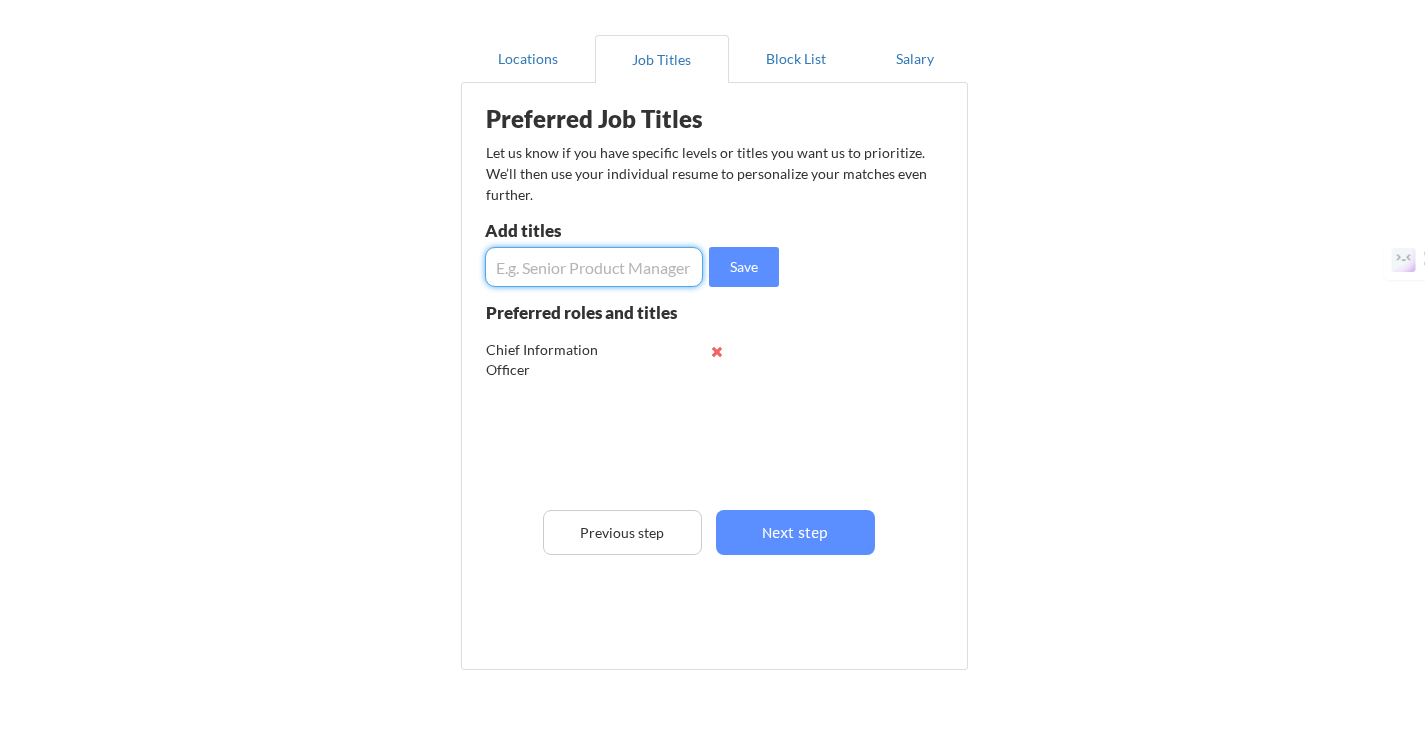 click at bounding box center [594, 267] 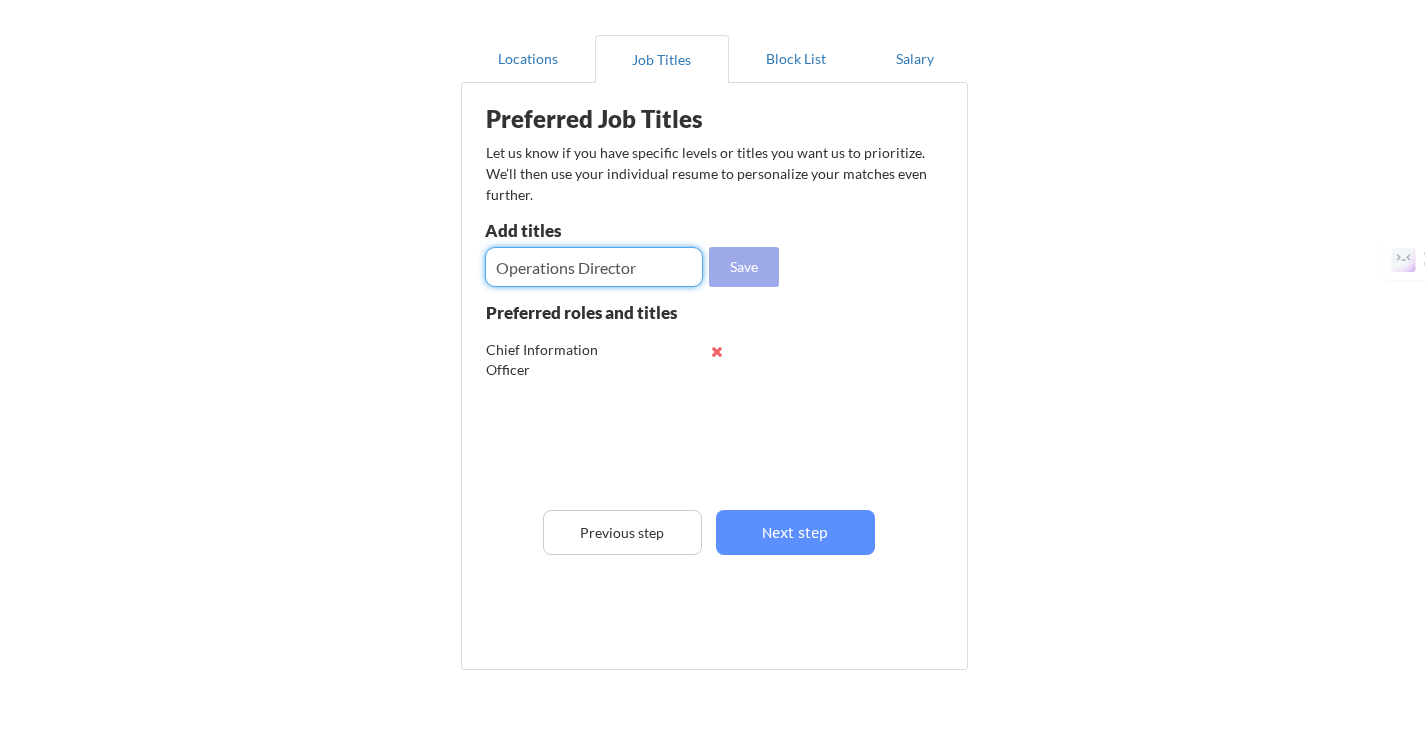 type on "Operations Director" 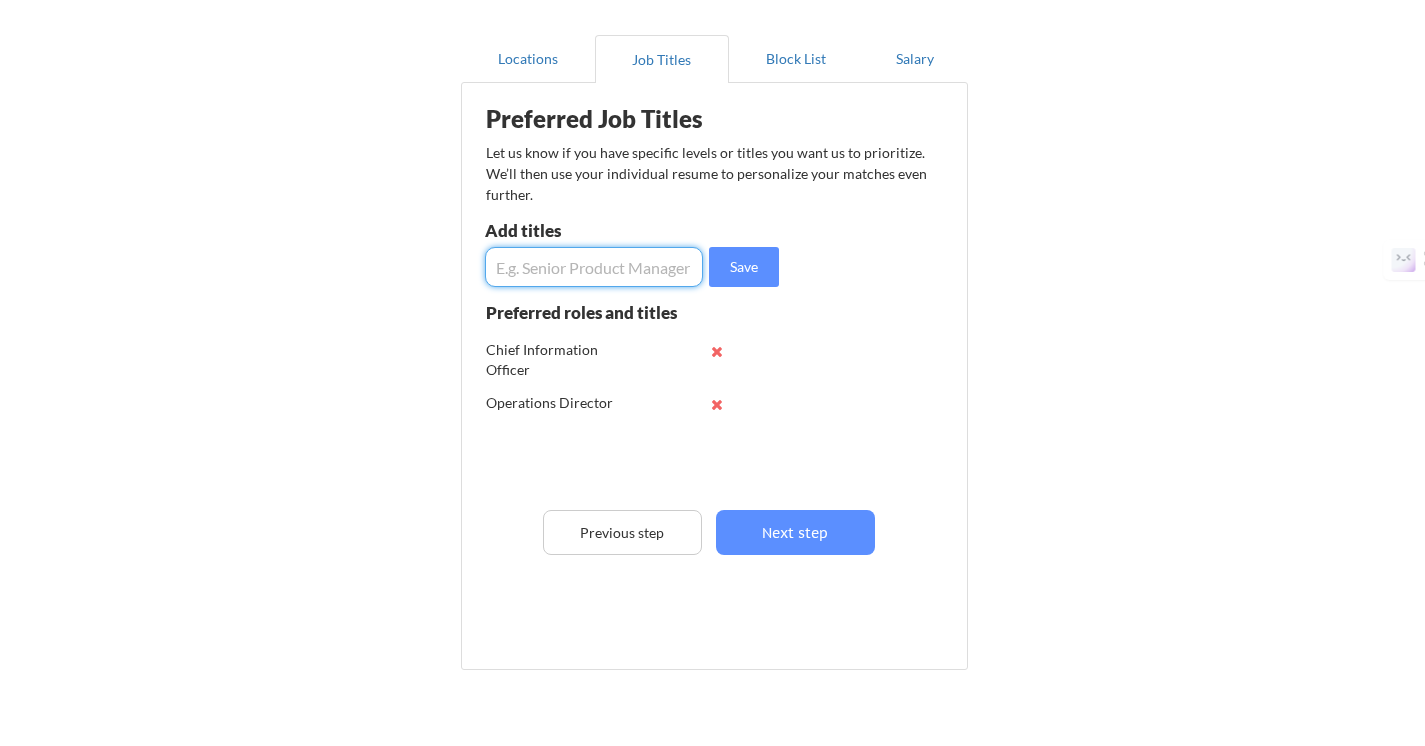 click at bounding box center [594, 267] 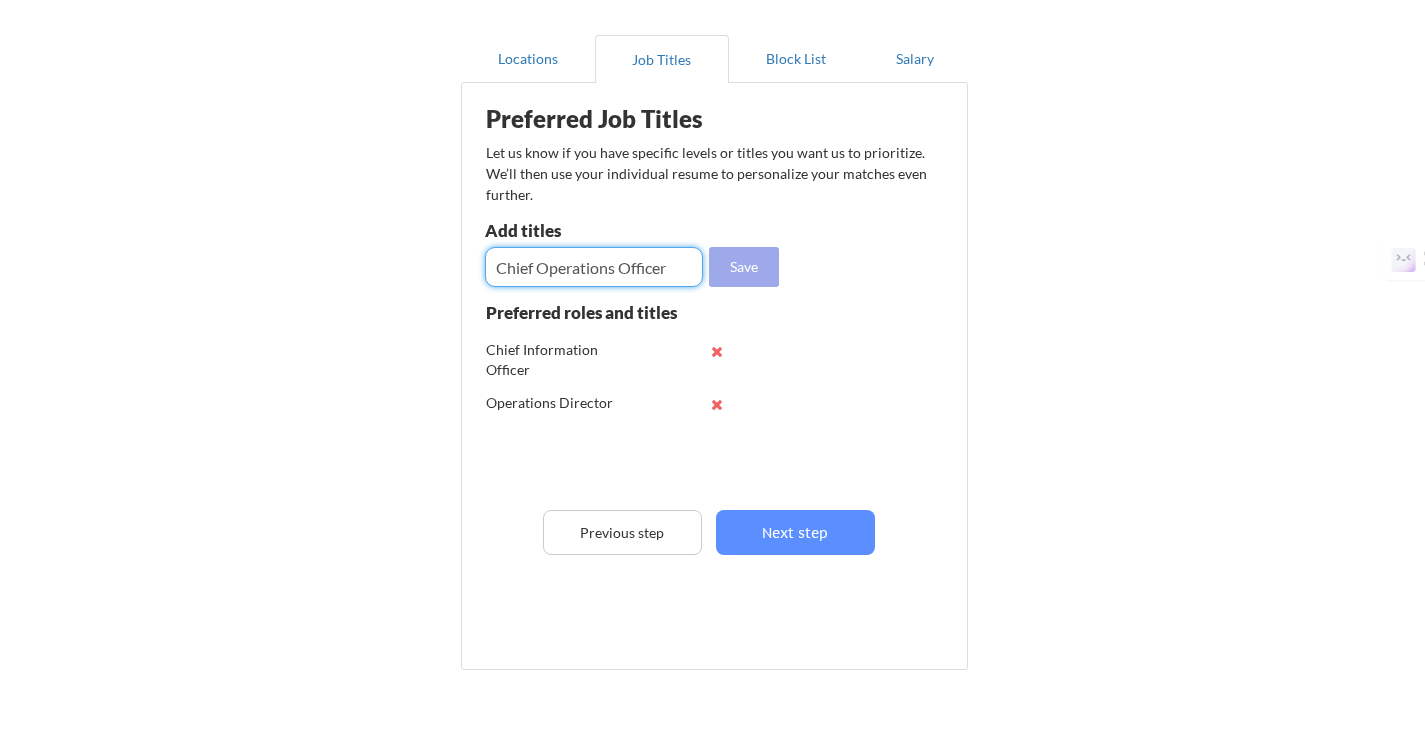 type on "Chief Operations Officer" 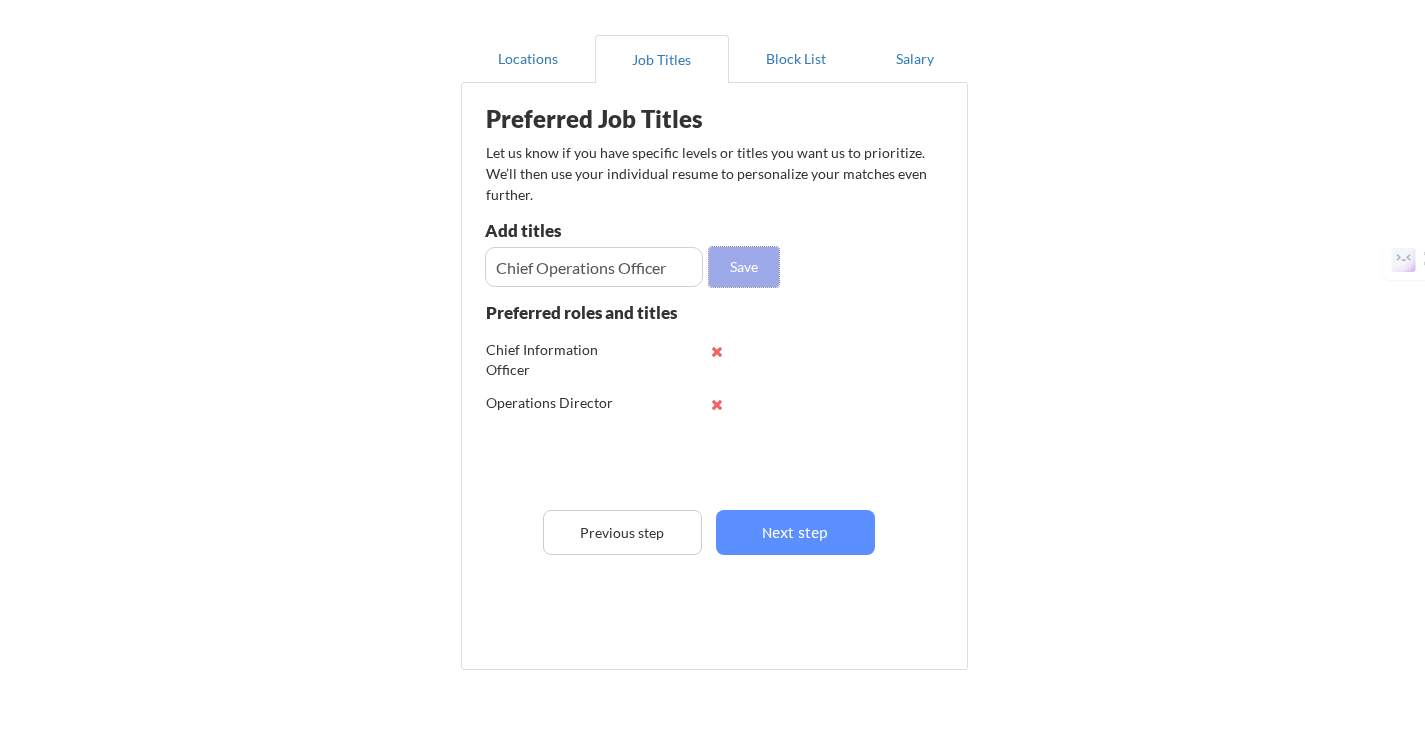 click on "Save" at bounding box center [744, 267] 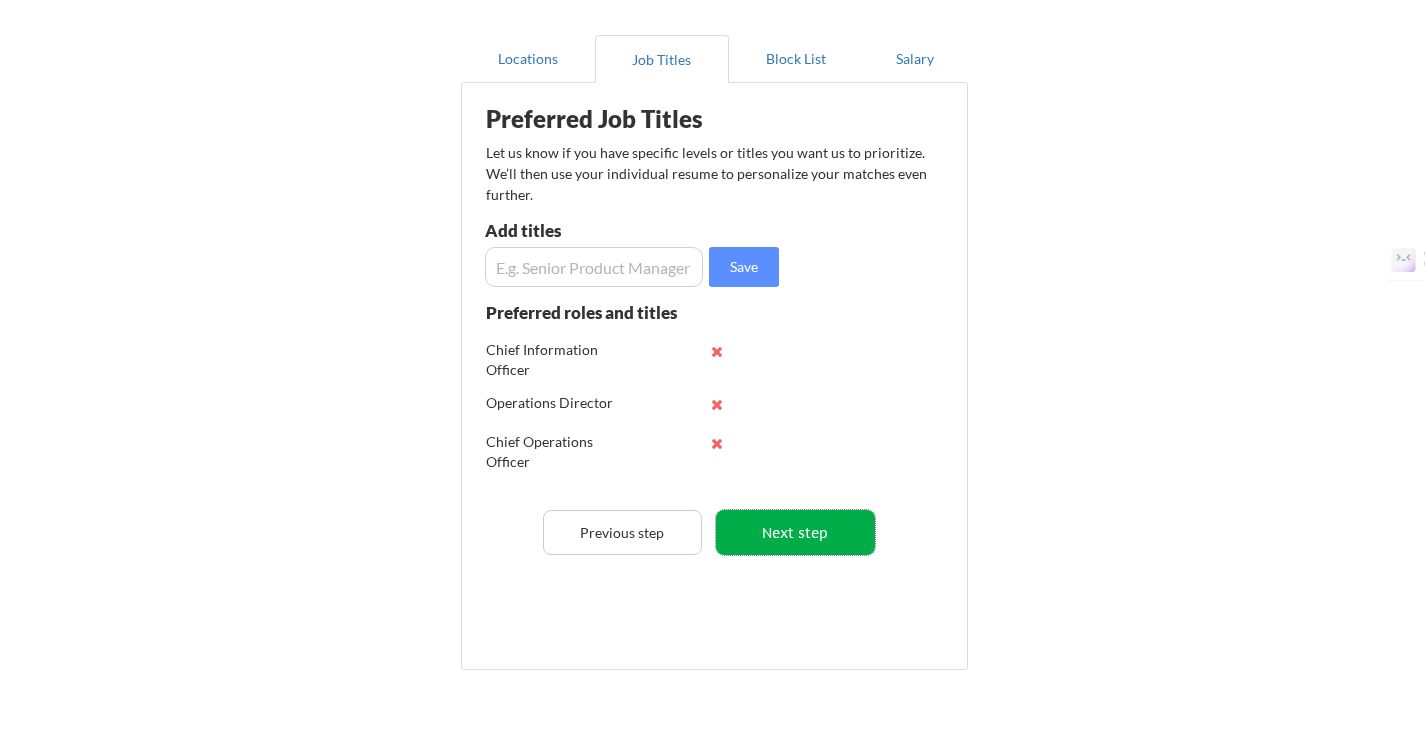 click on "Next step" at bounding box center (795, 532) 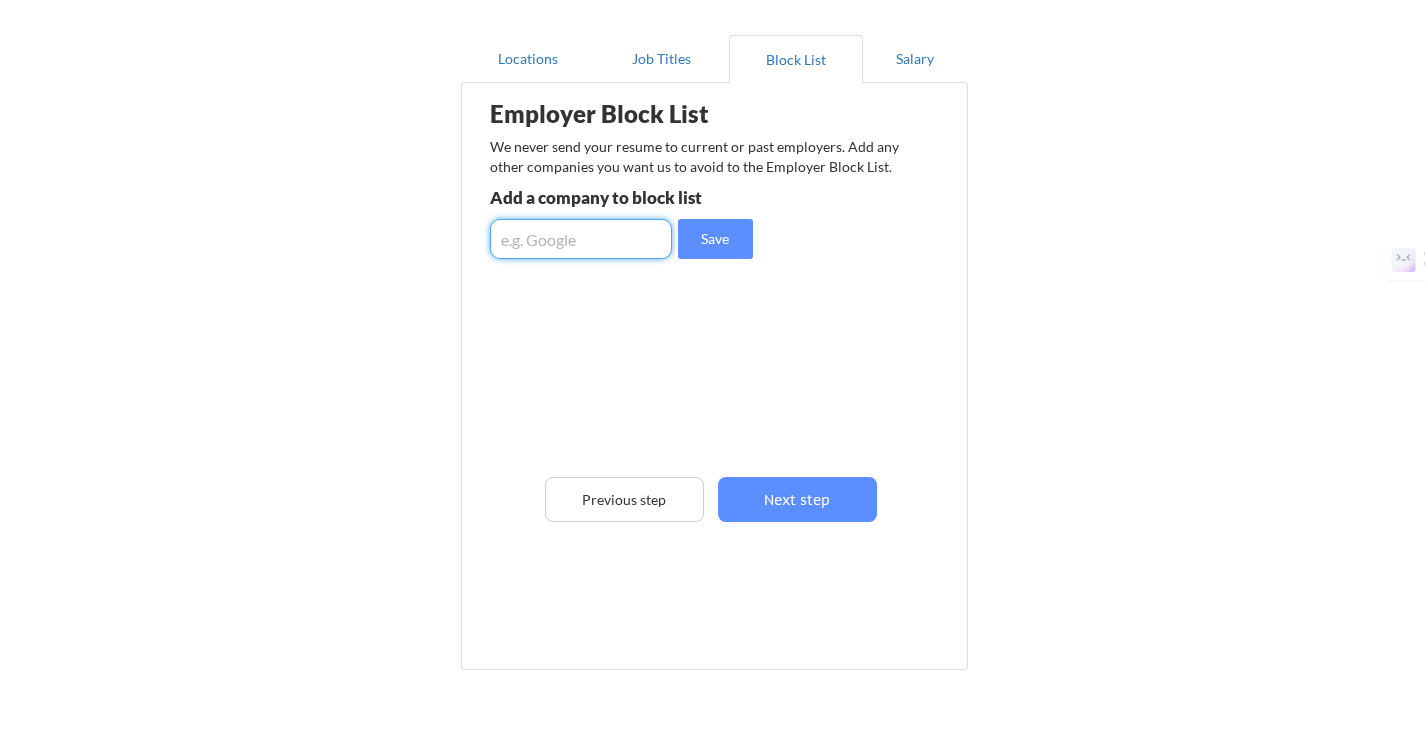 click at bounding box center [581, 239] 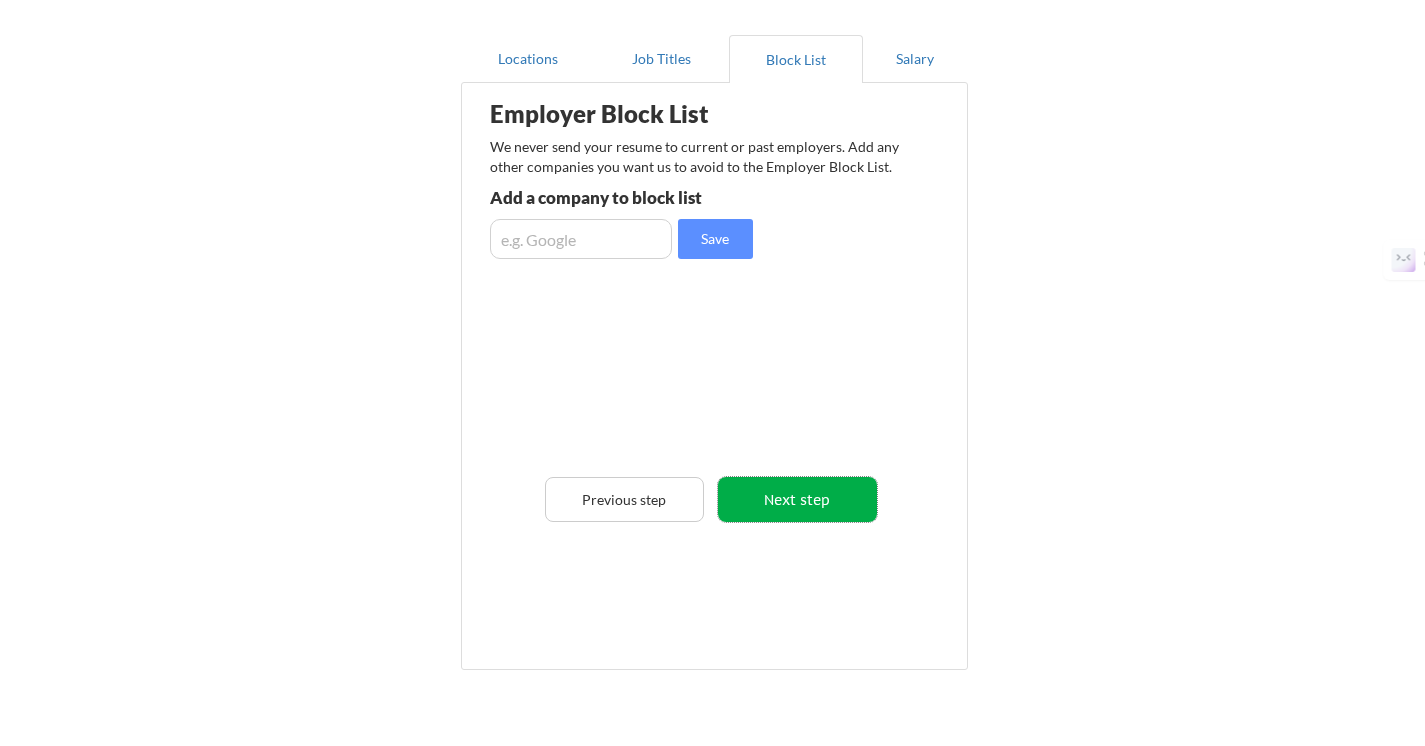click on "Next step" at bounding box center [797, 499] 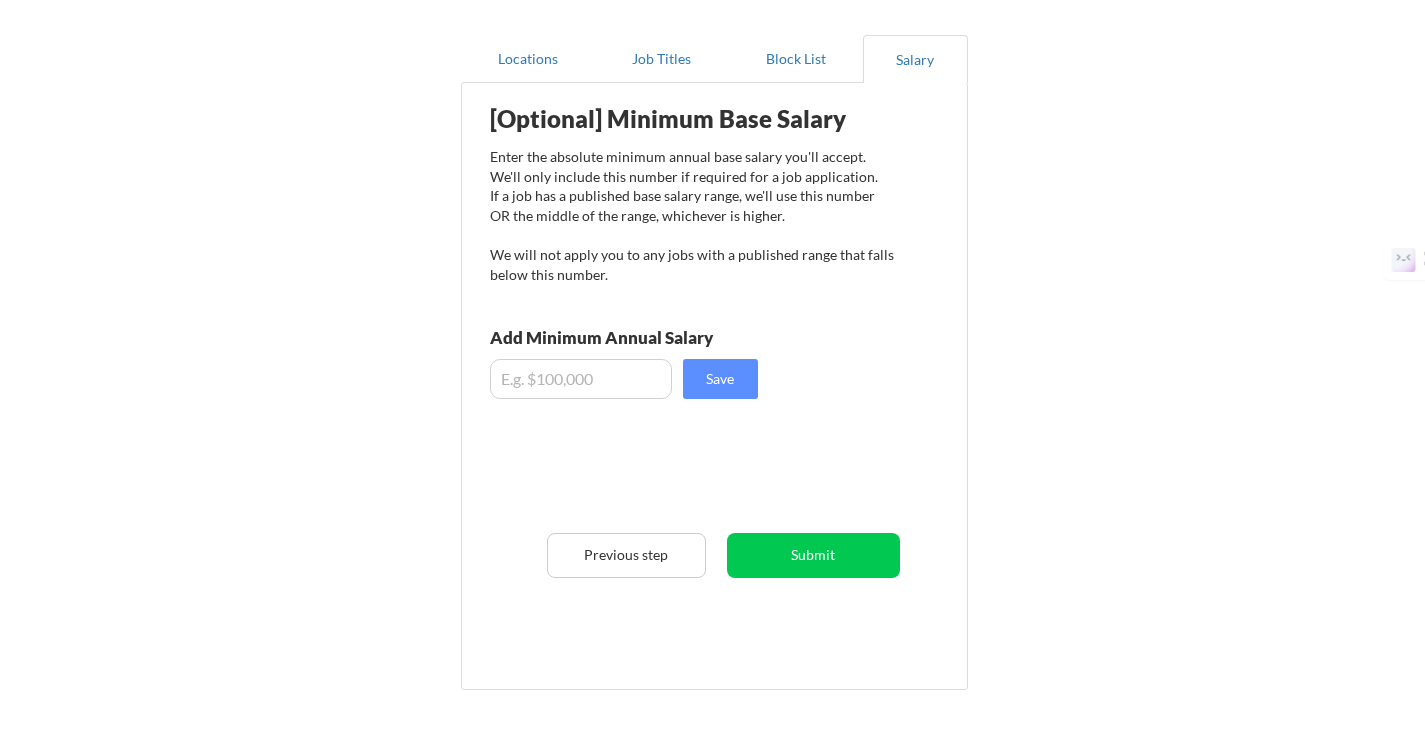 click at bounding box center [581, 379] 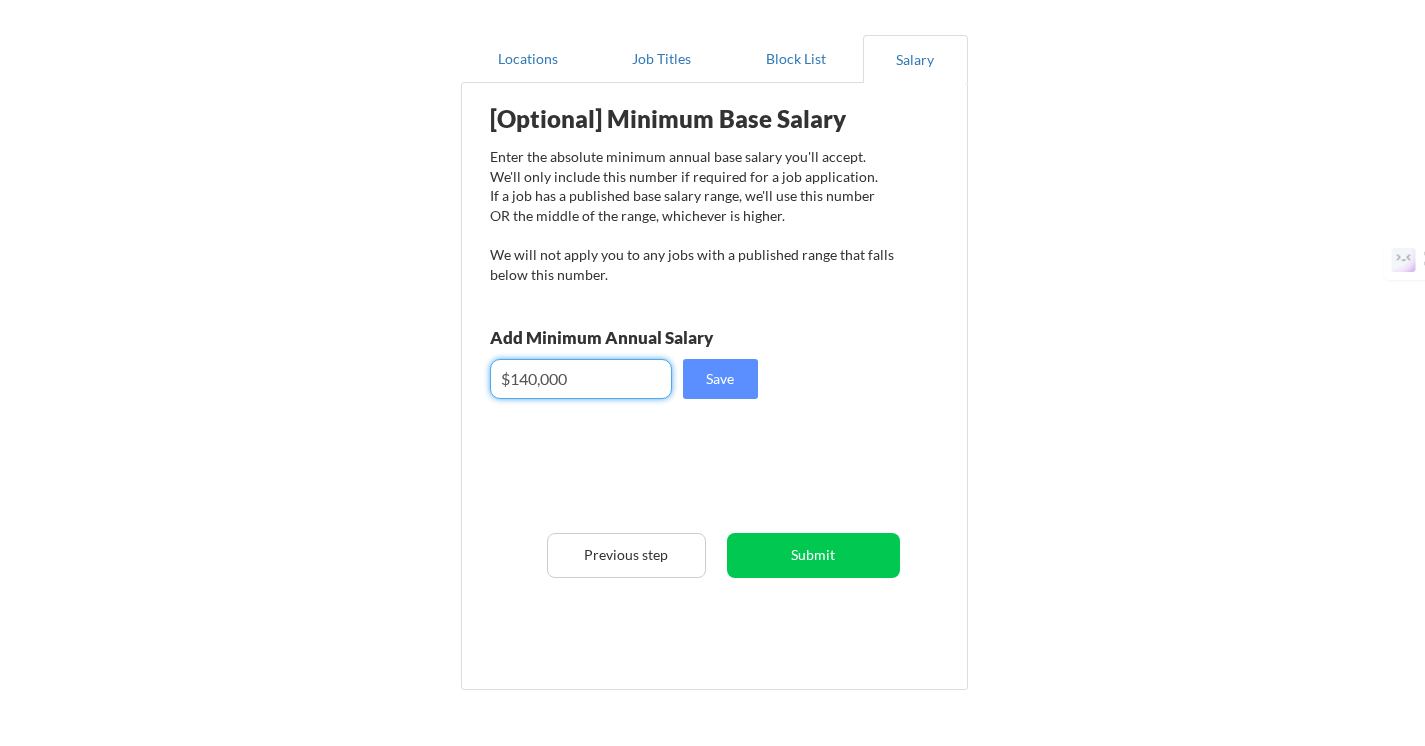 click at bounding box center (581, 379) 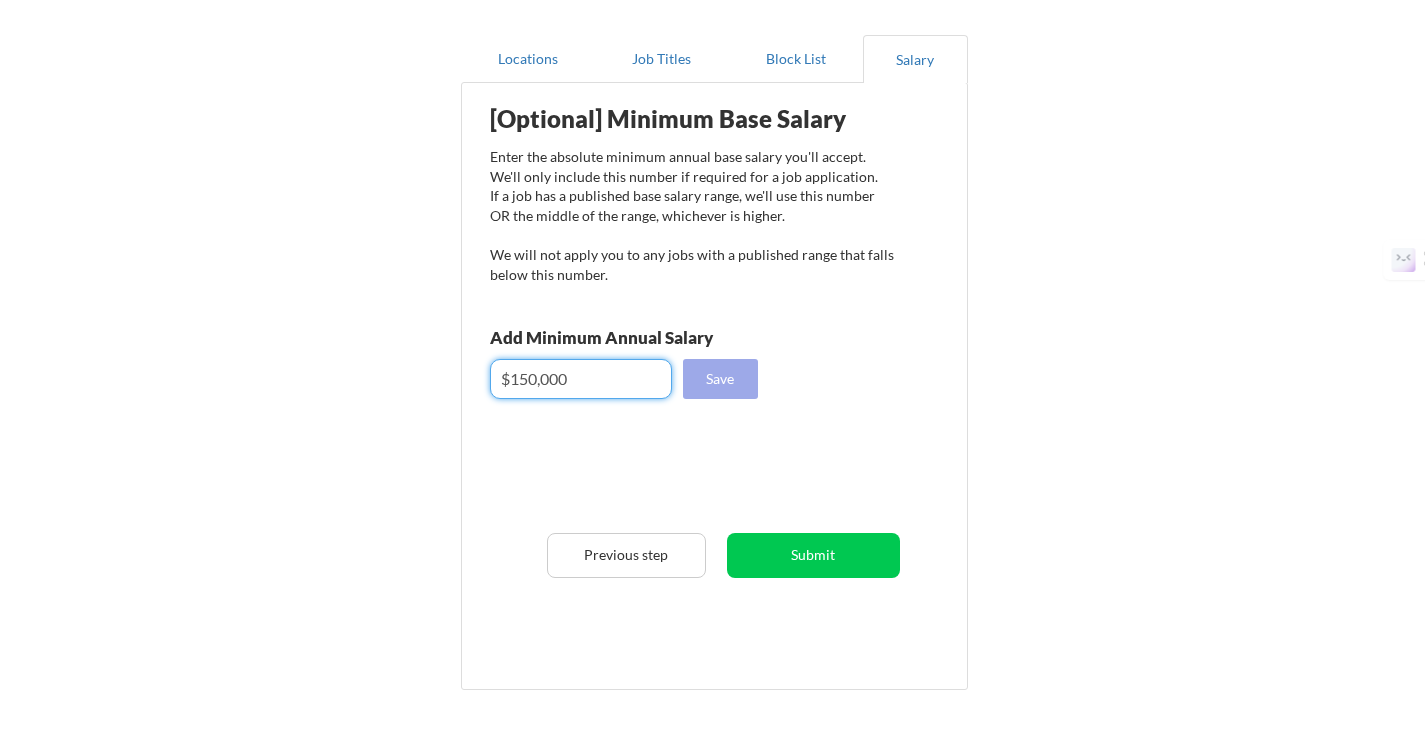 type on "$150,000" 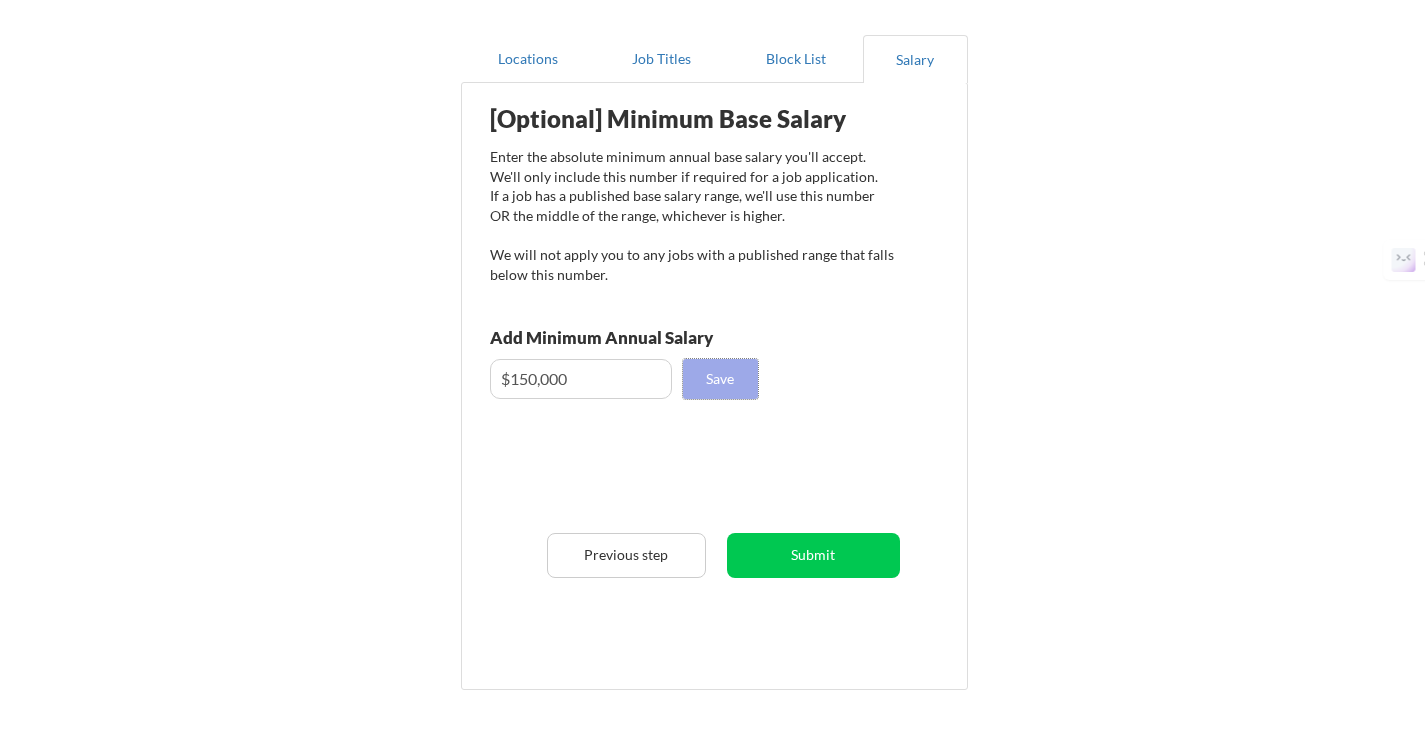 click on "Save" at bounding box center [720, 379] 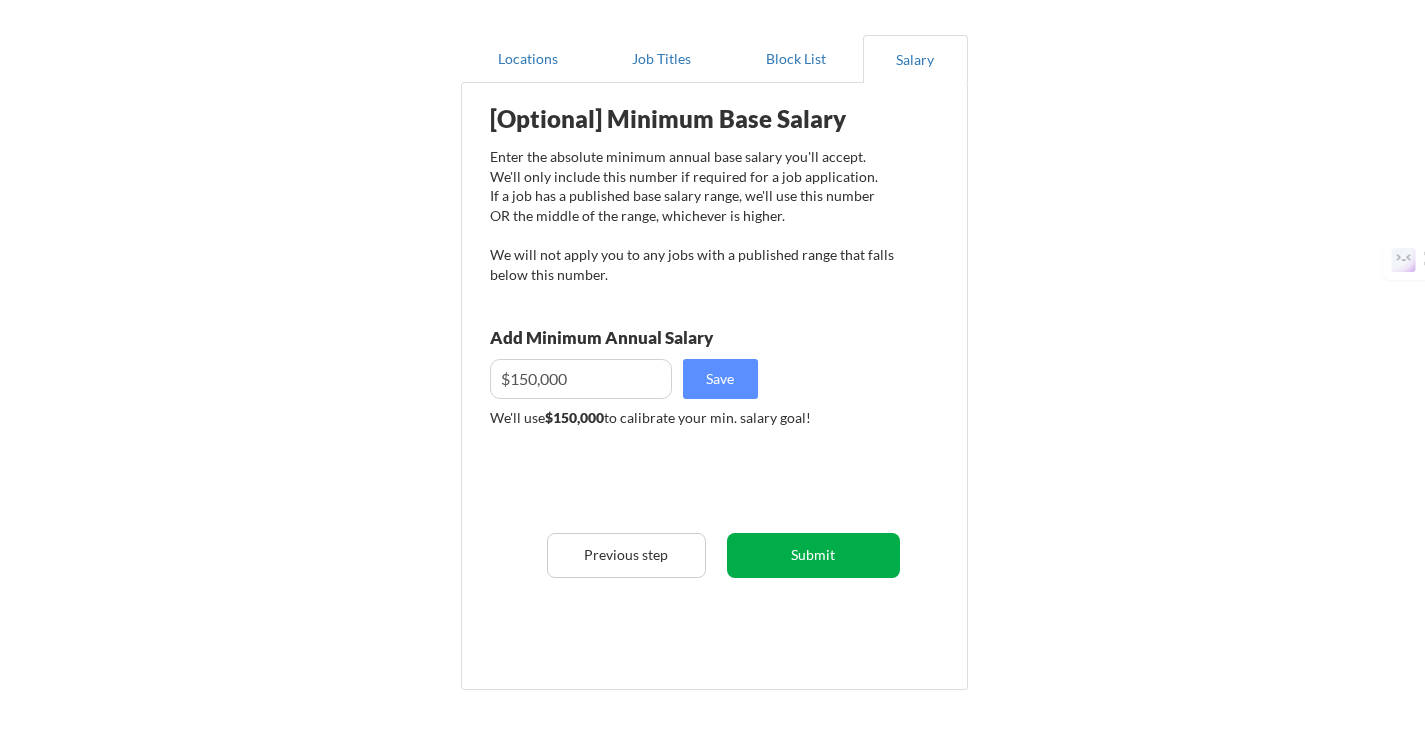 click on "Submit" at bounding box center (813, 555) 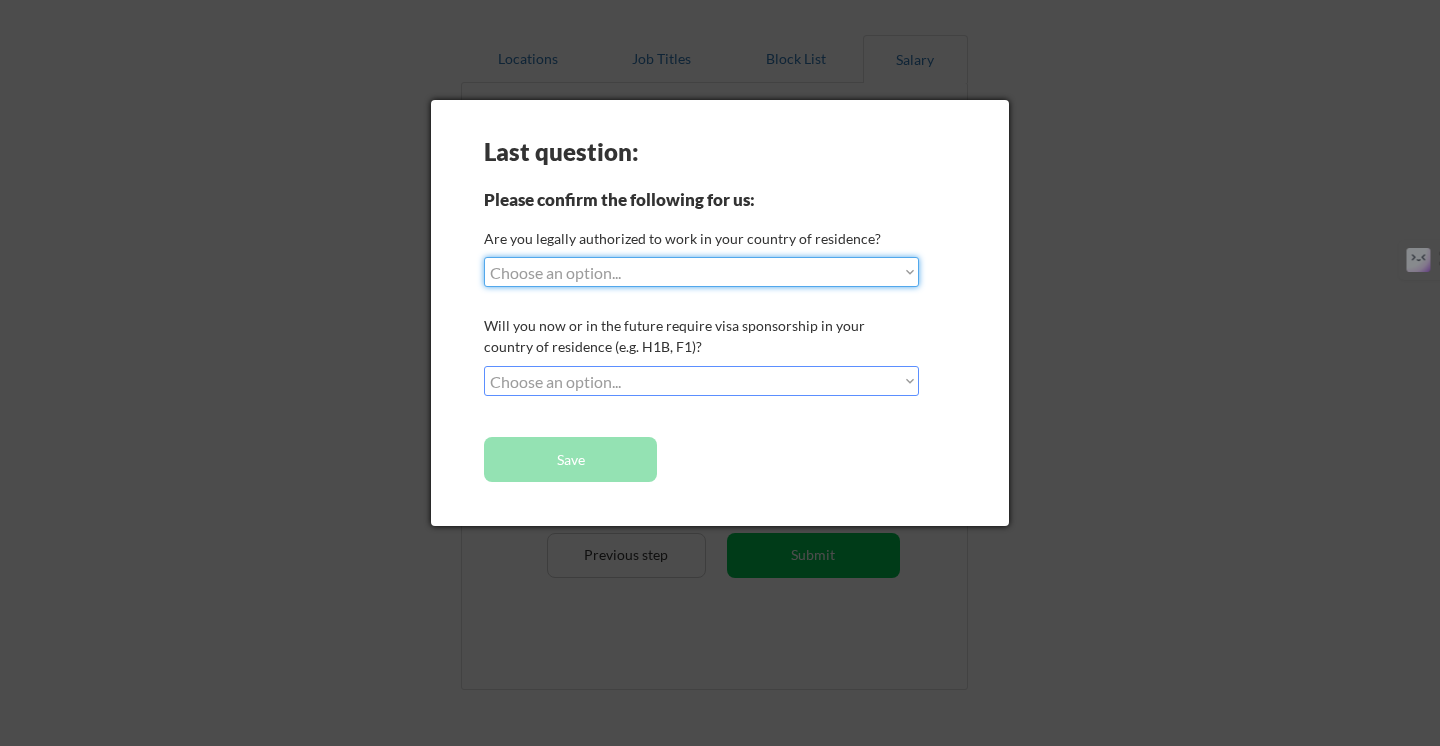 click on "Choose an option... Yes, I am a US Citizen Yes, I am a Canadian Citizen Yes, I am a US Green Card Holder Yes, I am an Other Permanent Resident Yes, I am here on a visa (H1B, OPT, etc.) No, I am not (yet) authorized" at bounding box center (701, 272) 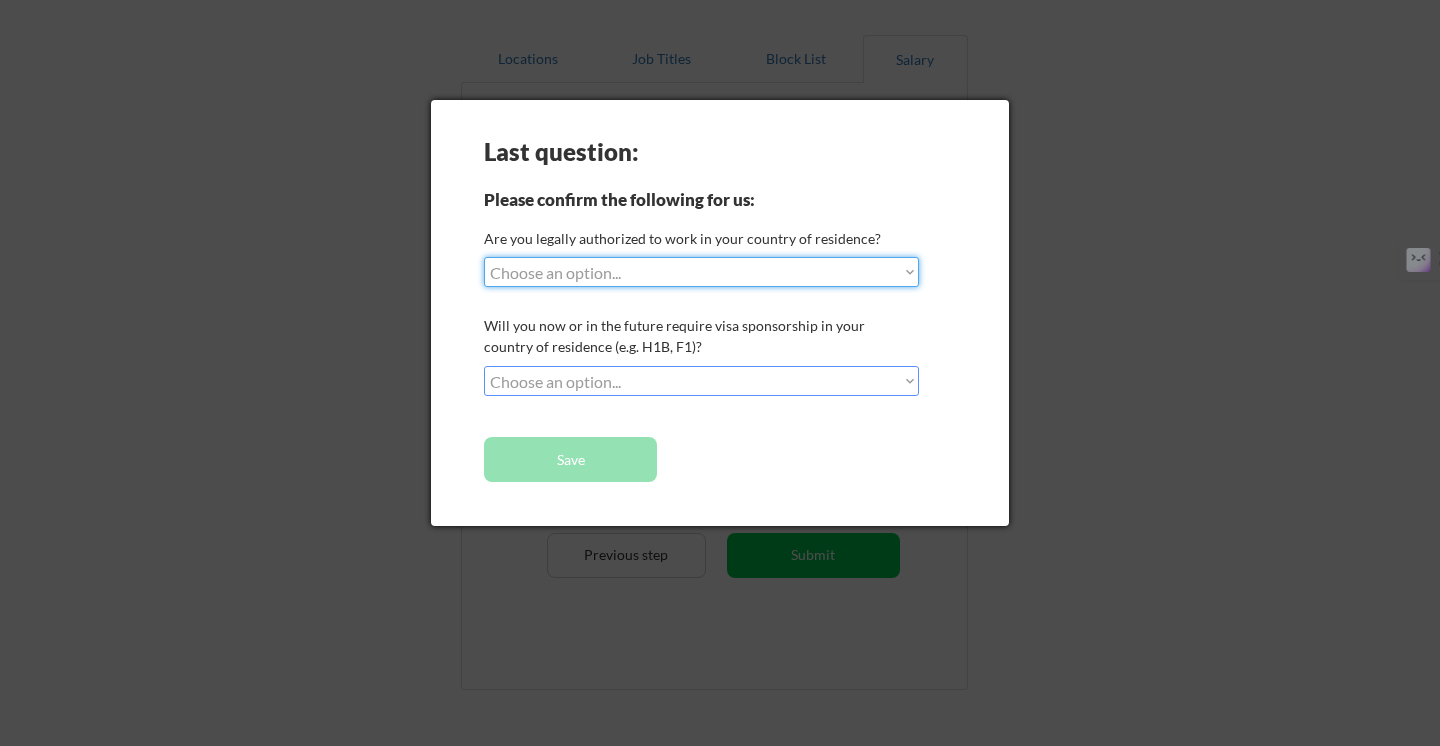 select on ""no__i_am_not__yet__authorized"" 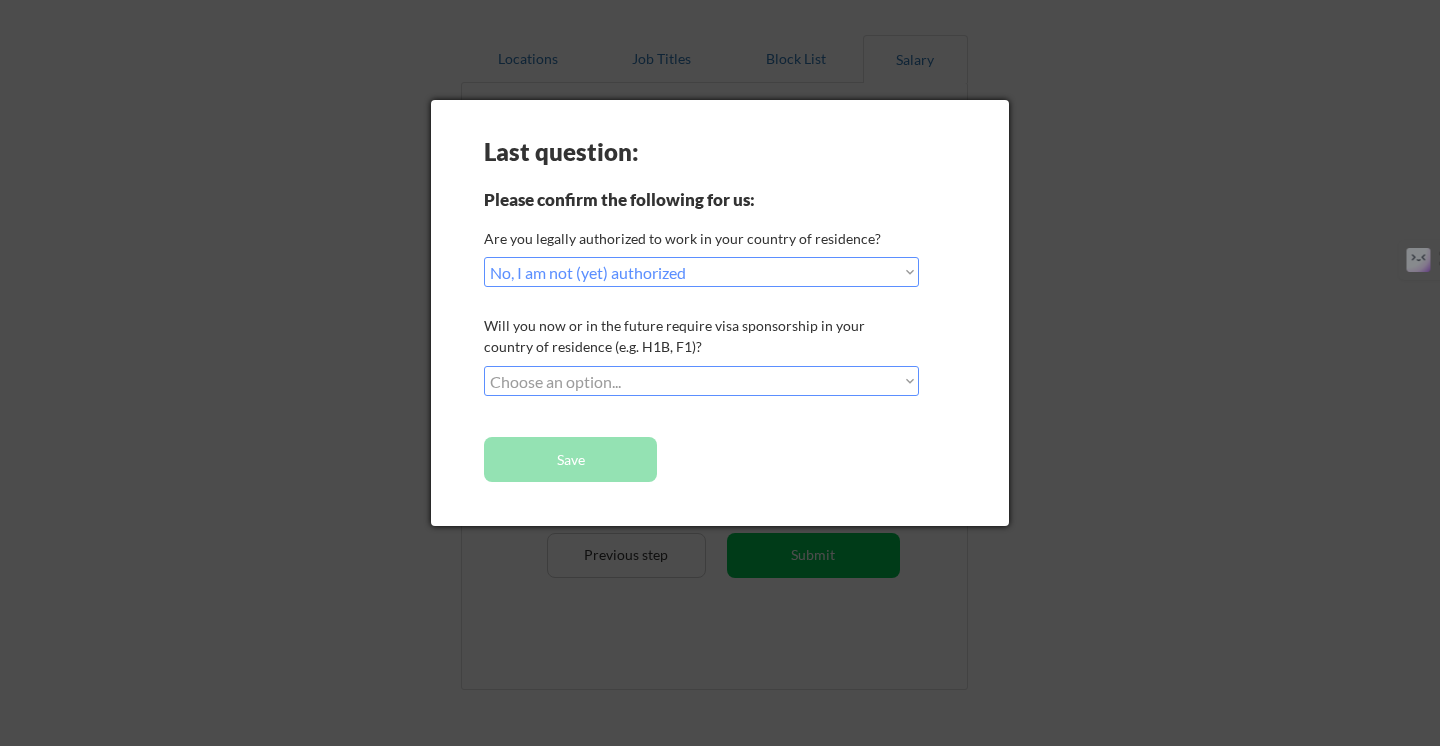 click on "Choose an option... No, I will not need sponsorship Yes, I will need sponsorship" at bounding box center [701, 381] 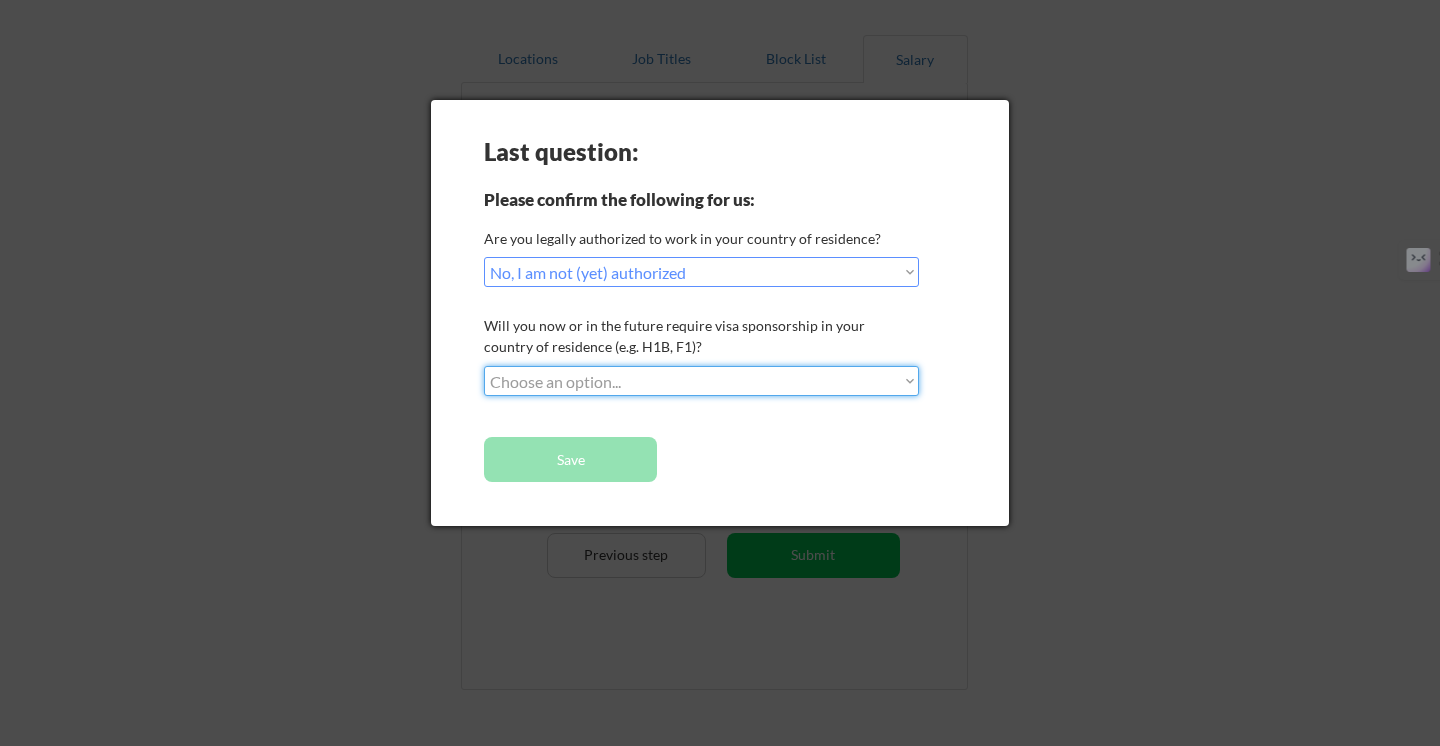 select on ""yes__i_will_need_sponsorship"" 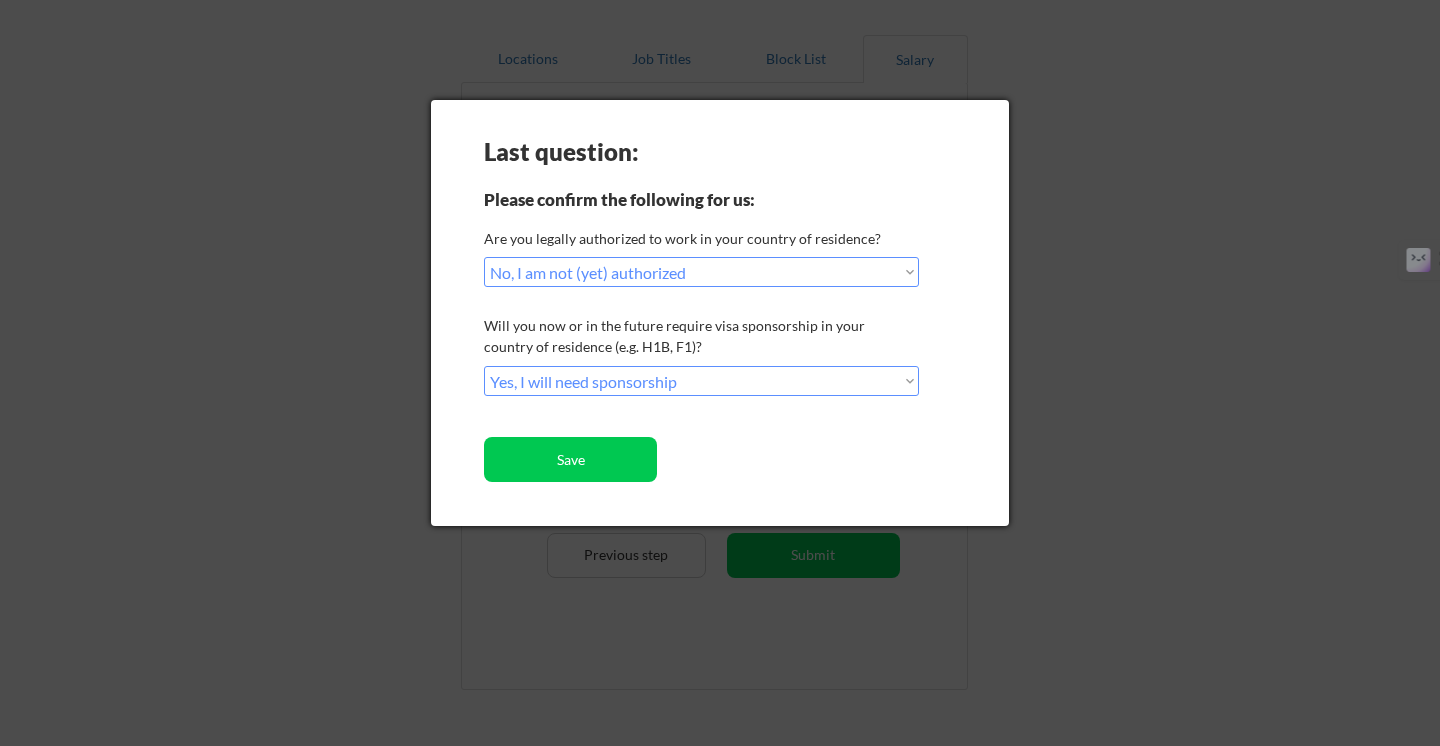 click on "Choose an option... No, I will not need sponsorship Yes, I will need sponsorship" at bounding box center (701, 381) 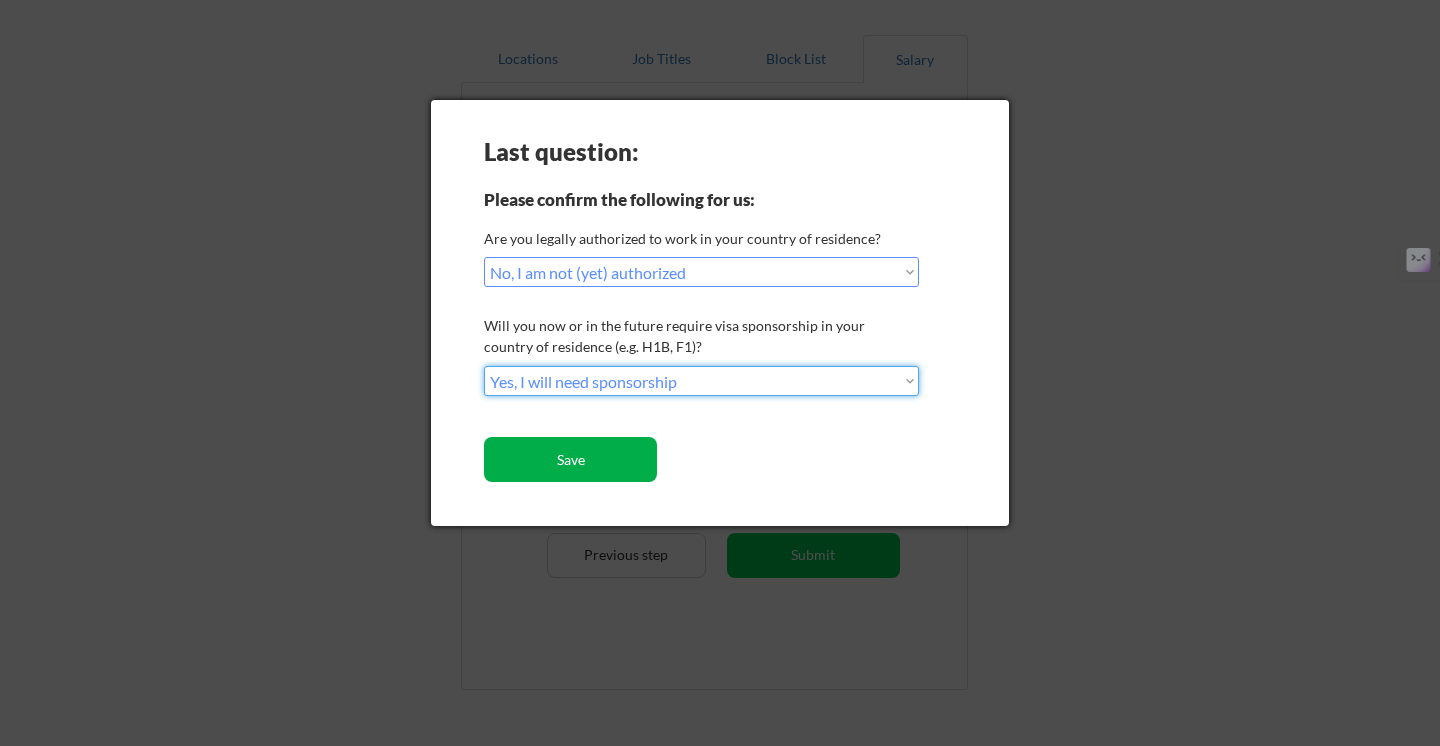 click on "Save" at bounding box center (570, 459) 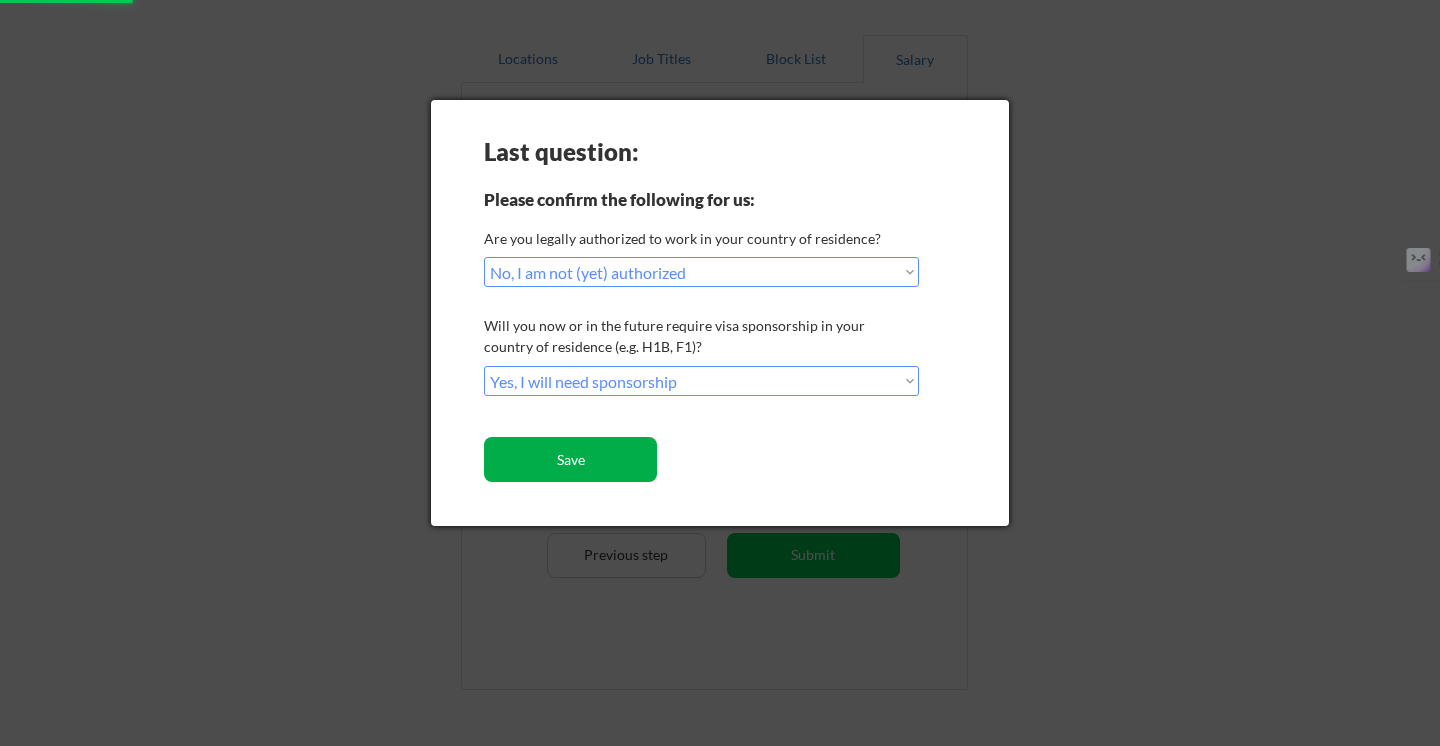click on "Save" at bounding box center [570, 459] 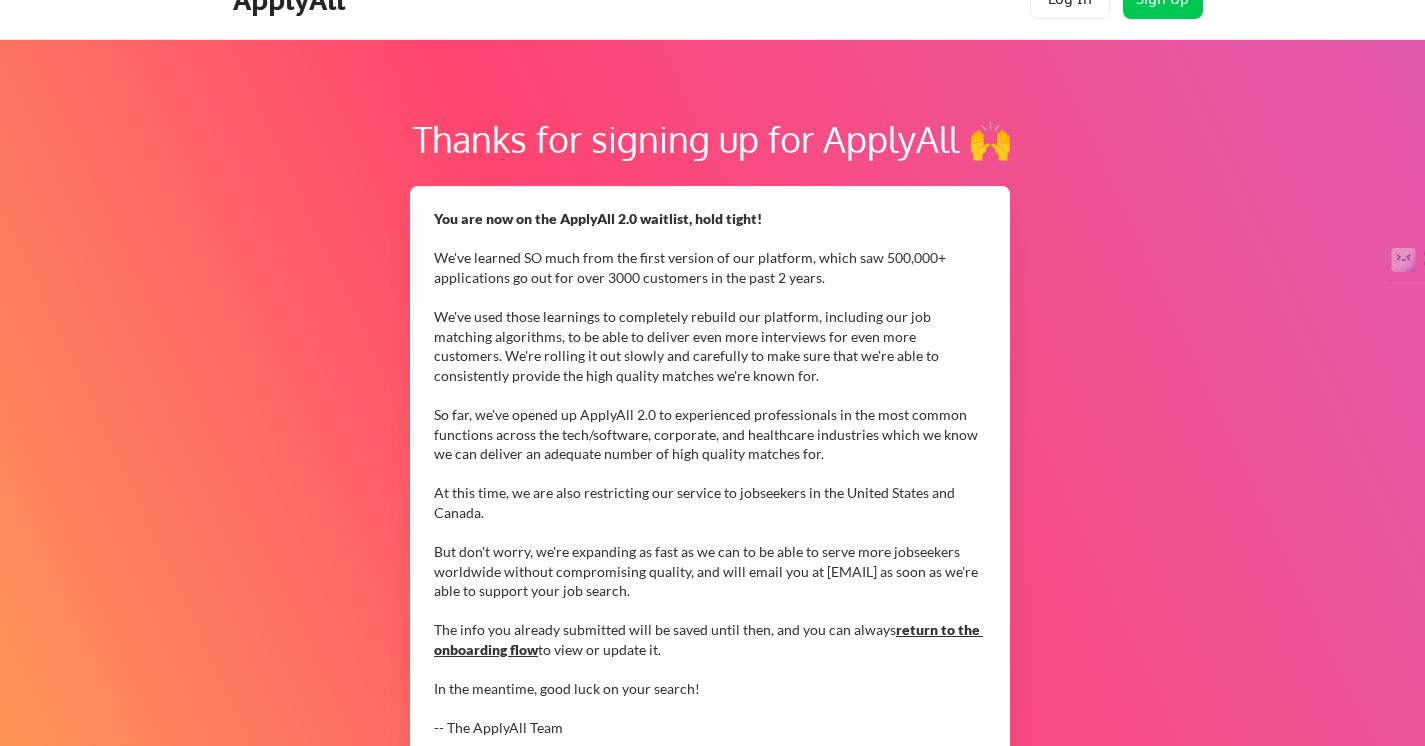 scroll, scrollTop: 0, scrollLeft: 0, axis: both 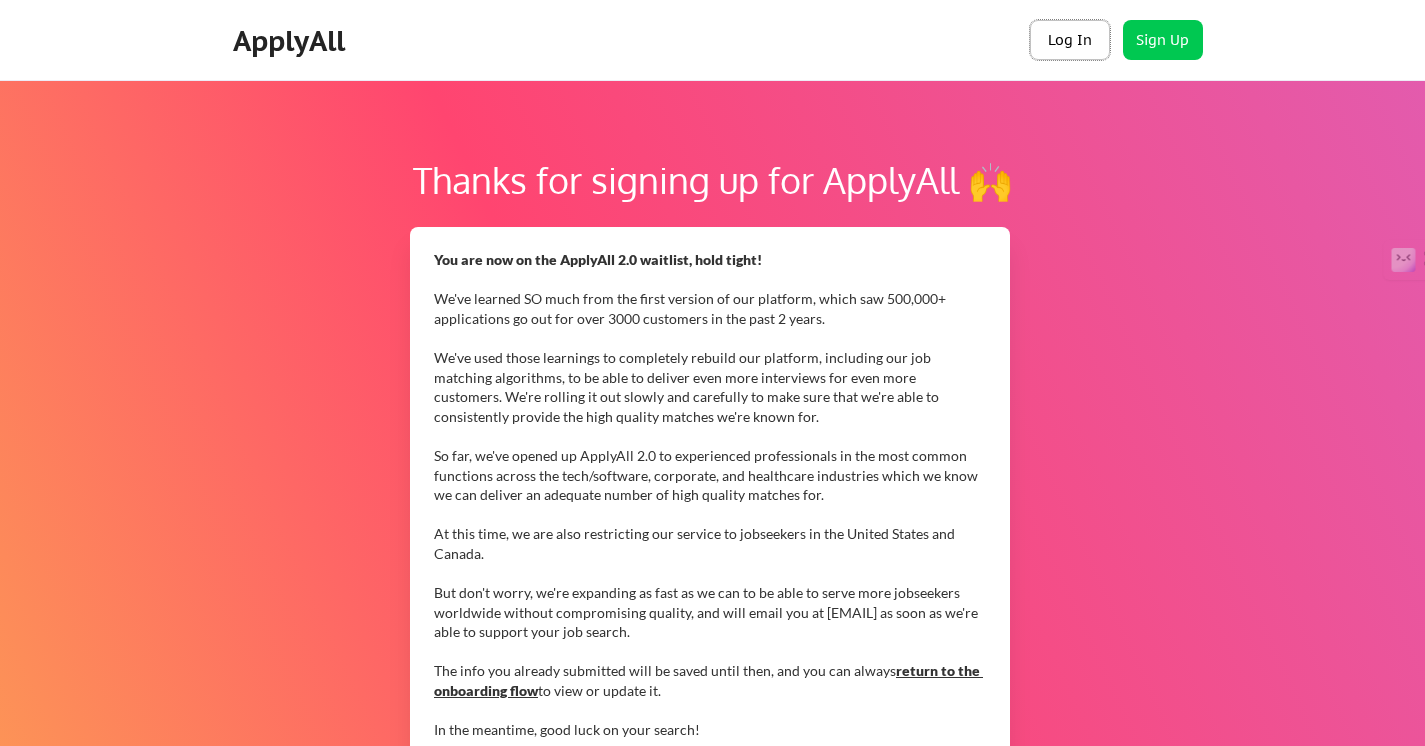 click on "Log In" at bounding box center (1070, 40) 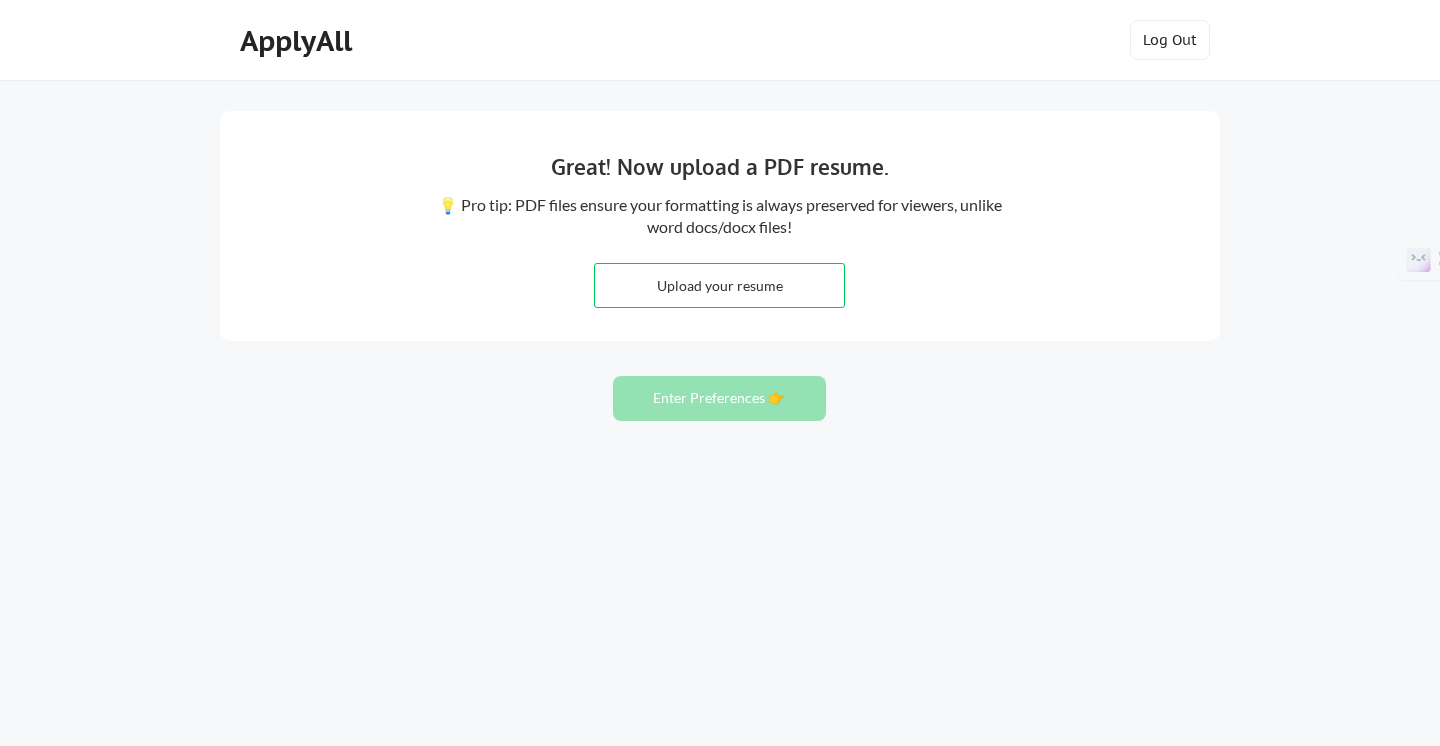scroll, scrollTop: 0, scrollLeft: 0, axis: both 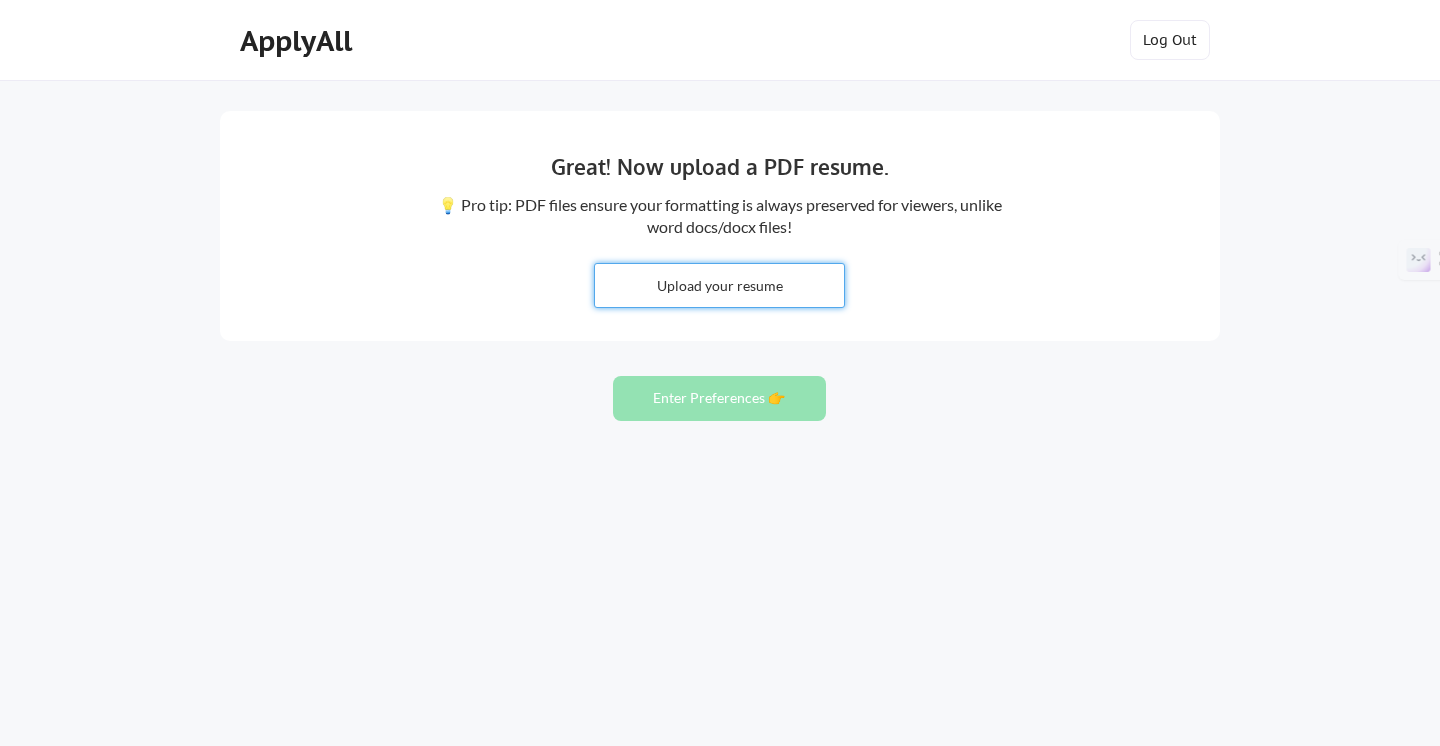 type on "C:\fakepath\CV- Vladimir Martynov(CIO).pdf" 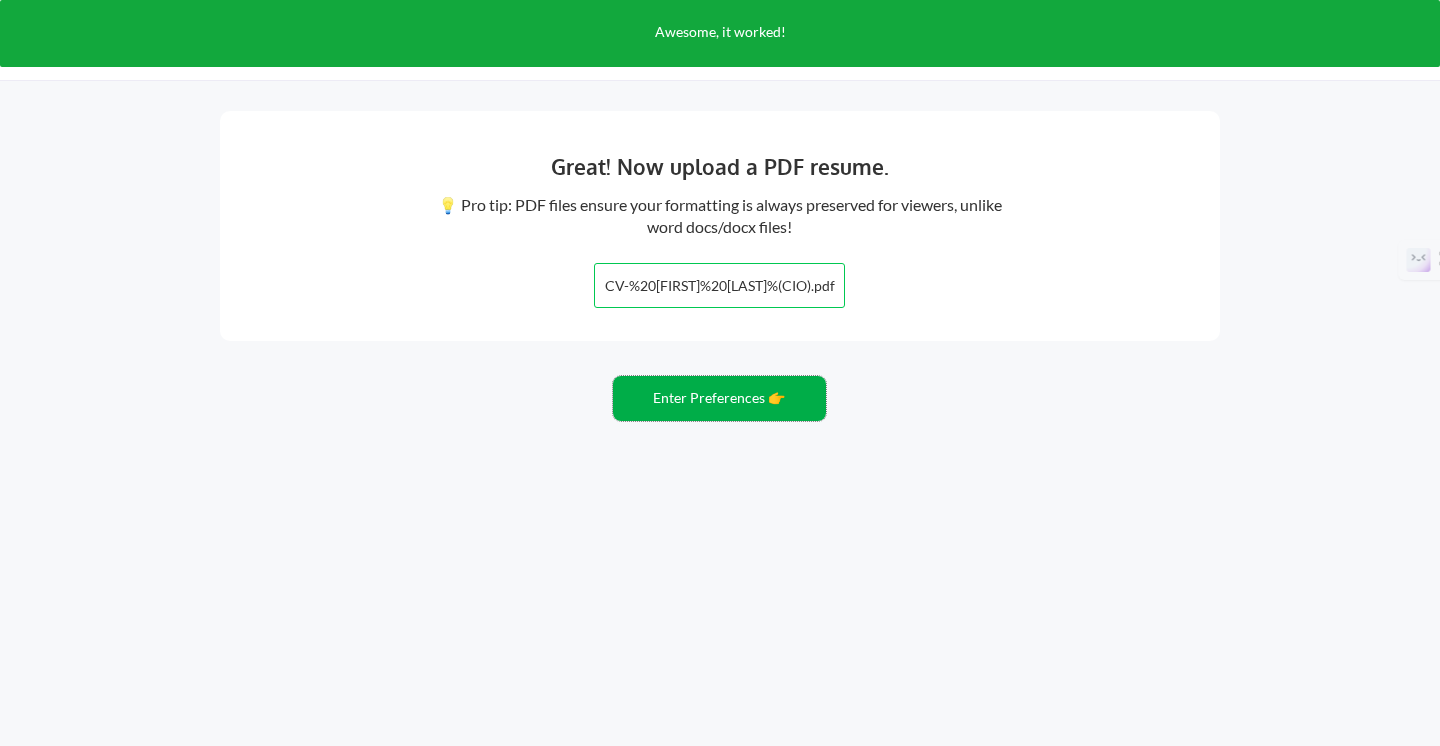 click on "Enter Preferences  👉" at bounding box center [719, 398] 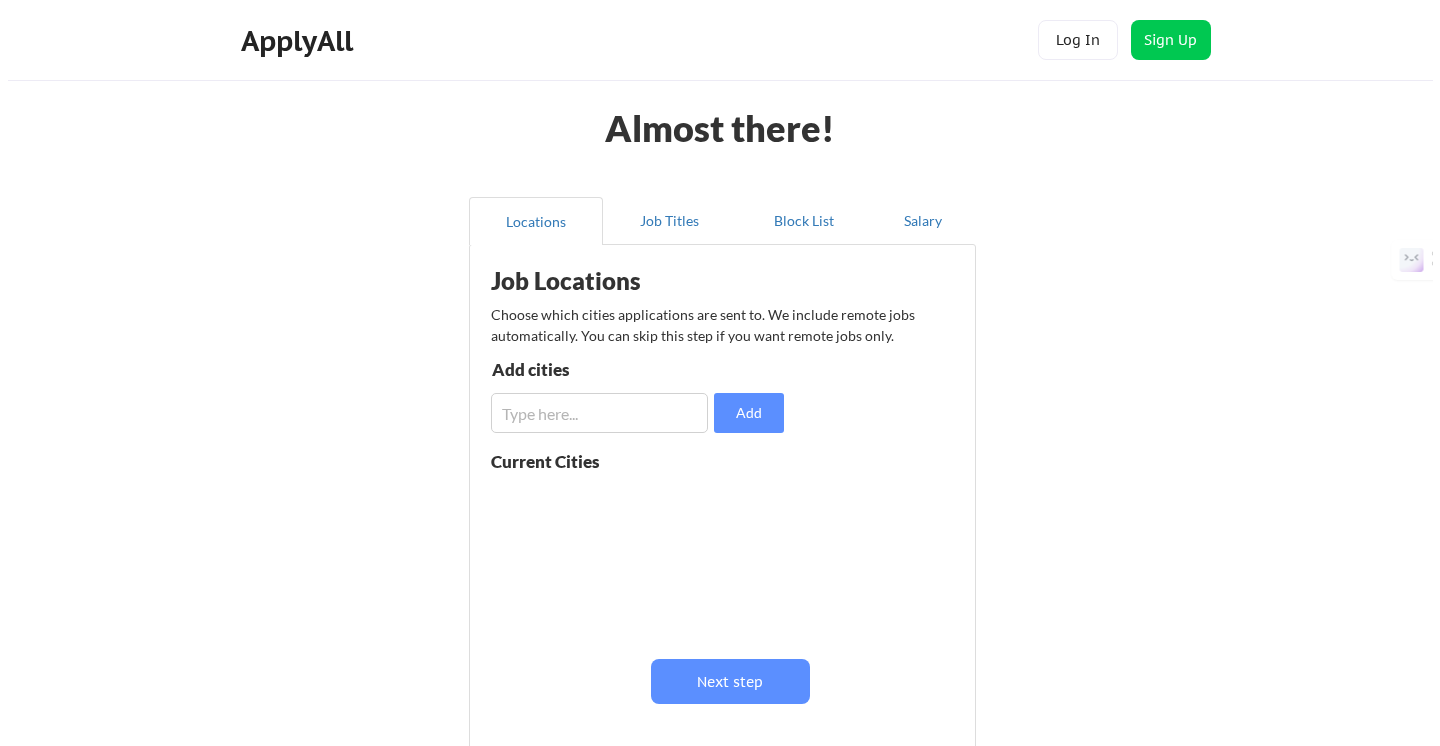 scroll, scrollTop: 0, scrollLeft: 0, axis: both 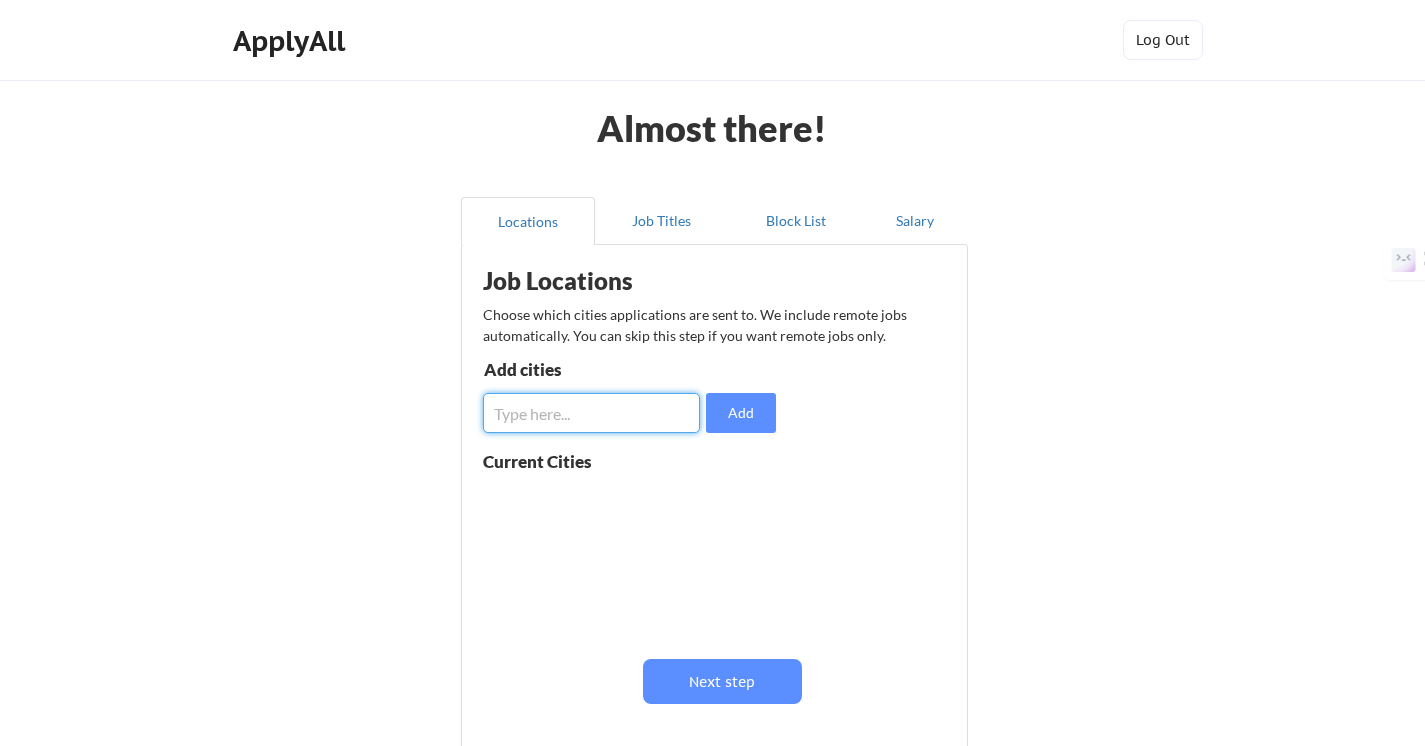 click at bounding box center [591, 413] 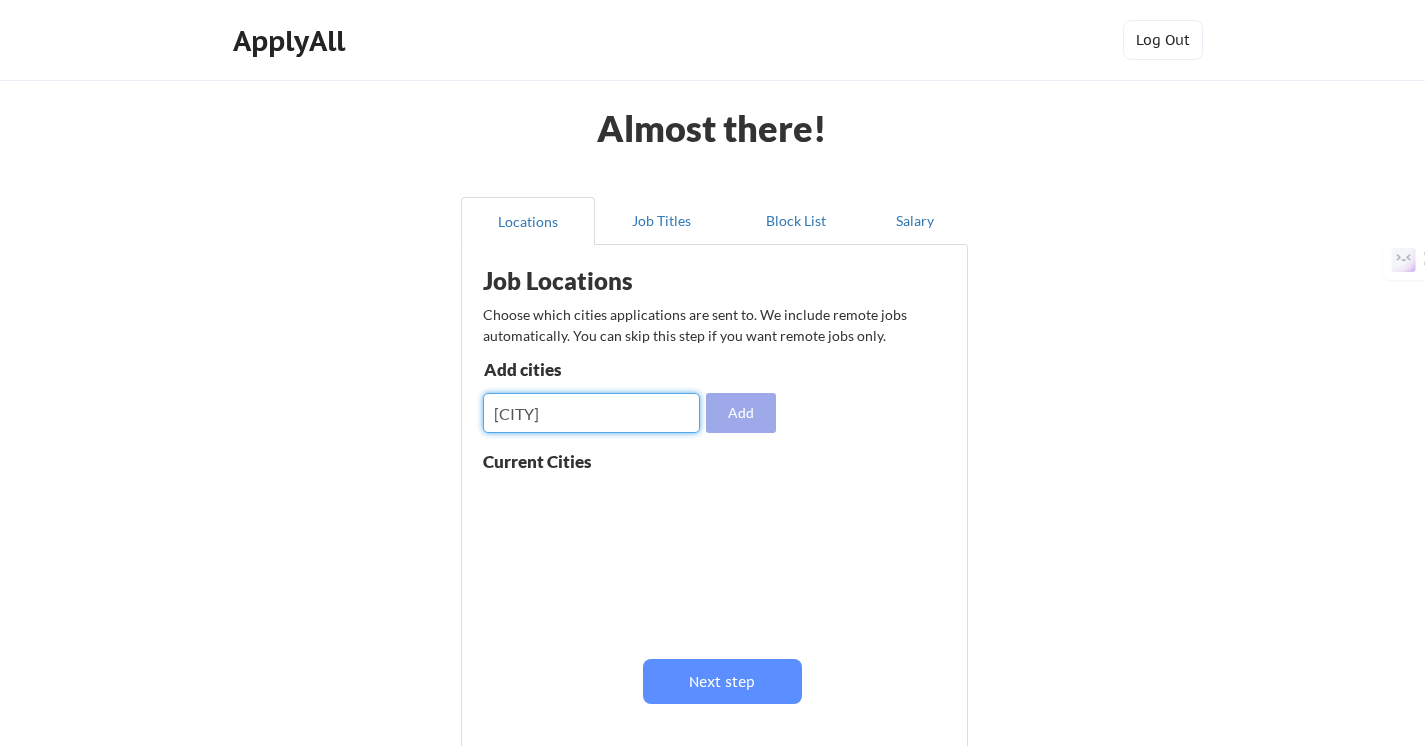 click on "Add" at bounding box center (741, 413) 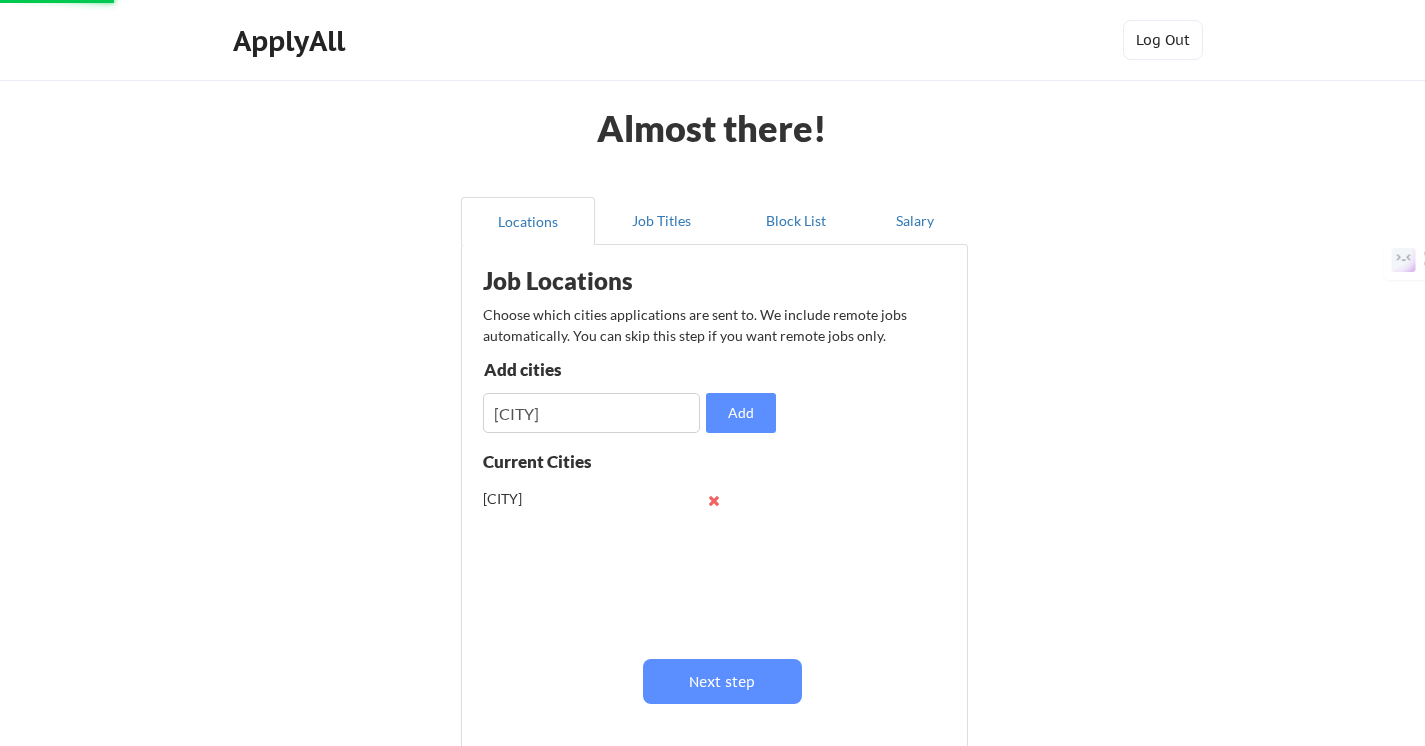click at bounding box center (591, 413) 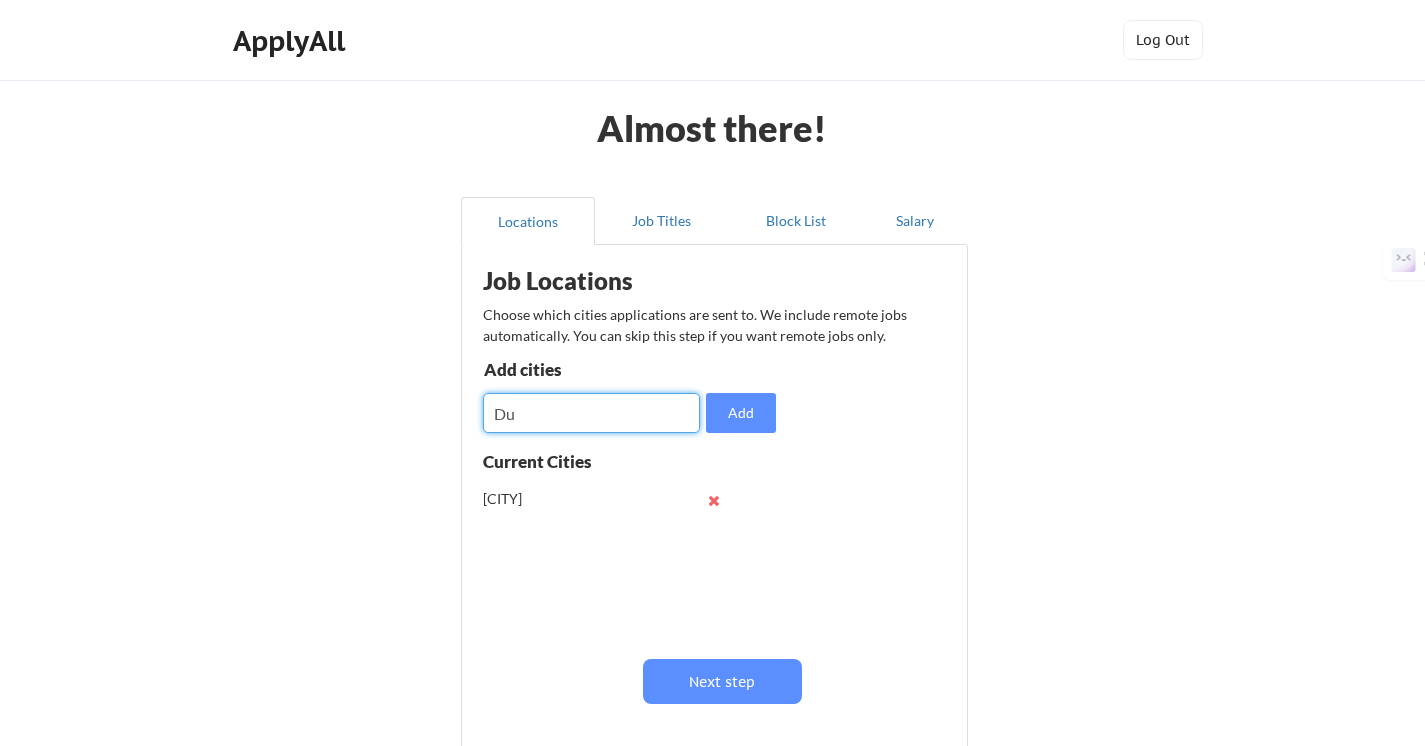 type on "D" 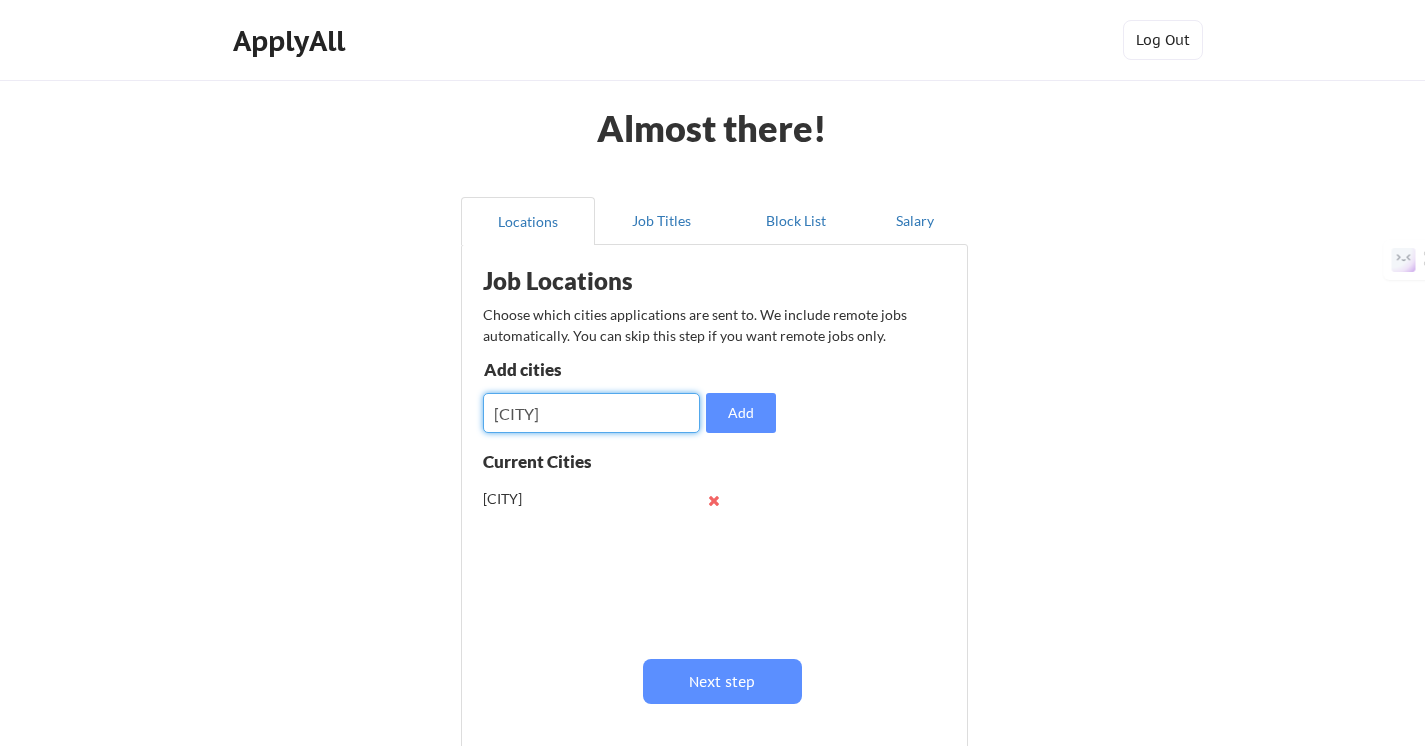 type on "[CITY]" 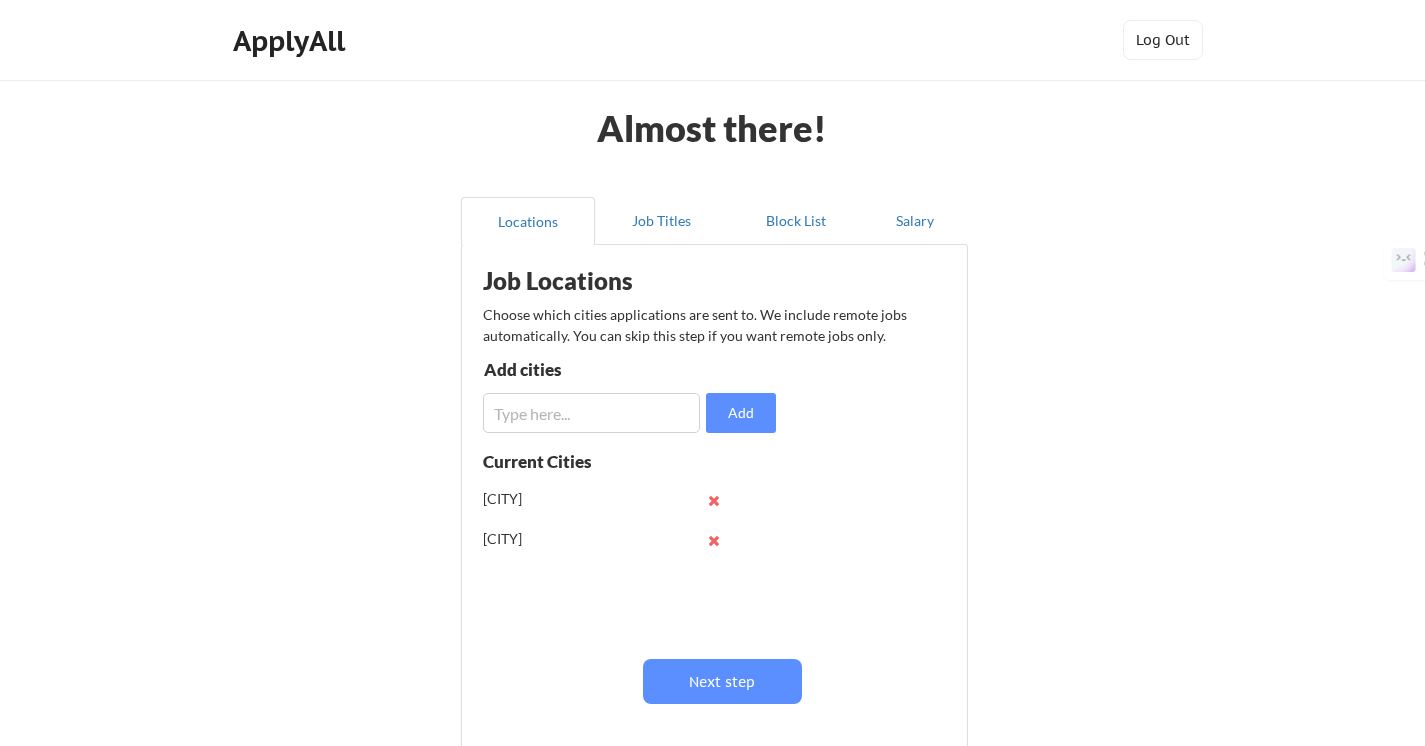 click at bounding box center [591, 413] 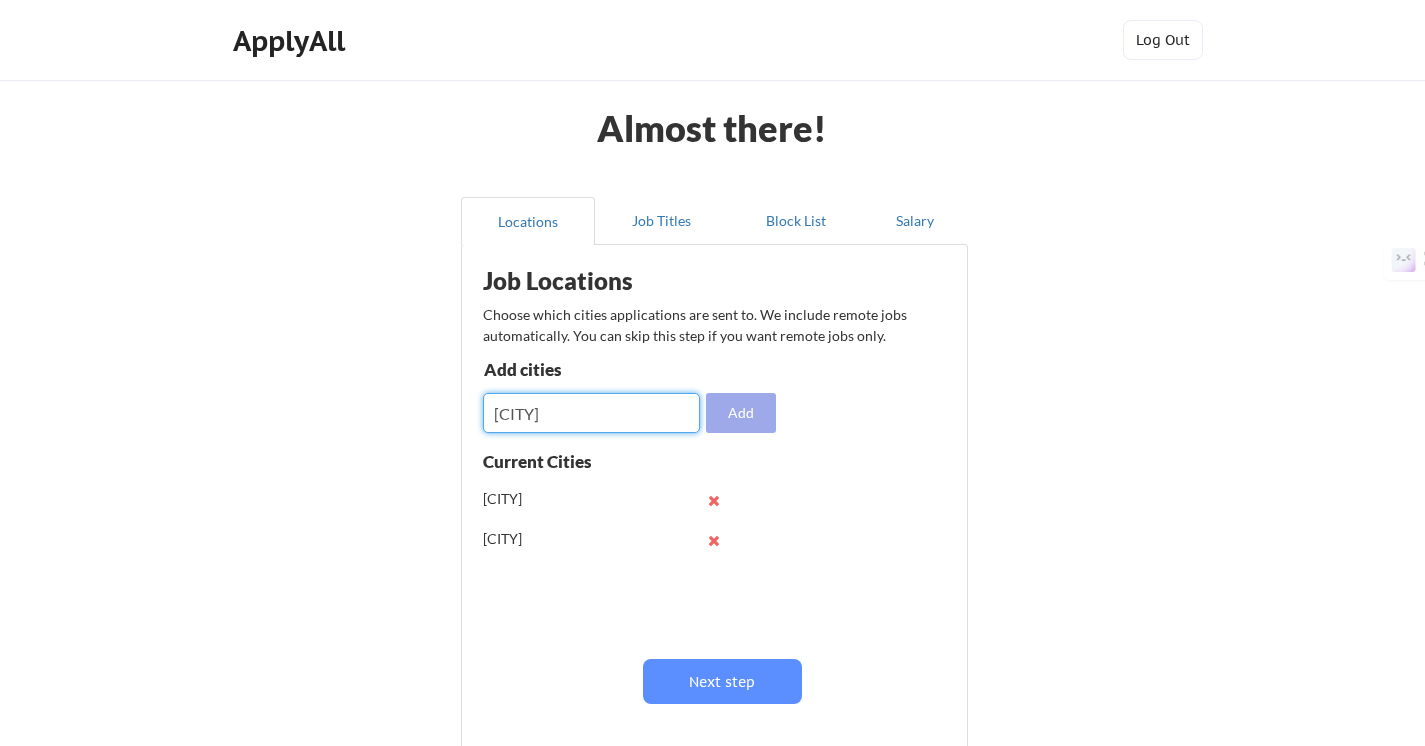 type on "[CITY]" 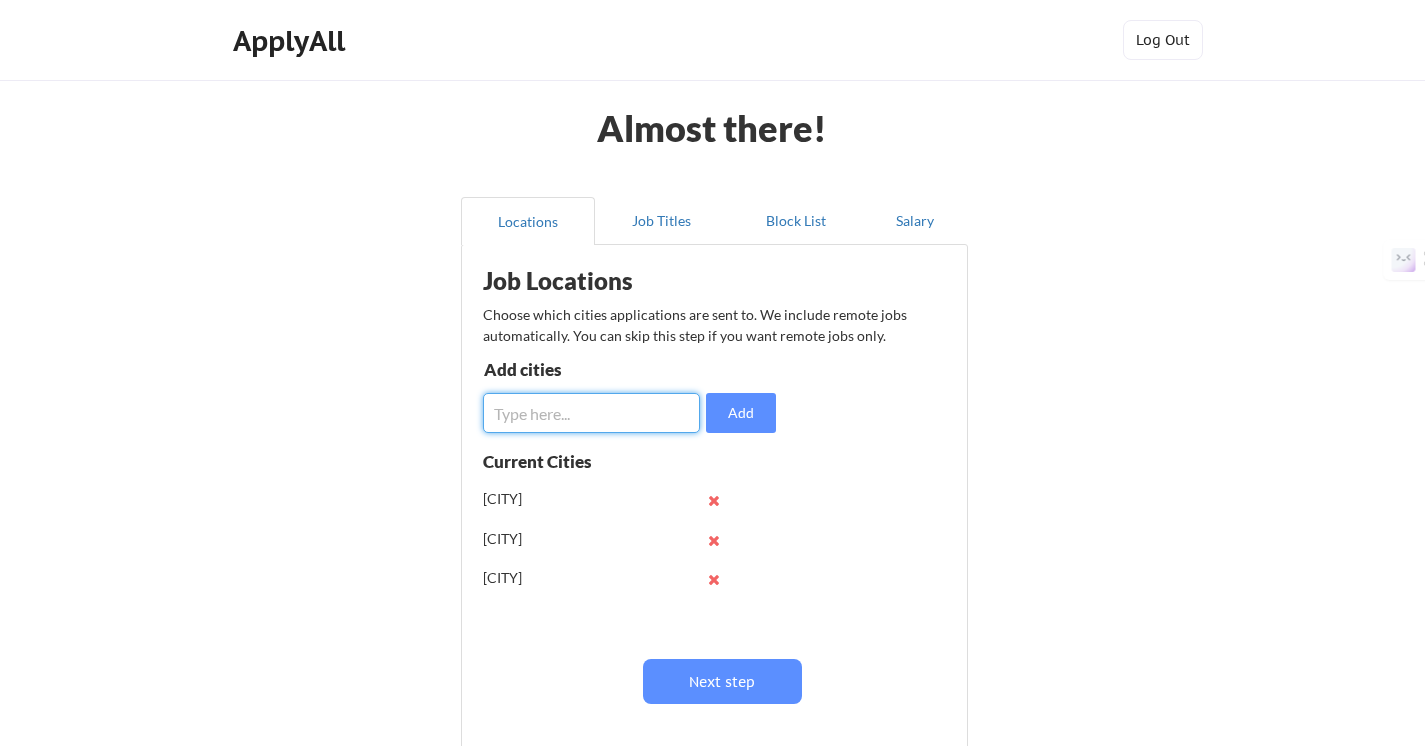 click at bounding box center [591, 413] 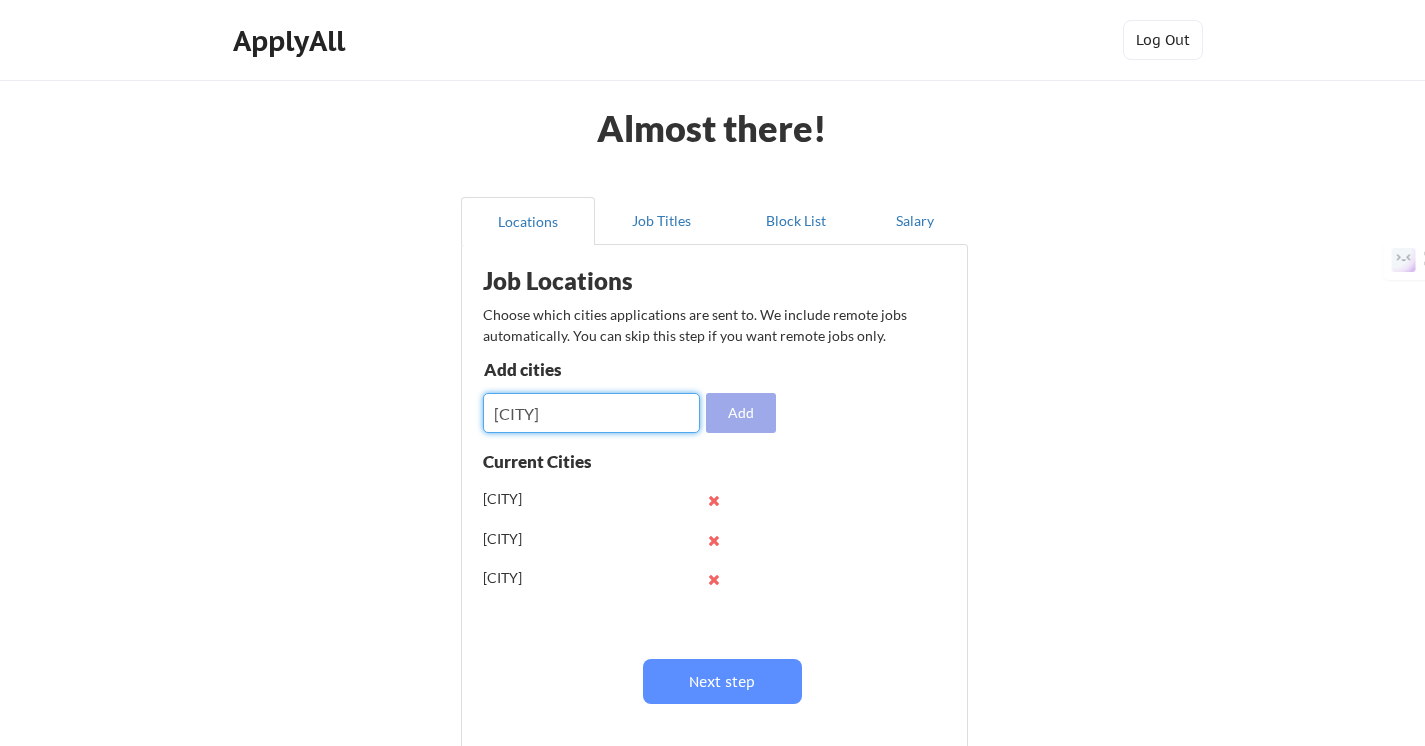 type on "[CITY]" 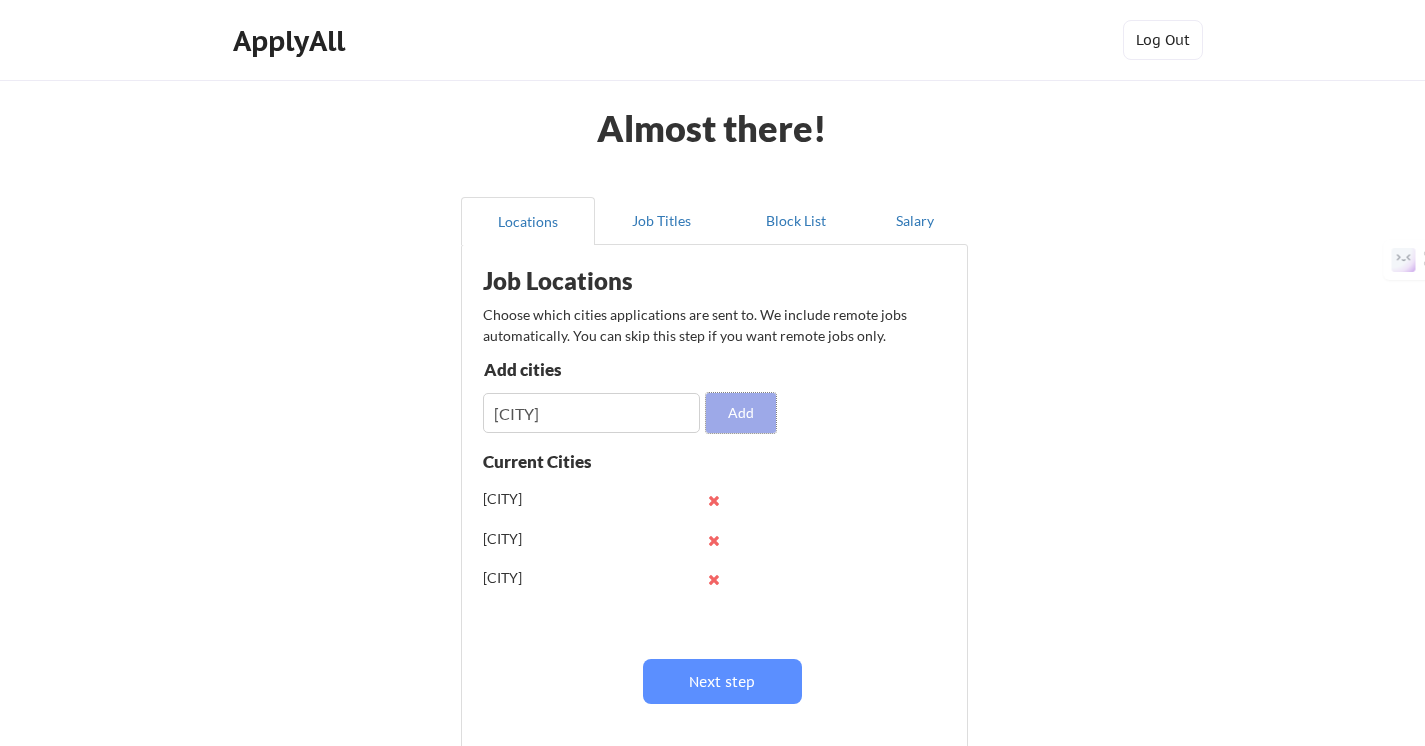 click on "Add" at bounding box center (741, 413) 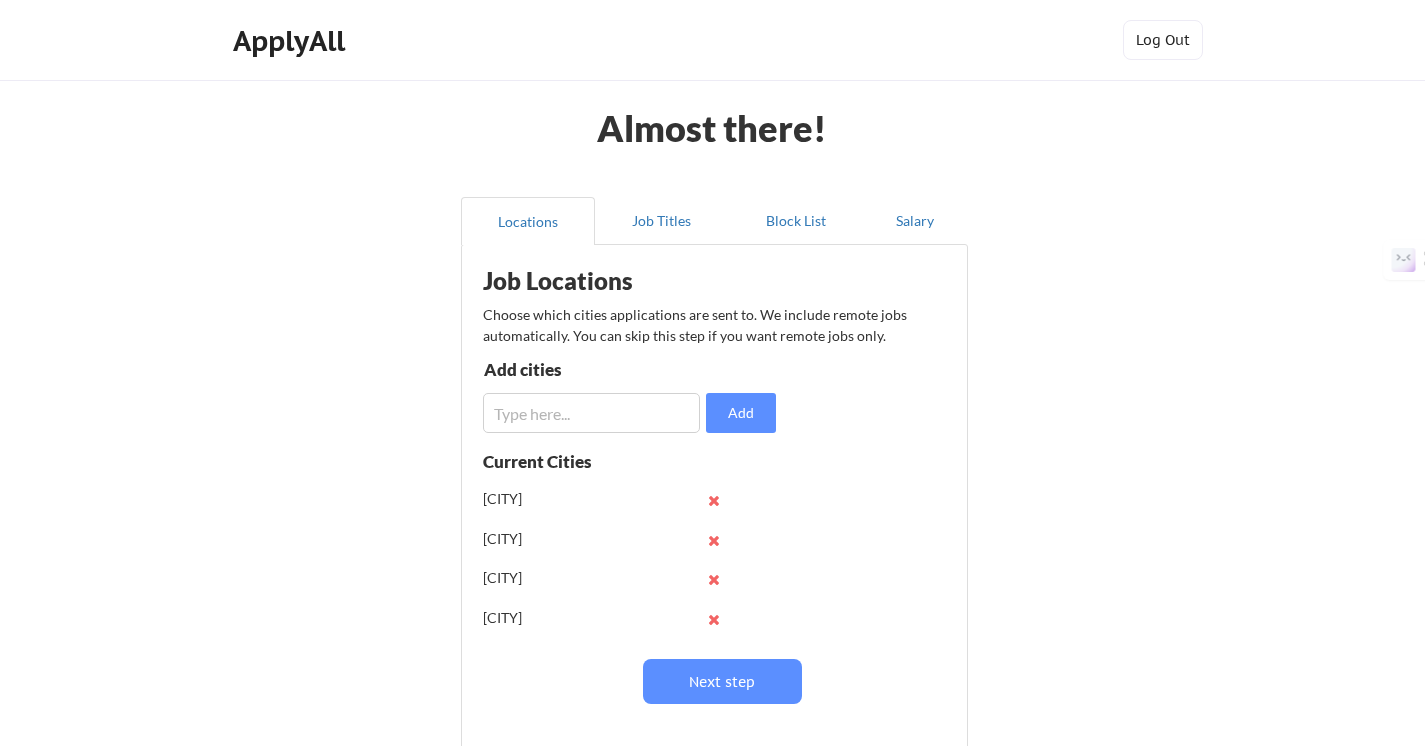 click at bounding box center [591, 413] 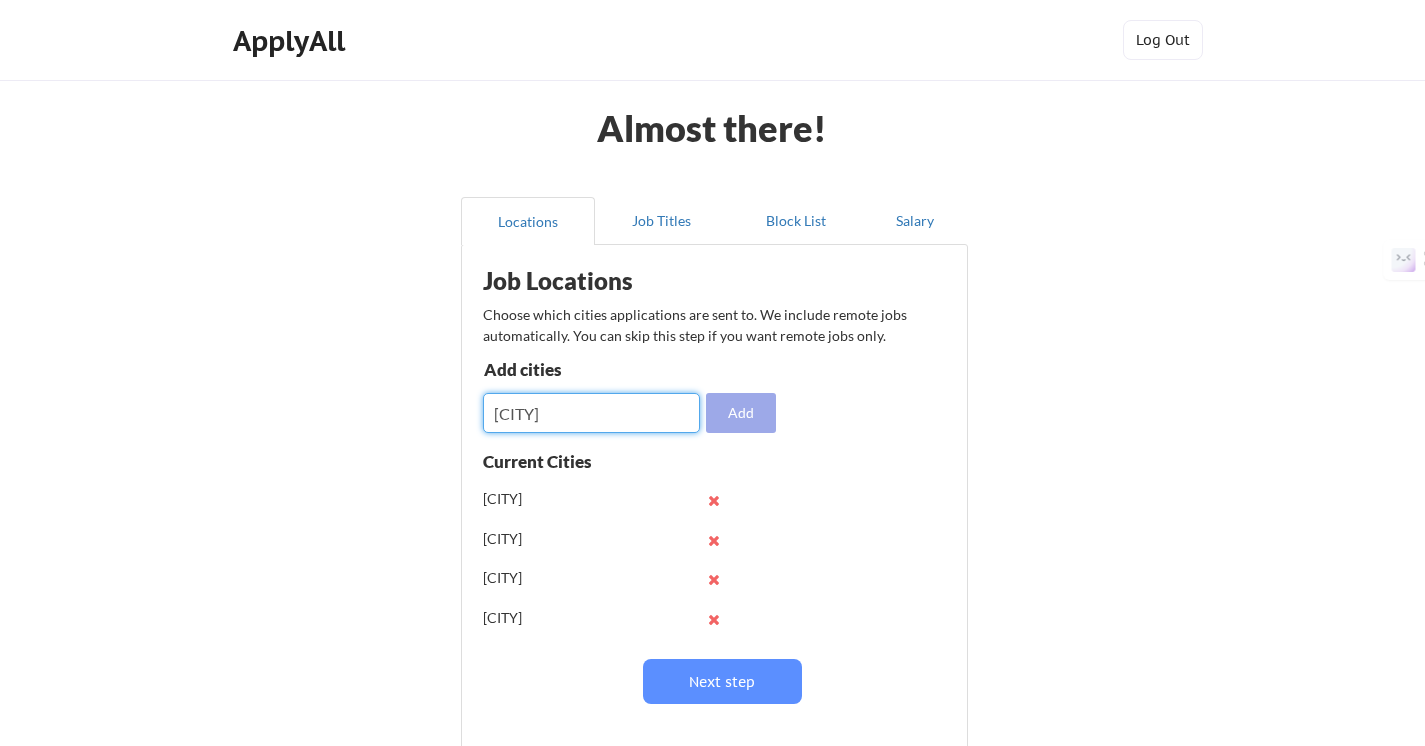 type on "[CITY]" 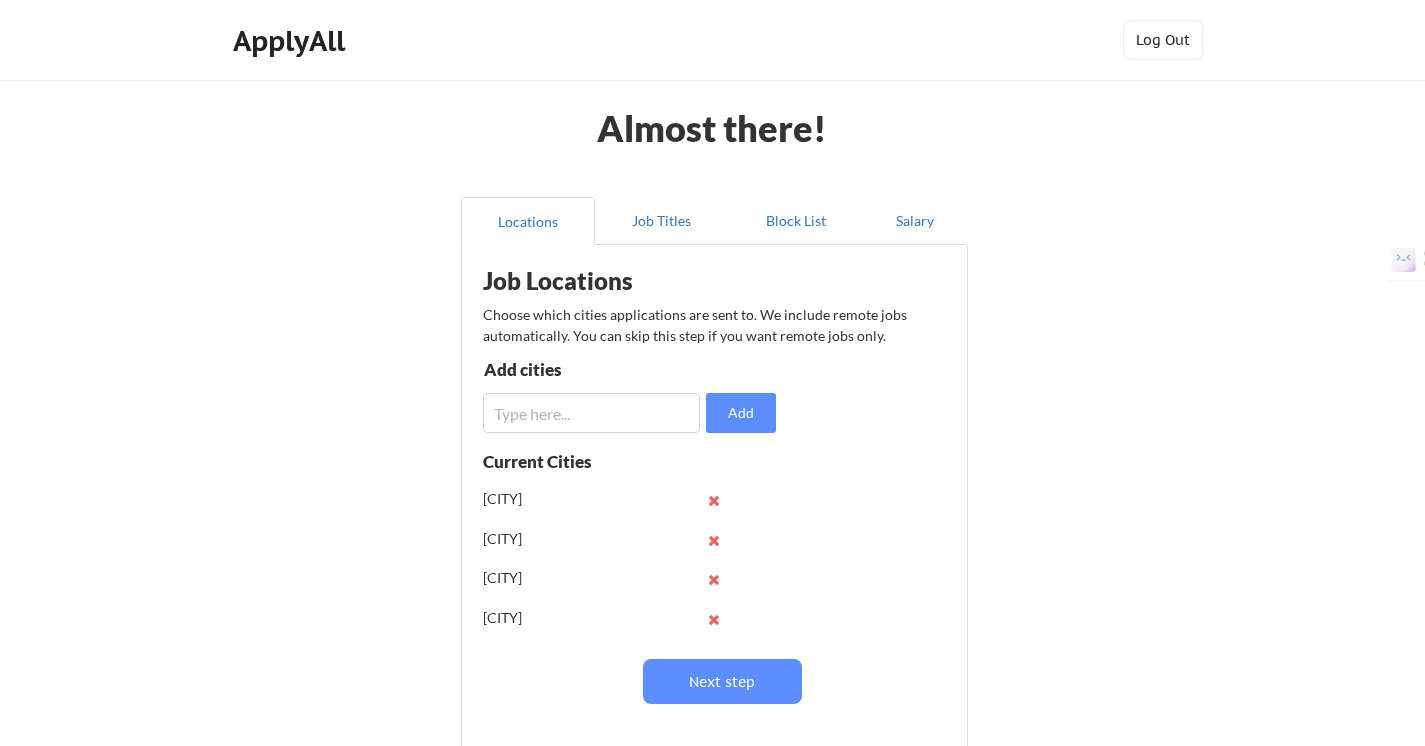click at bounding box center (591, 413) 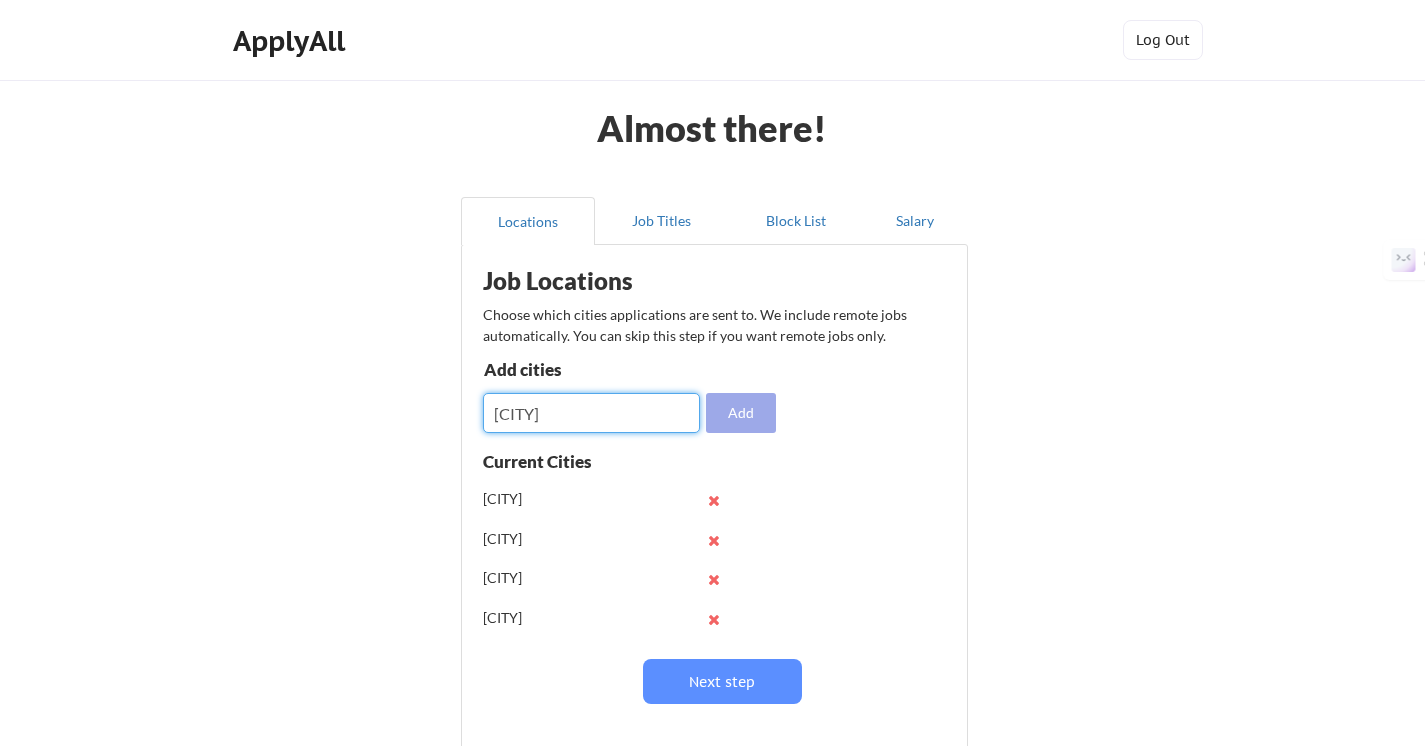 type on "[CITY]" 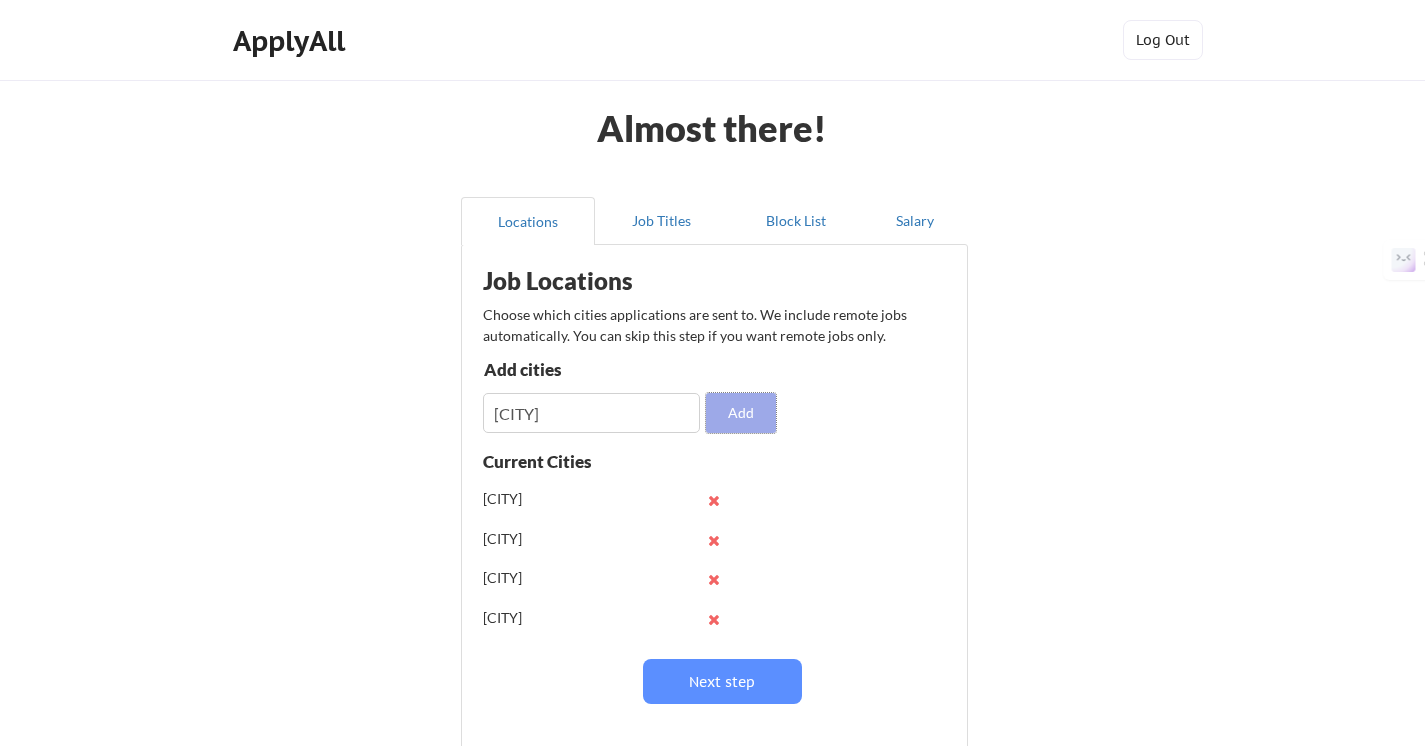 click on "Add" at bounding box center (741, 413) 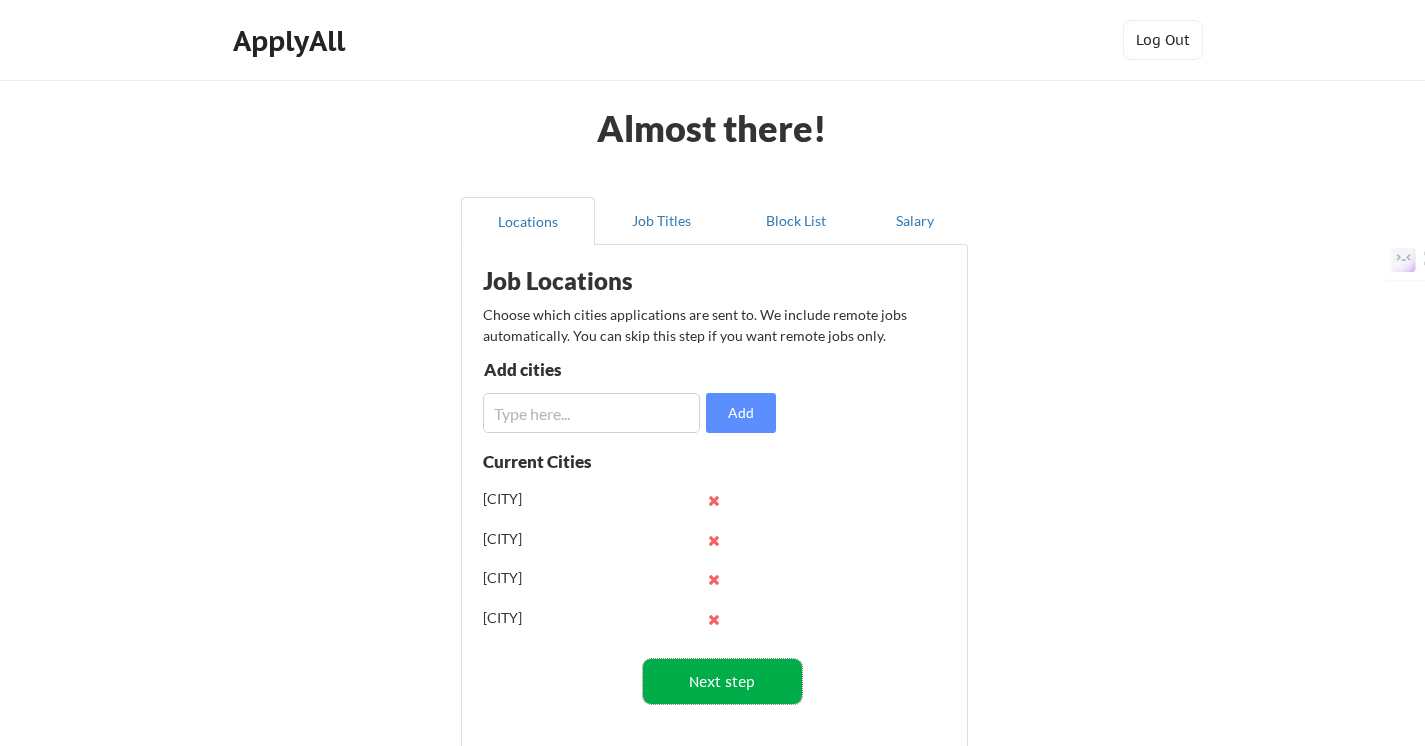 click on "Next step" at bounding box center (722, 681) 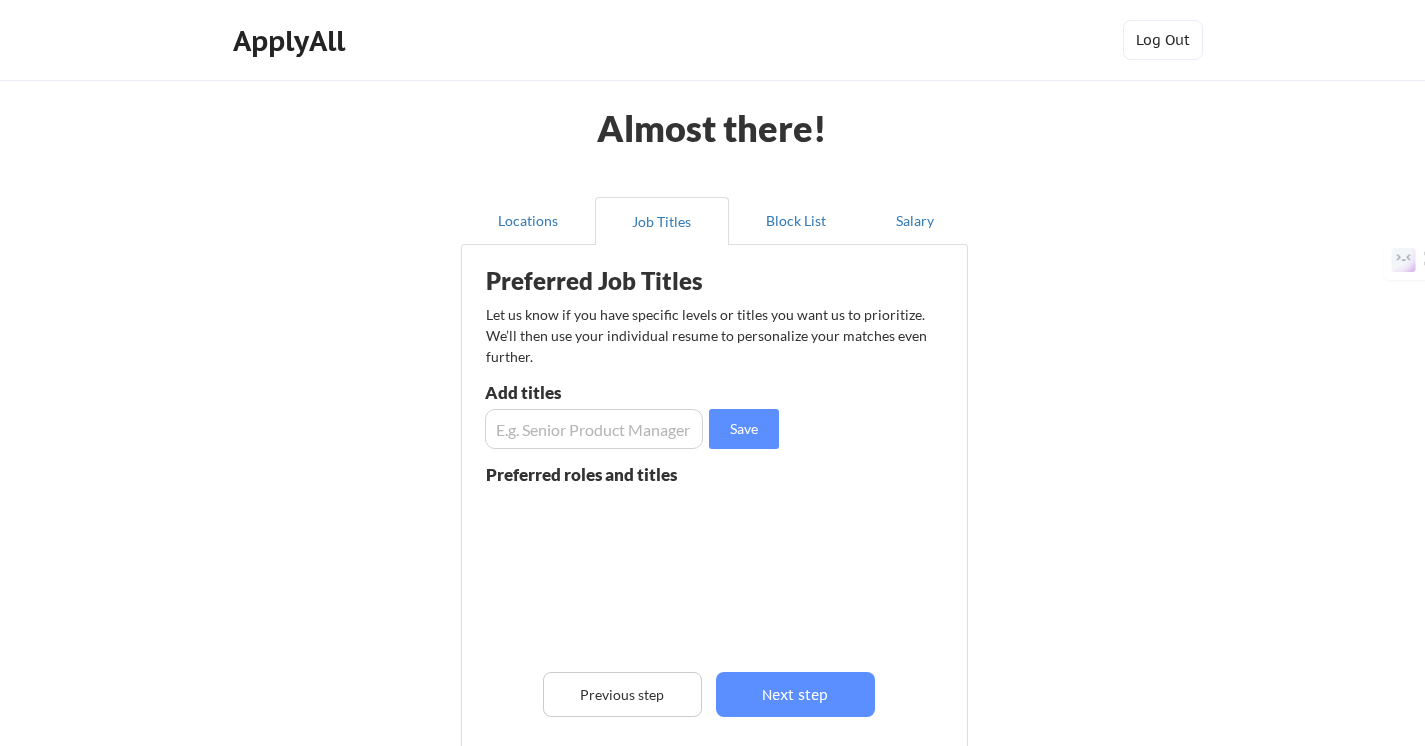 click at bounding box center [594, 429] 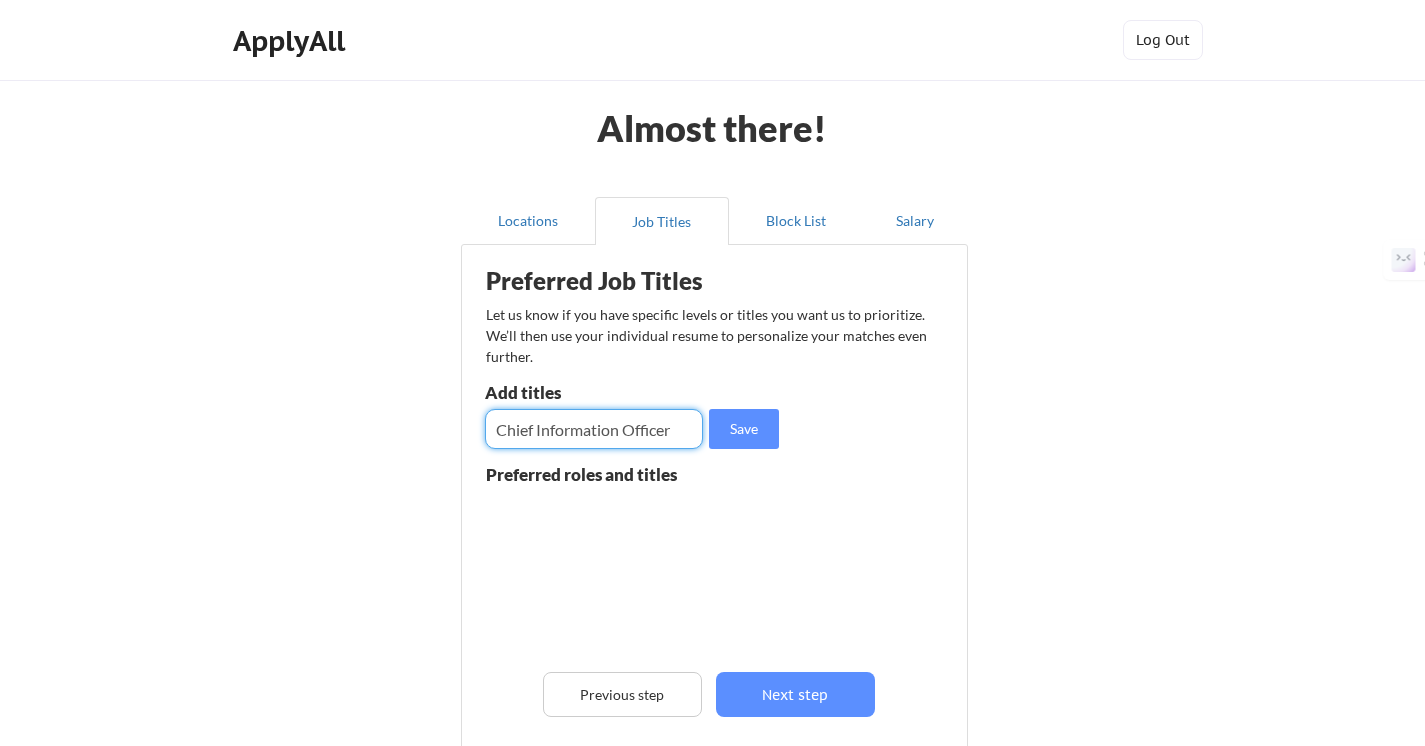 type on "Chief Information Officer" 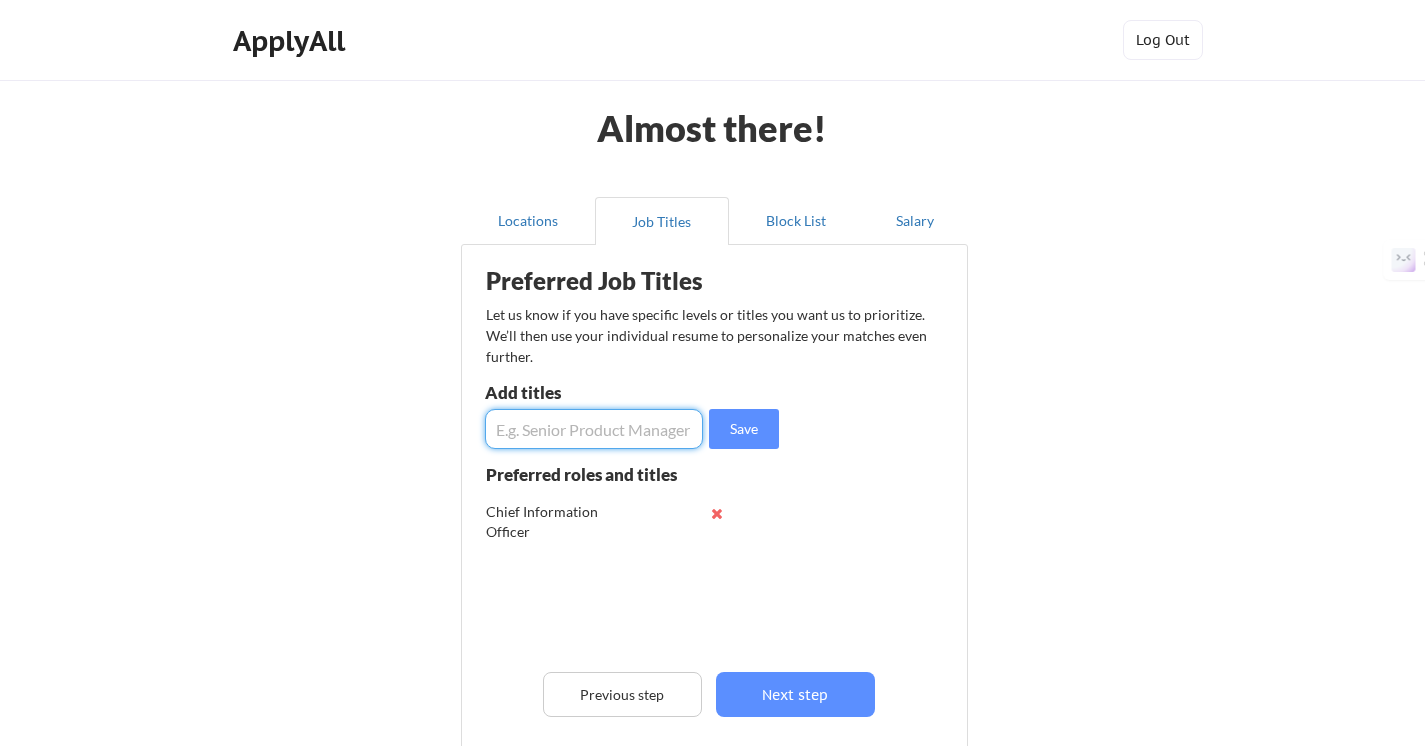 click at bounding box center (594, 429) 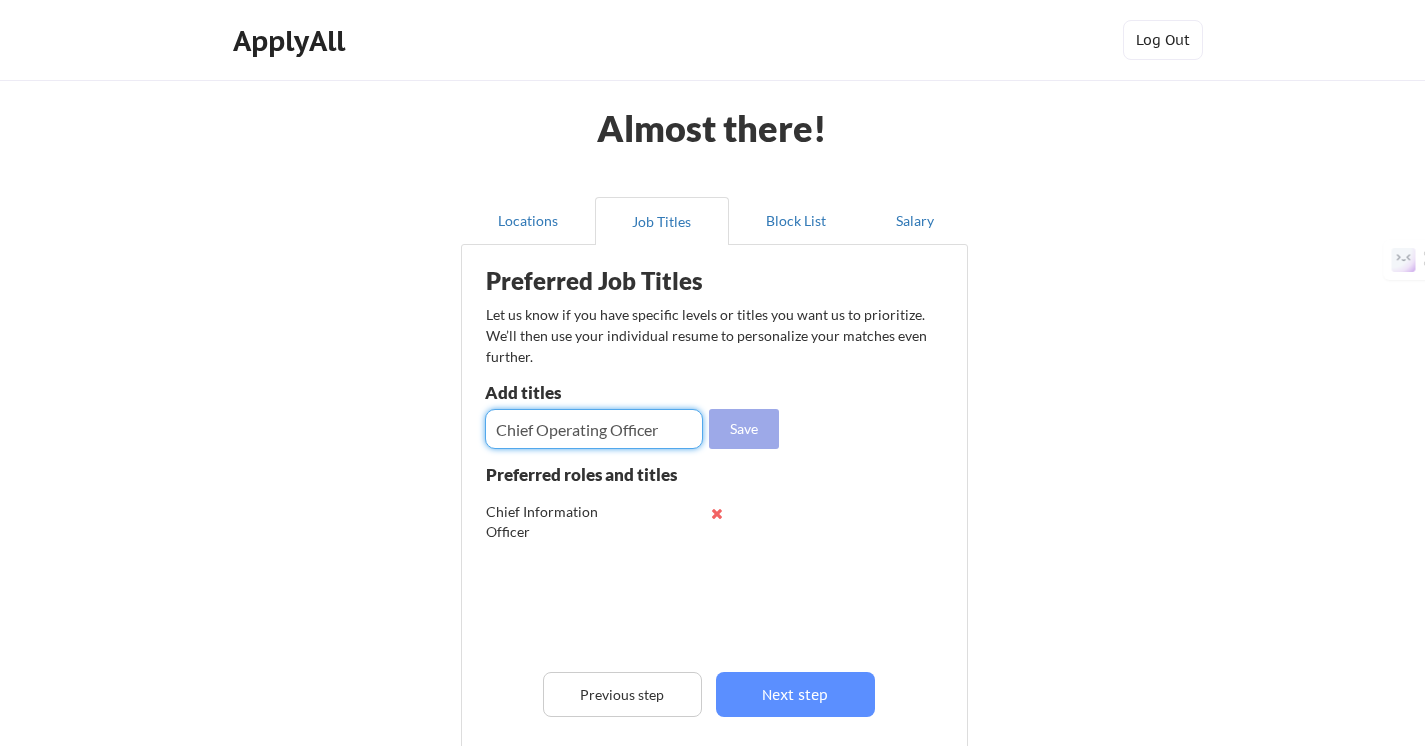 type on "Chief Operating Officer" 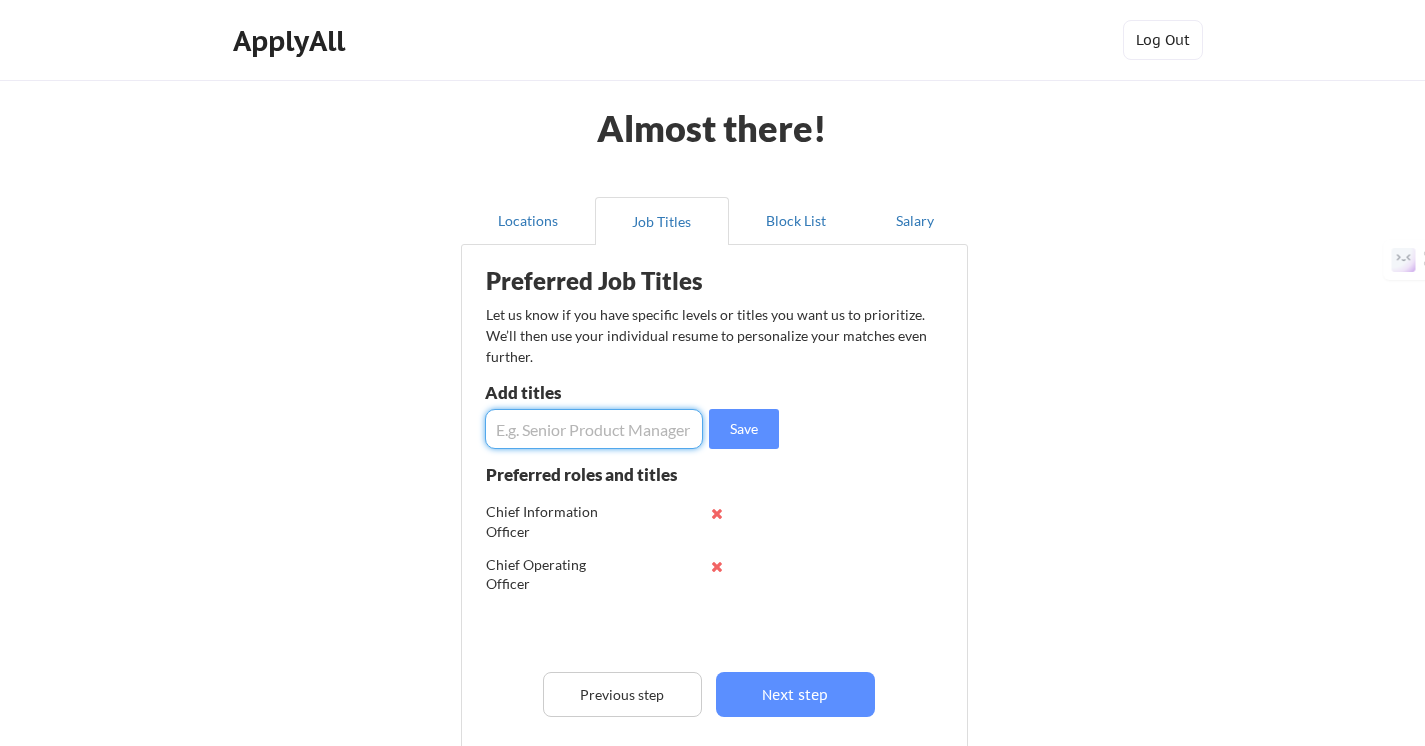 click at bounding box center [594, 429] 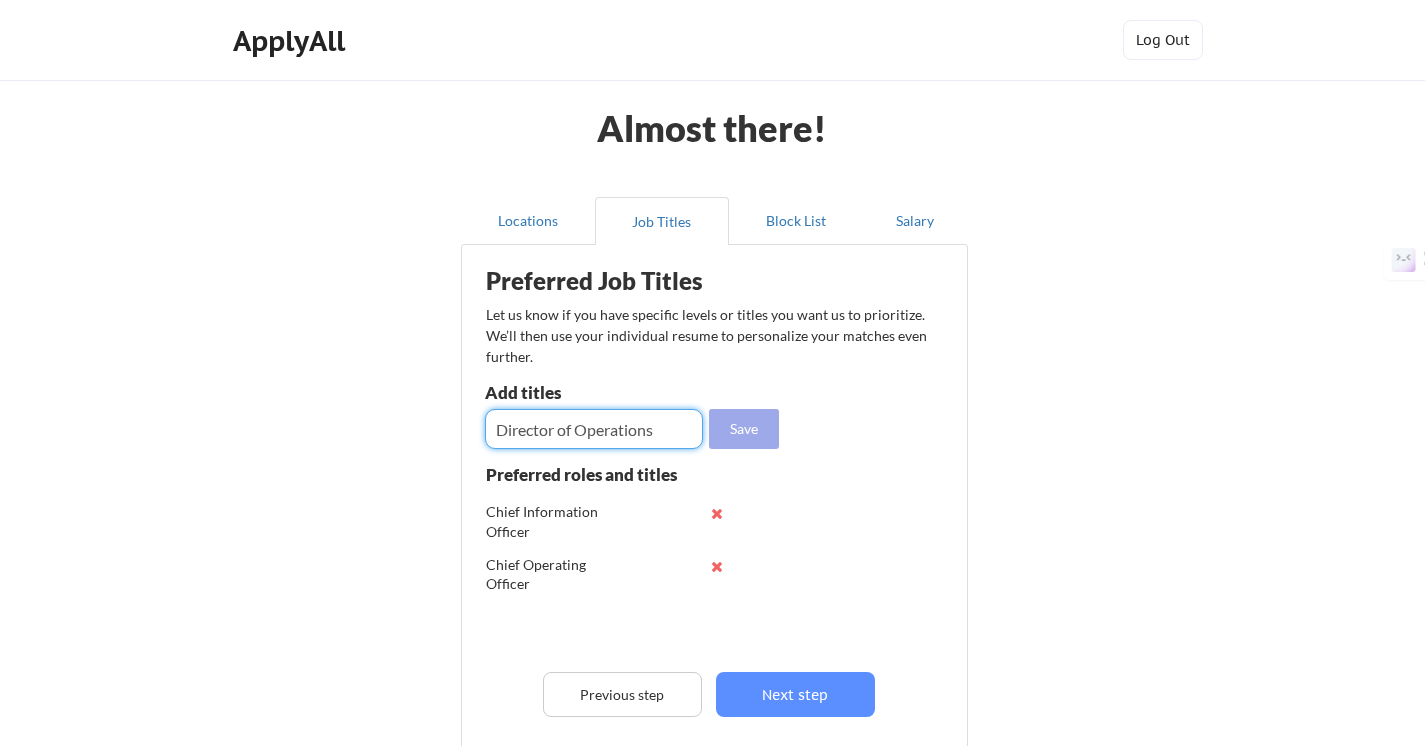 type on "Director of Operations" 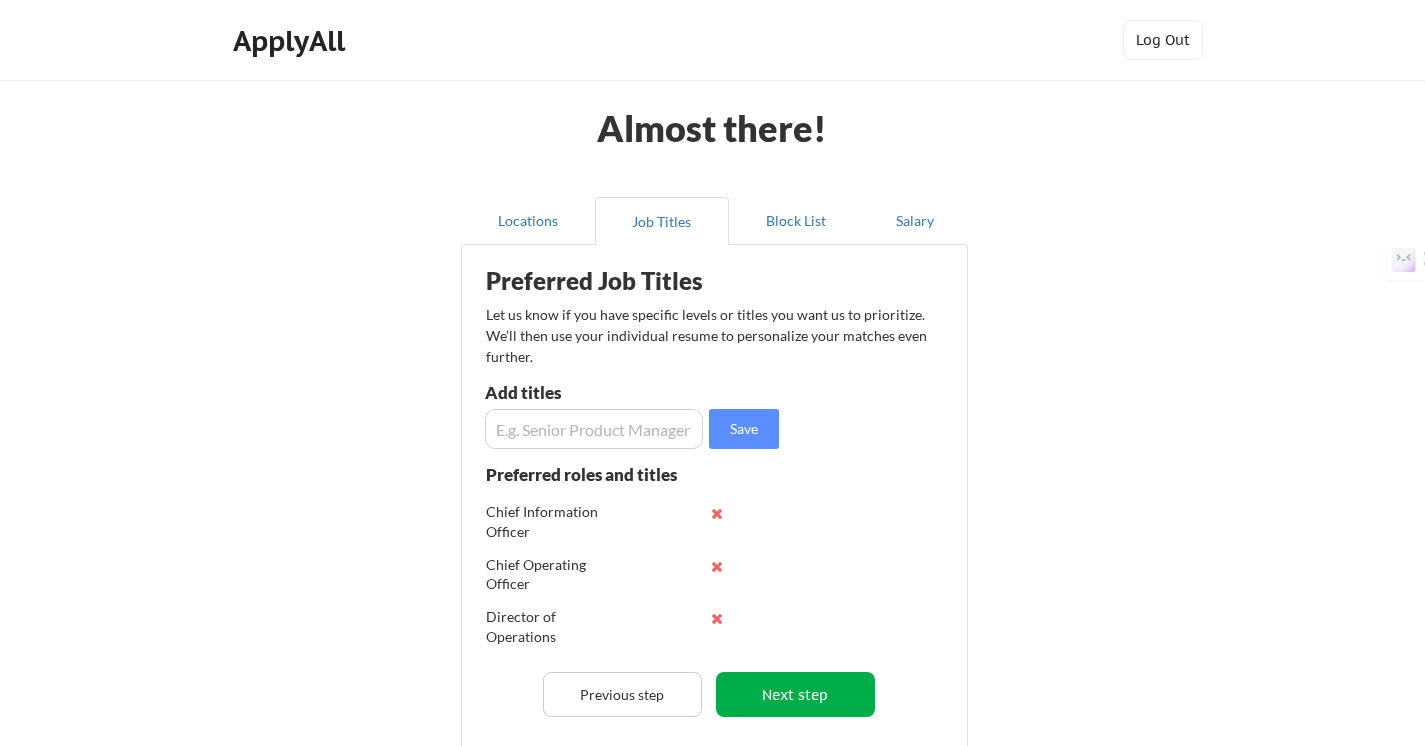 click on "Next step" at bounding box center [795, 694] 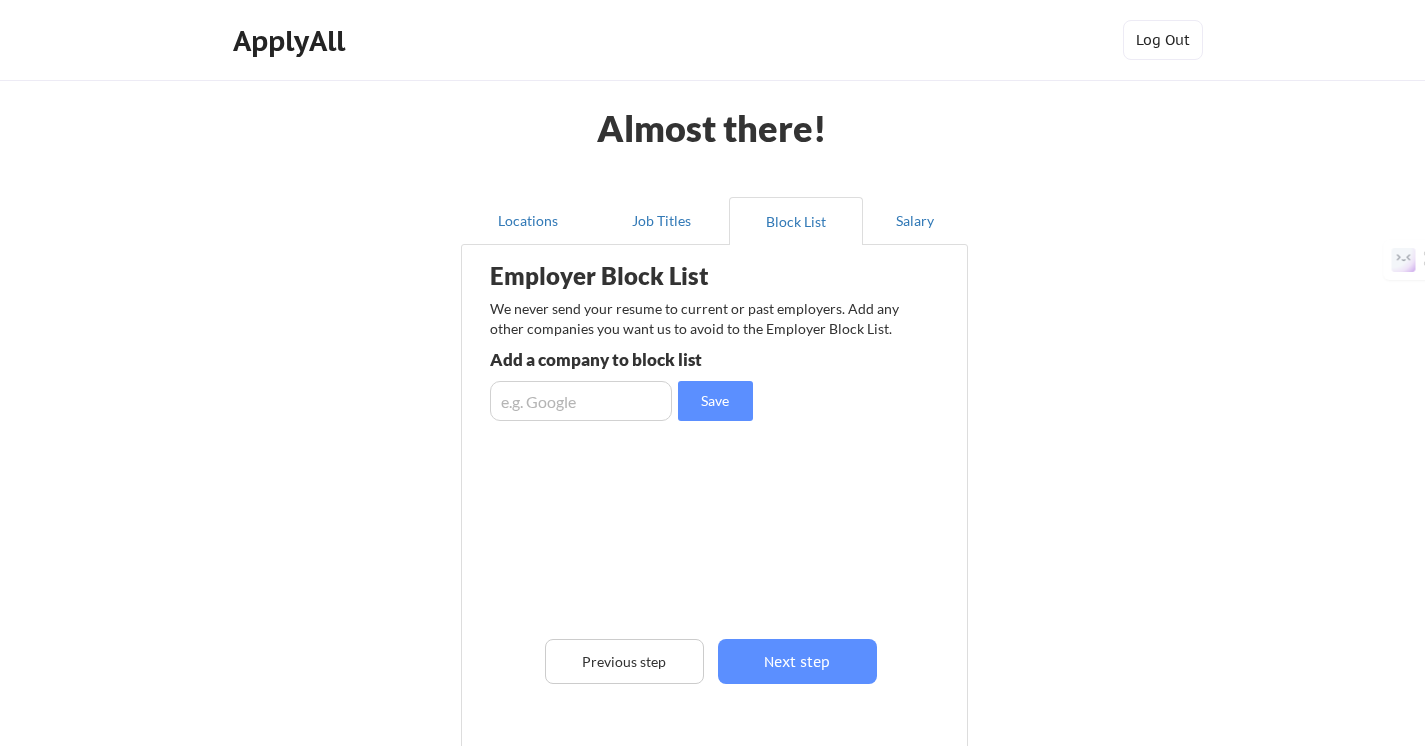 click at bounding box center [581, 401] 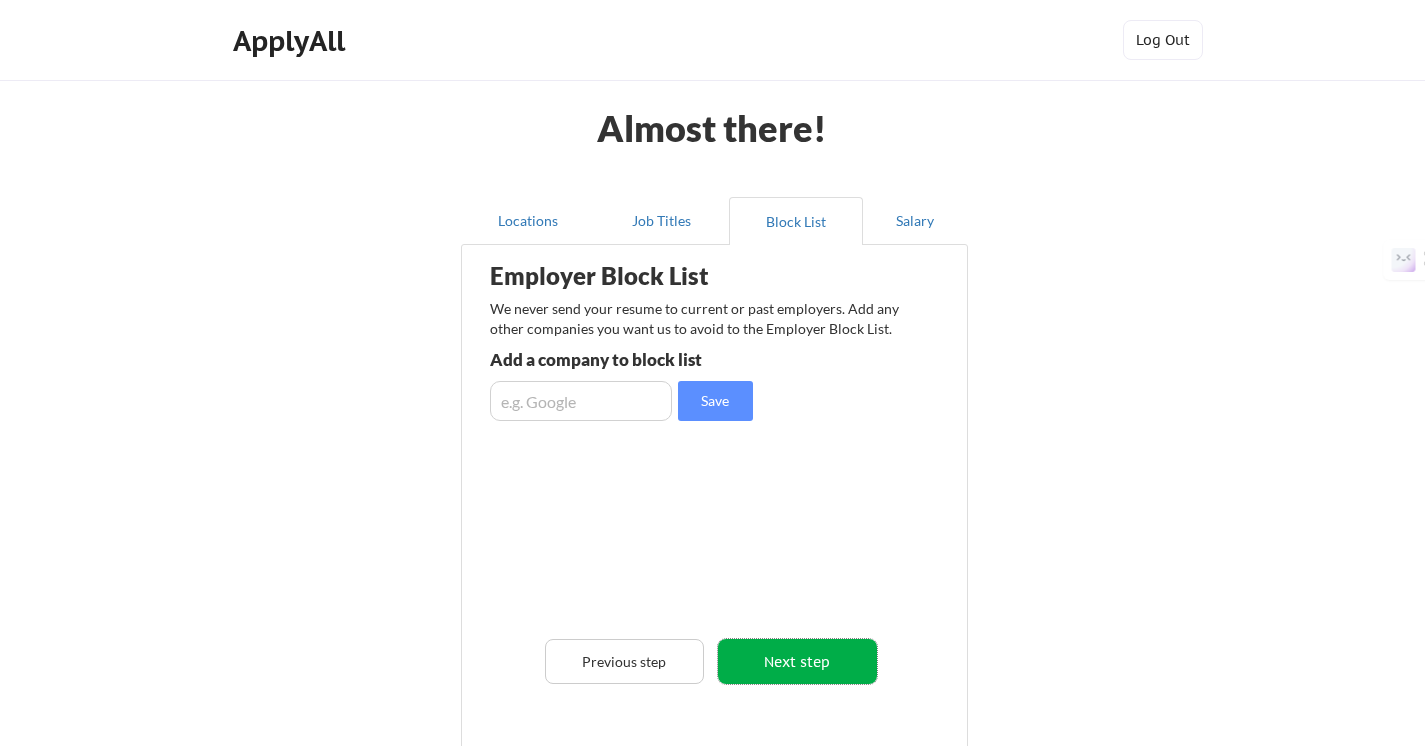 click on "Next step" at bounding box center [797, 661] 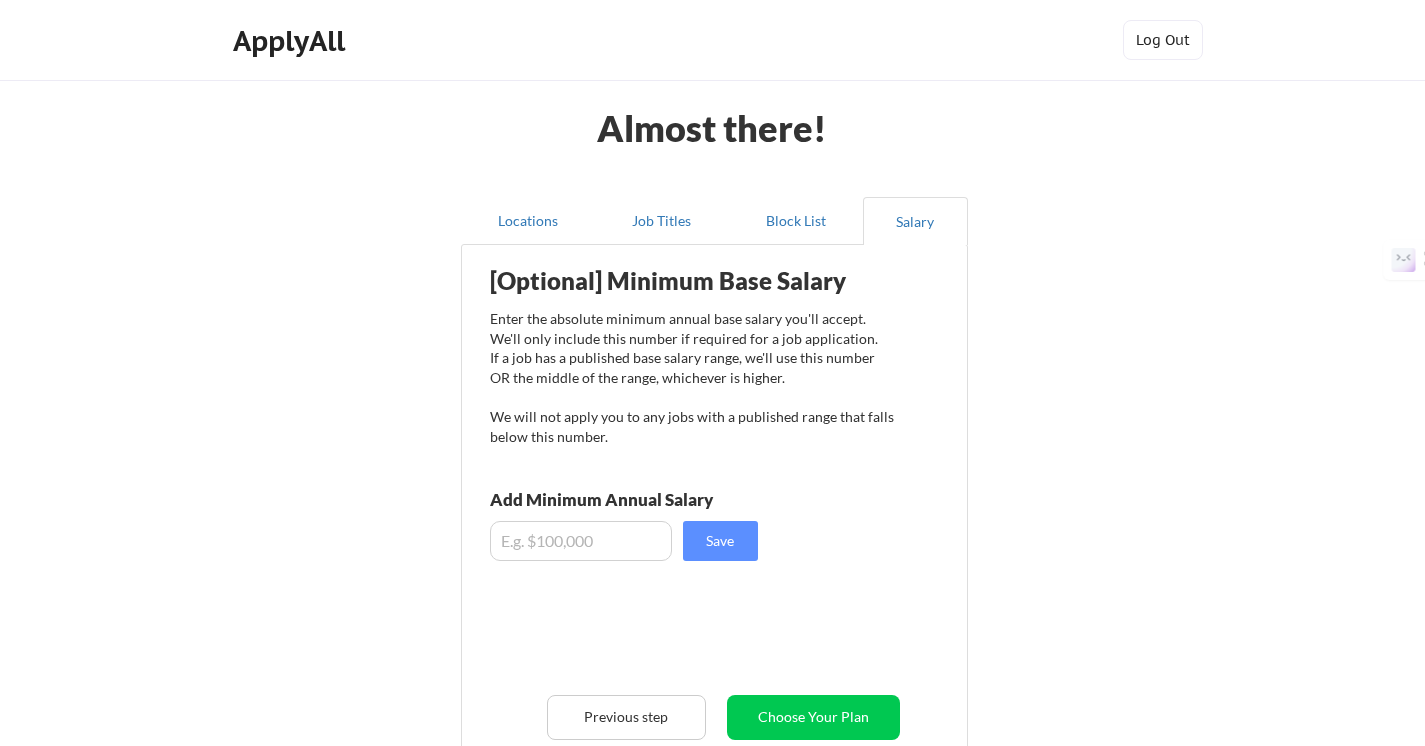 click at bounding box center (581, 541) 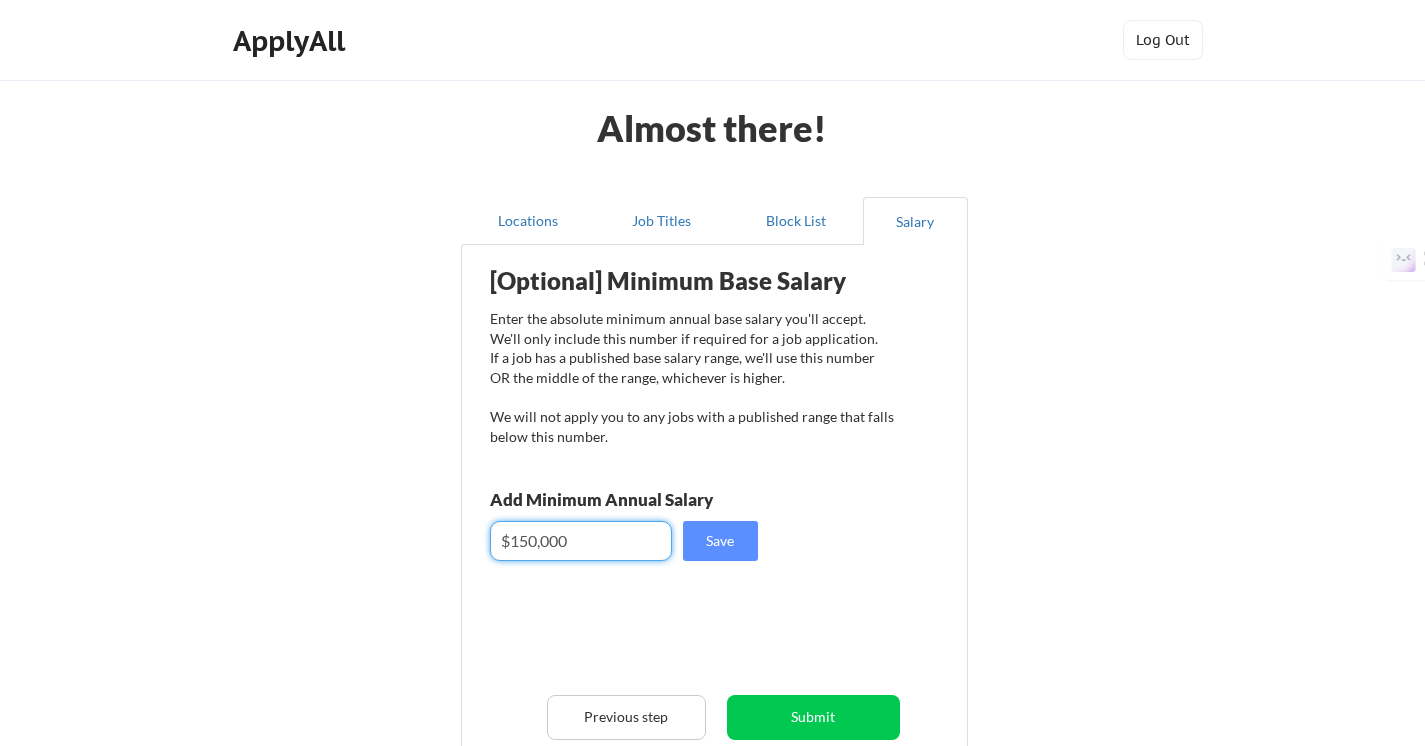 type on "$150,000" 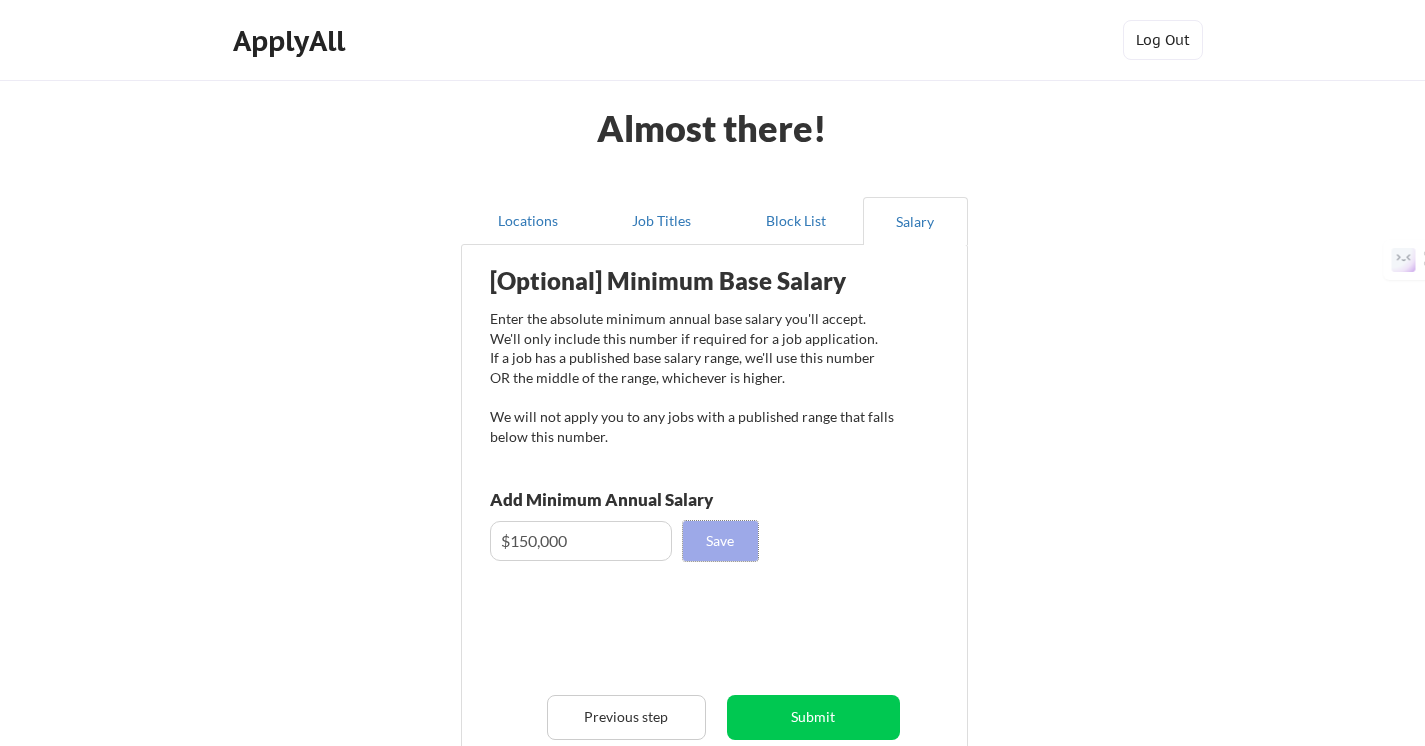 click on "Save" at bounding box center [720, 541] 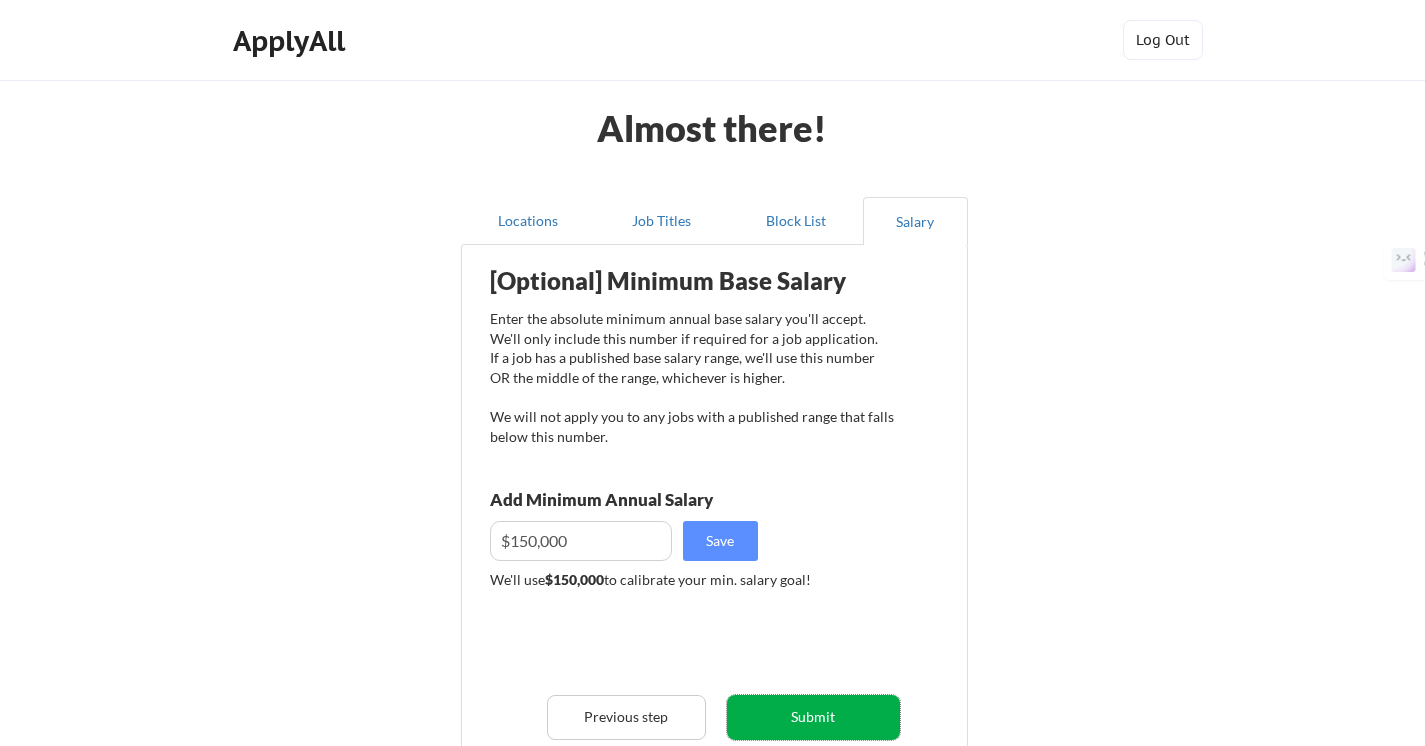 click on "Submit" at bounding box center (813, 717) 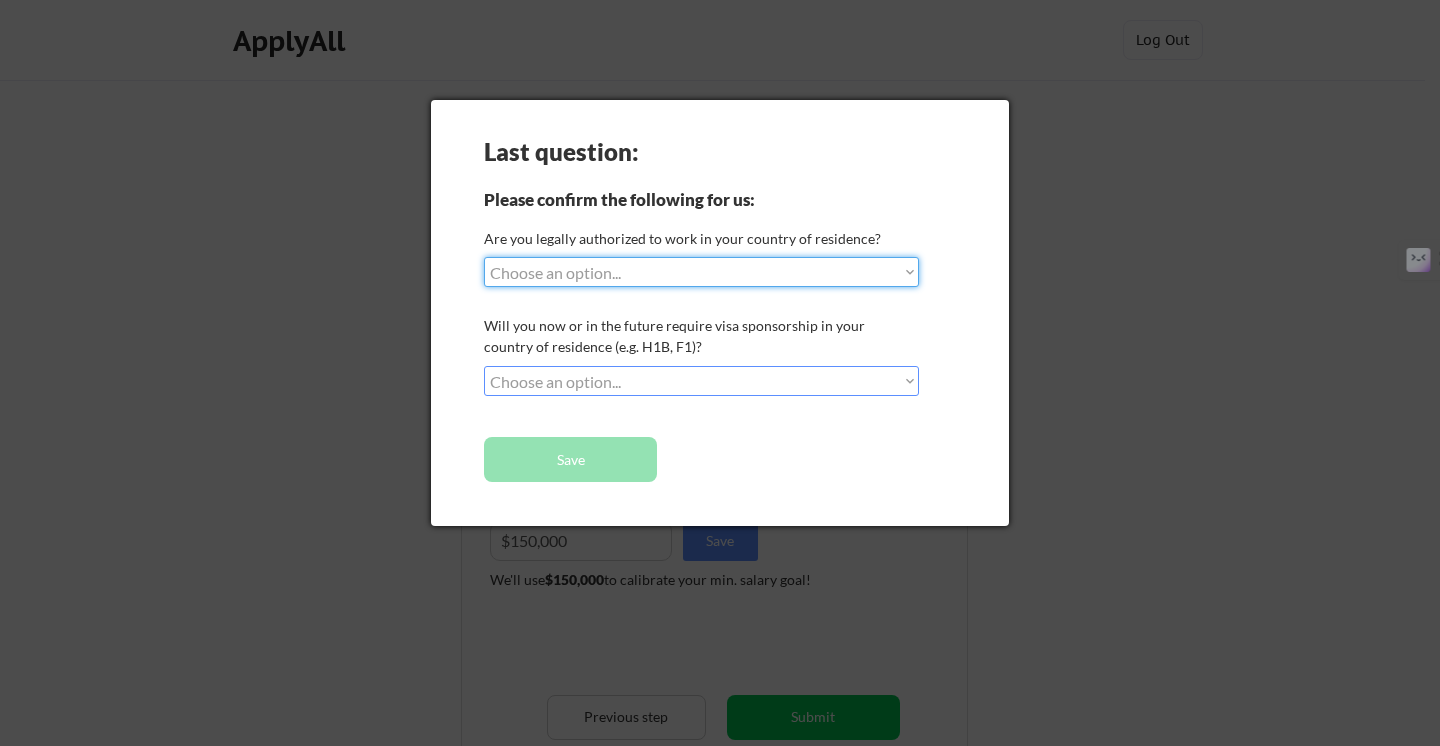 click on "Choose an option... Yes, I am a US Citizen Yes, I am a Canadian Citizen Yes, I am a US Green Card Holder Yes, I am an Other Permanent Resident Yes, I am here on a visa (H1B, OPT, etc.) No, I am not (yet) authorized" at bounding box center [701, 272] 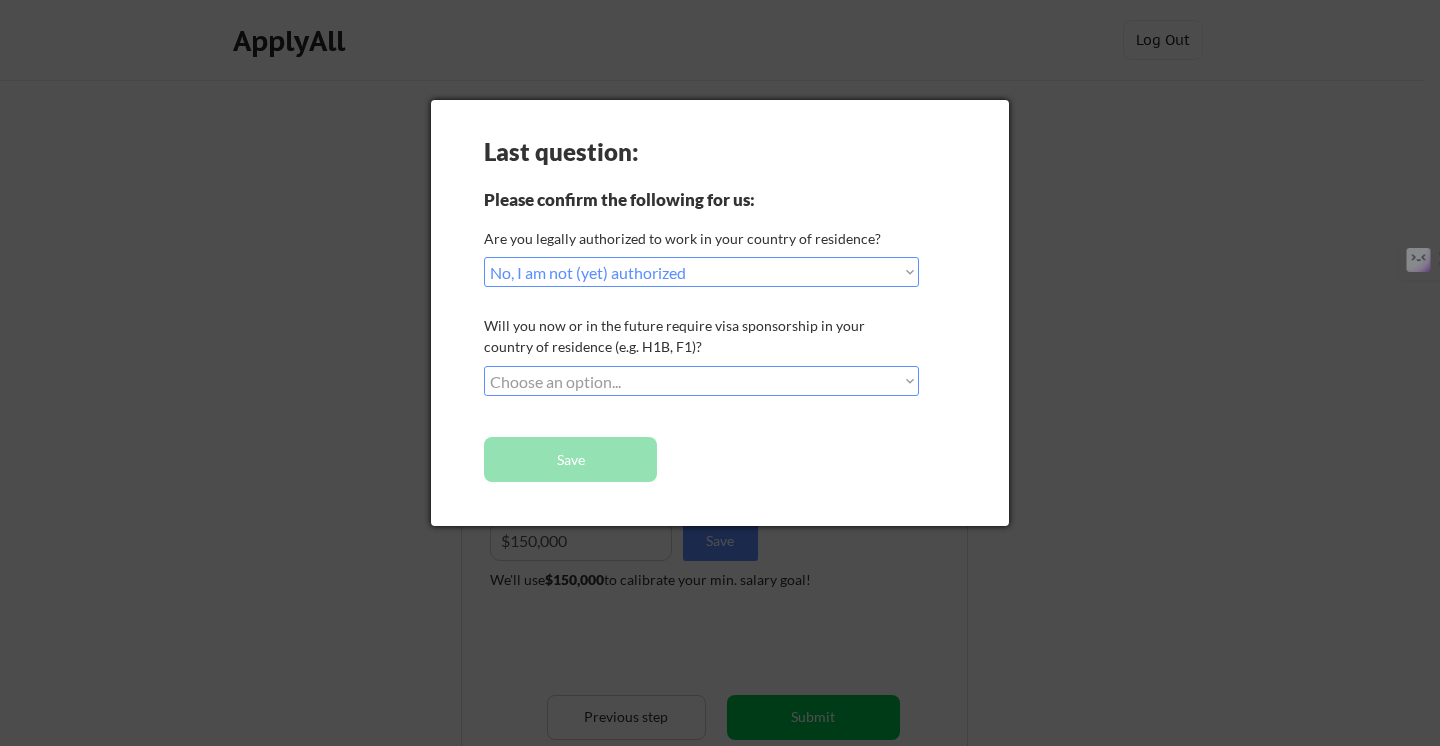 click on "Choose an option... No, I will not need sponsorship Yes, I will need sponsorship" at bounding box center [701, 381] 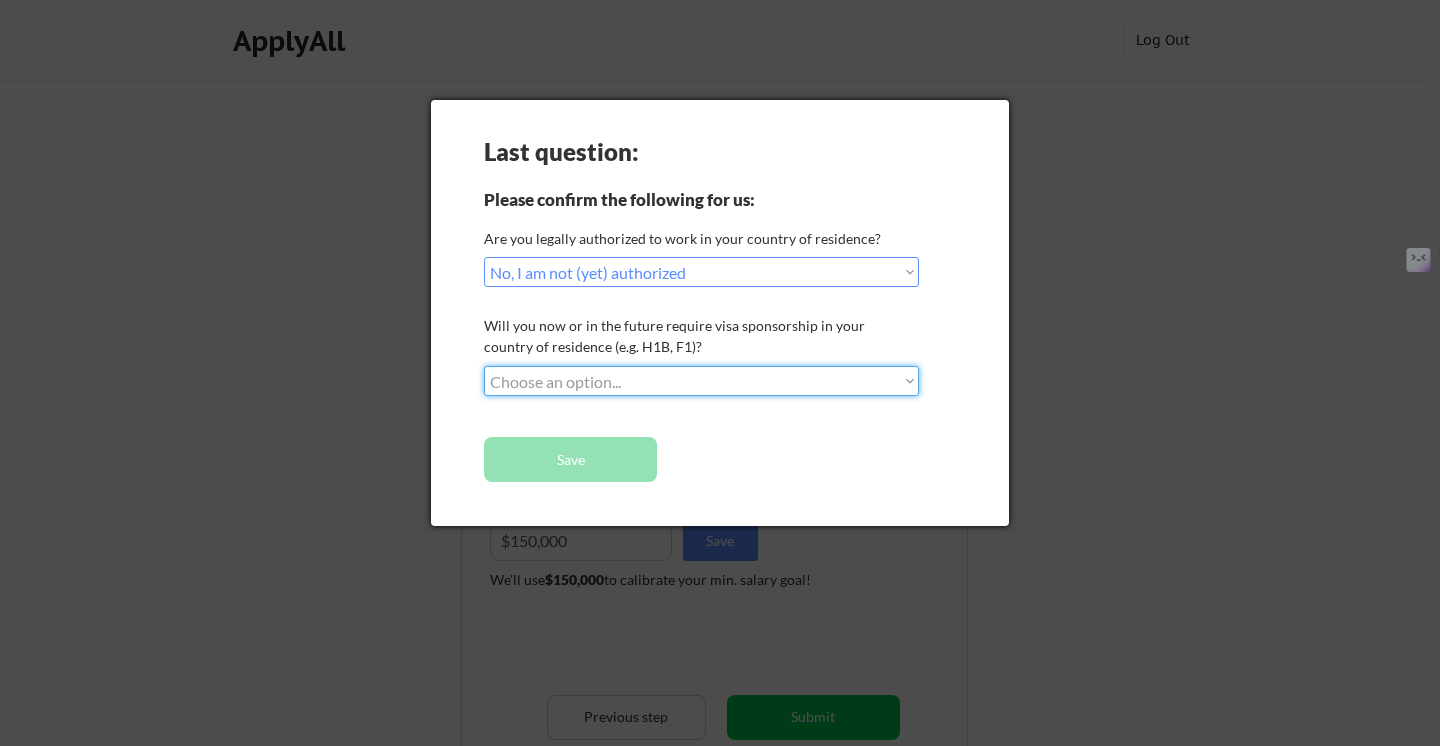 select on ""yes__i_will_need_sponsorship"" 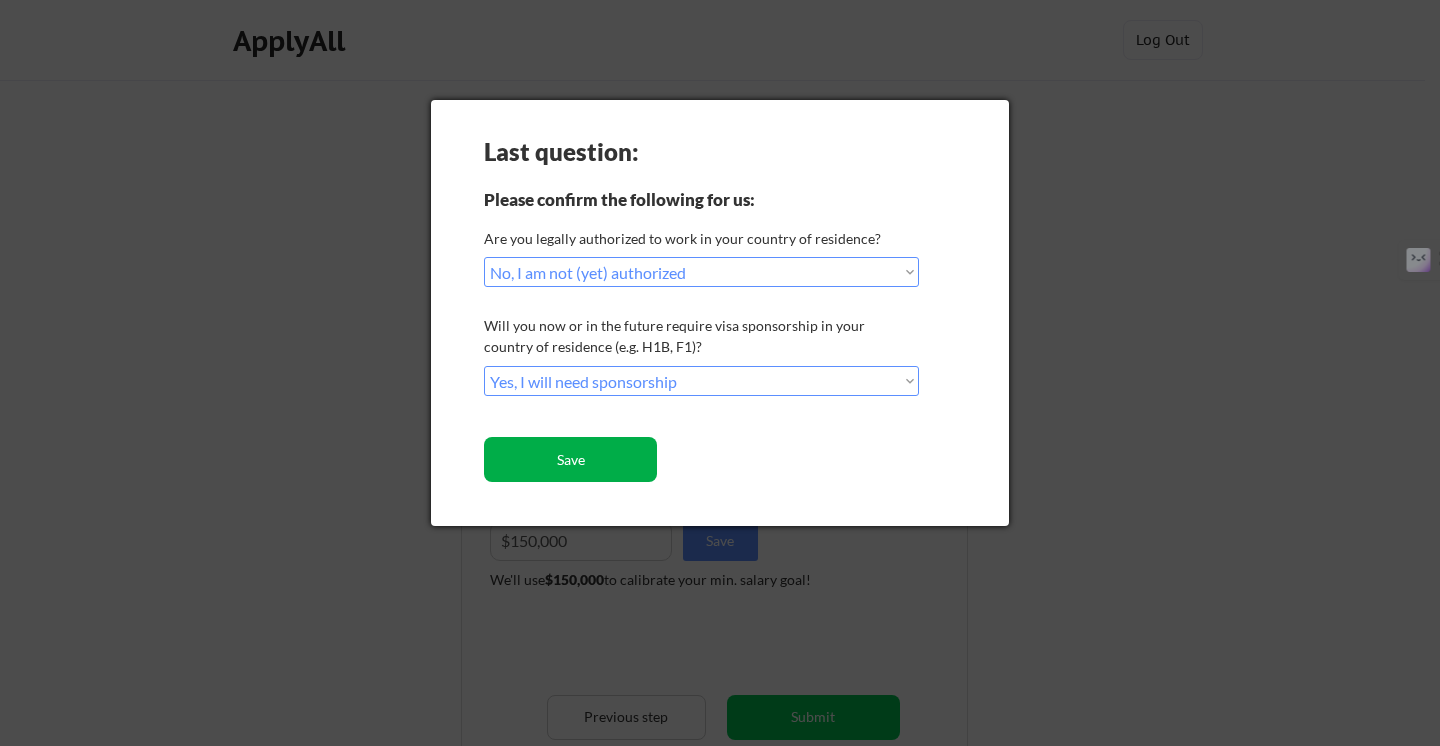 click on "Save" at bounding box center [570, 459] 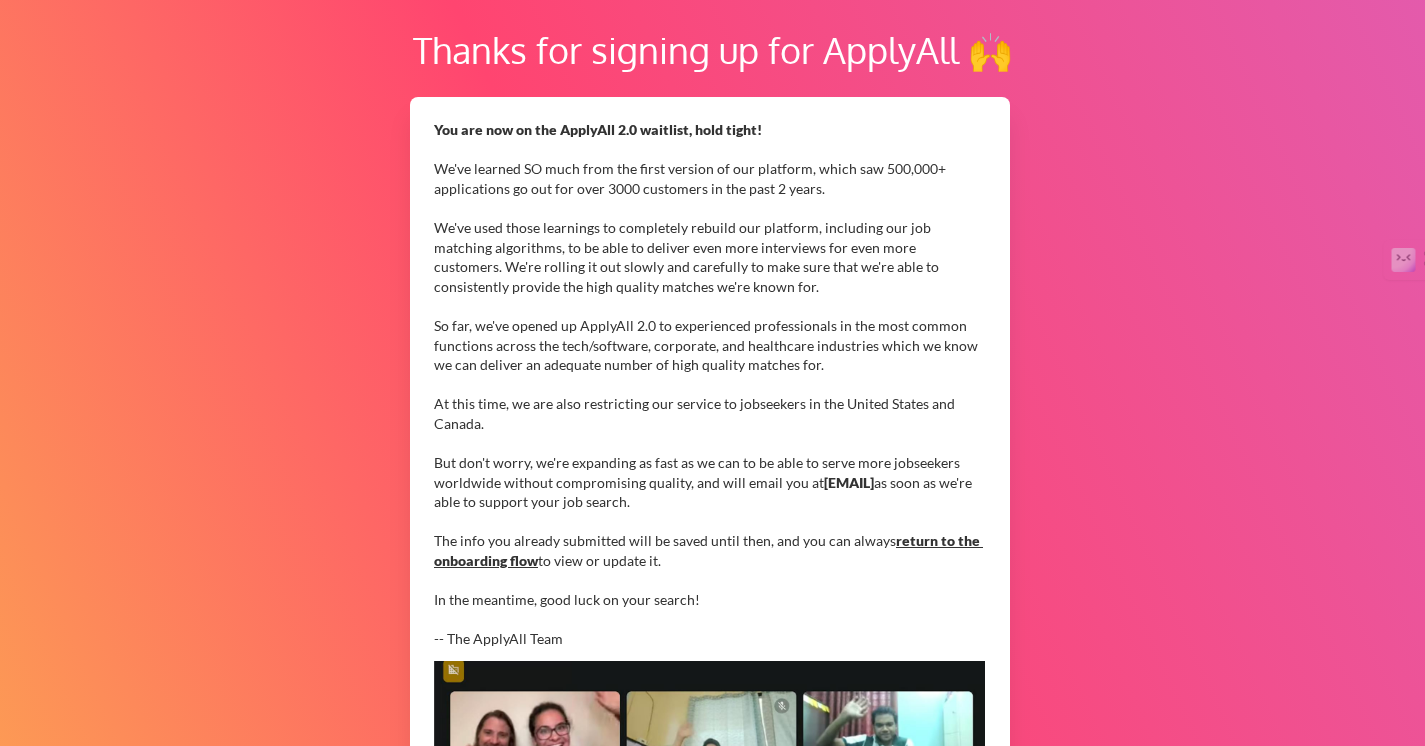scroll, scrollTop: 0, scrollLeft: 0, axis: both 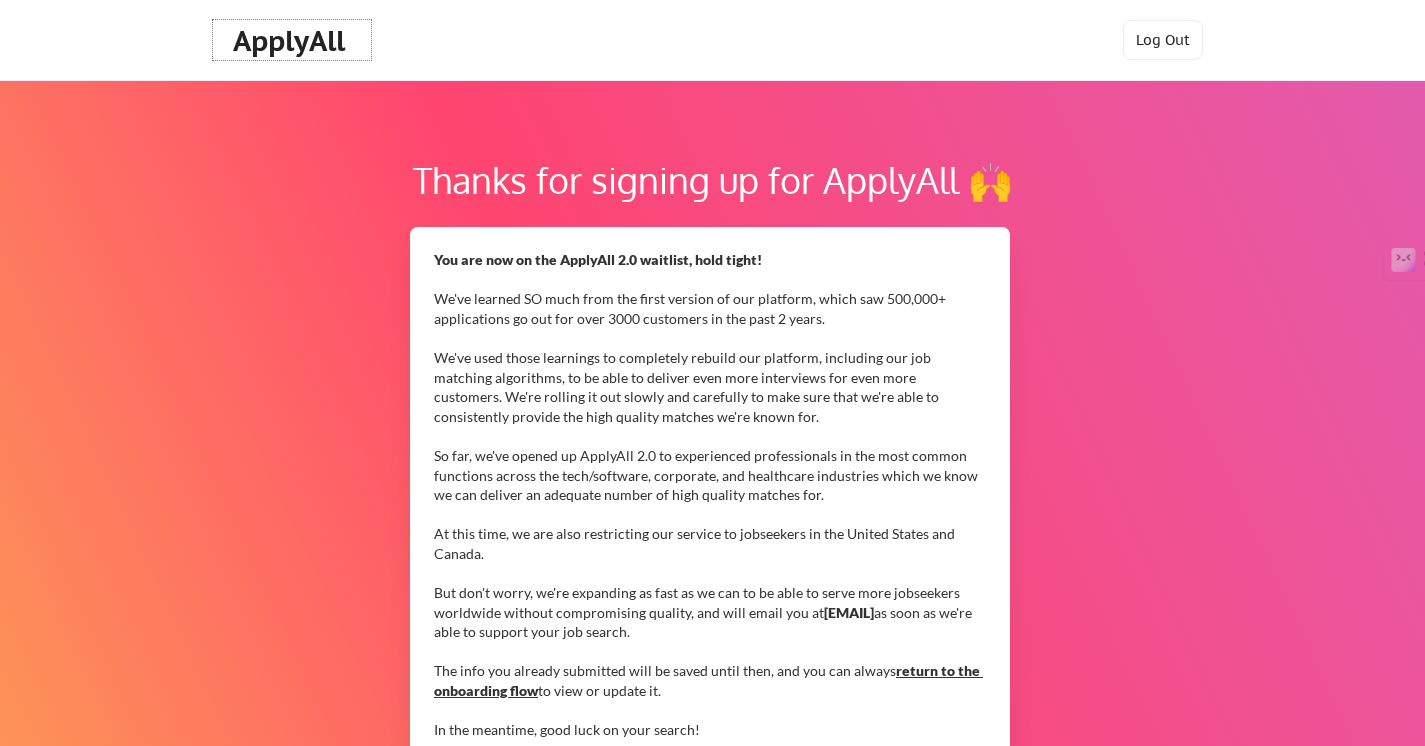 click on "ApplyAll" at bounding box center (292, 41) 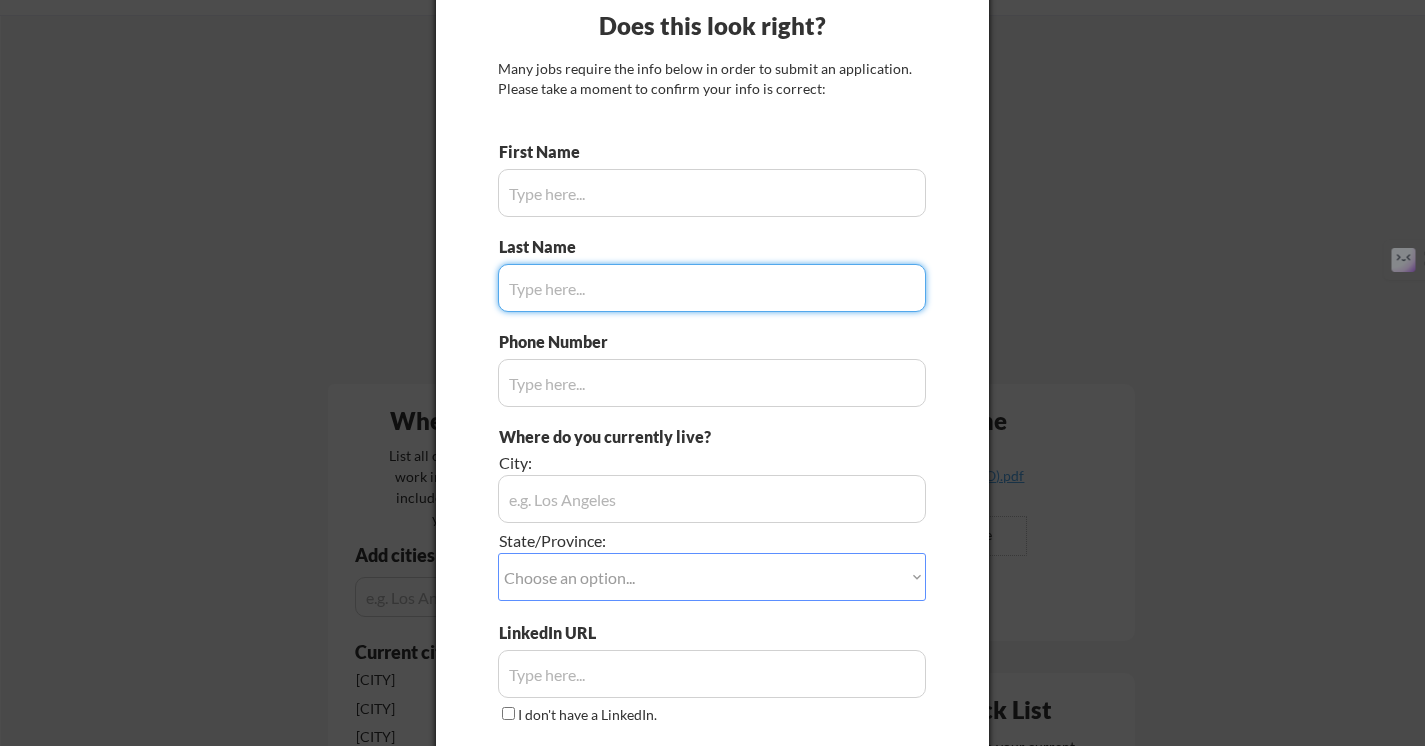 scroll, scrollTop: 163, scrollLeft: 0, axis: vertical 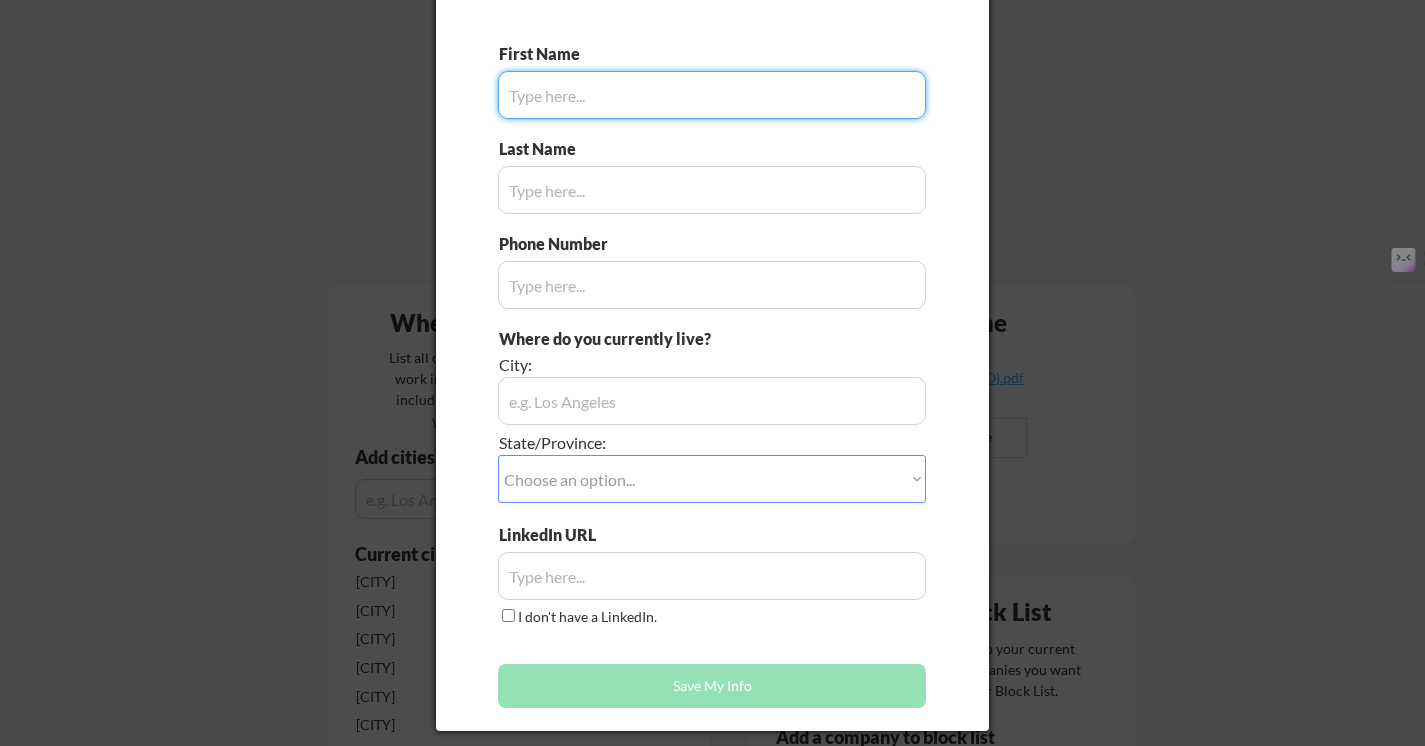 click at bounding box center [712, 95] 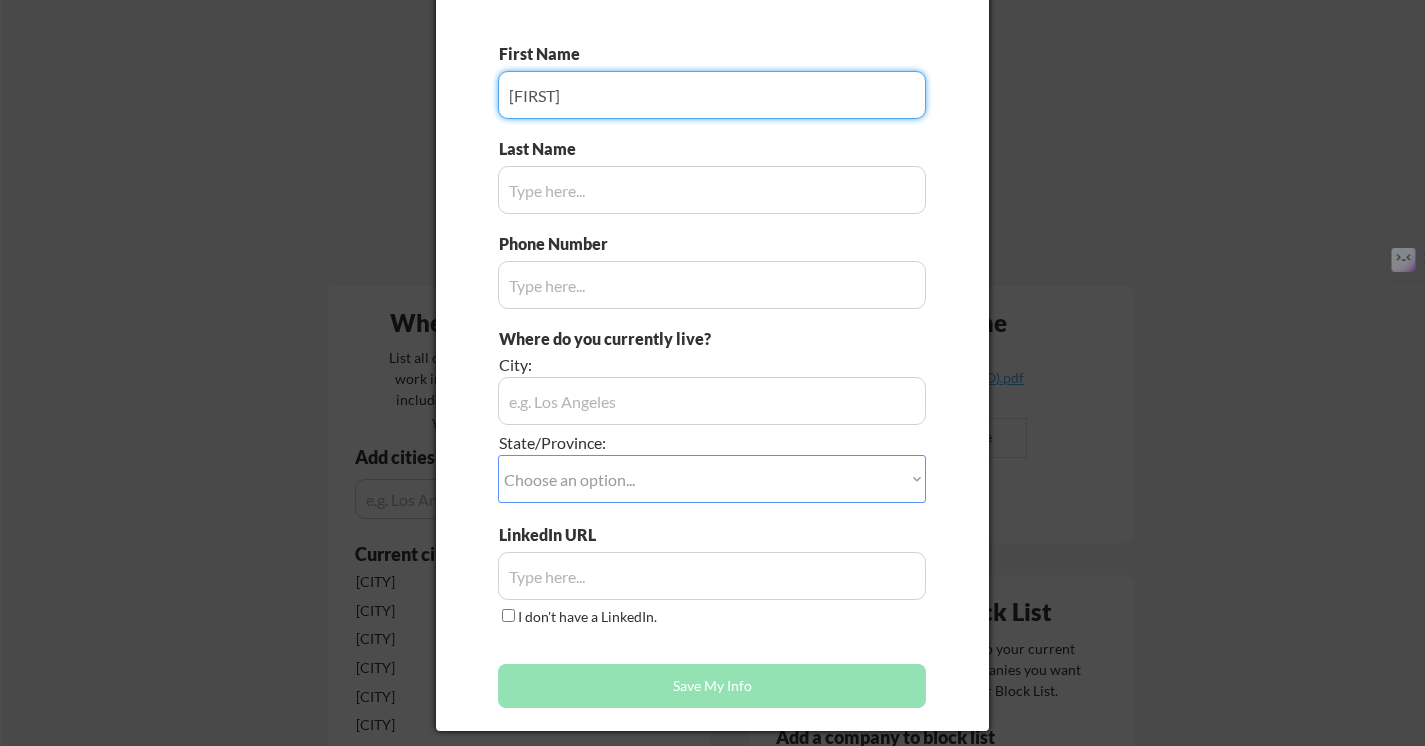 type on "Vladimir" 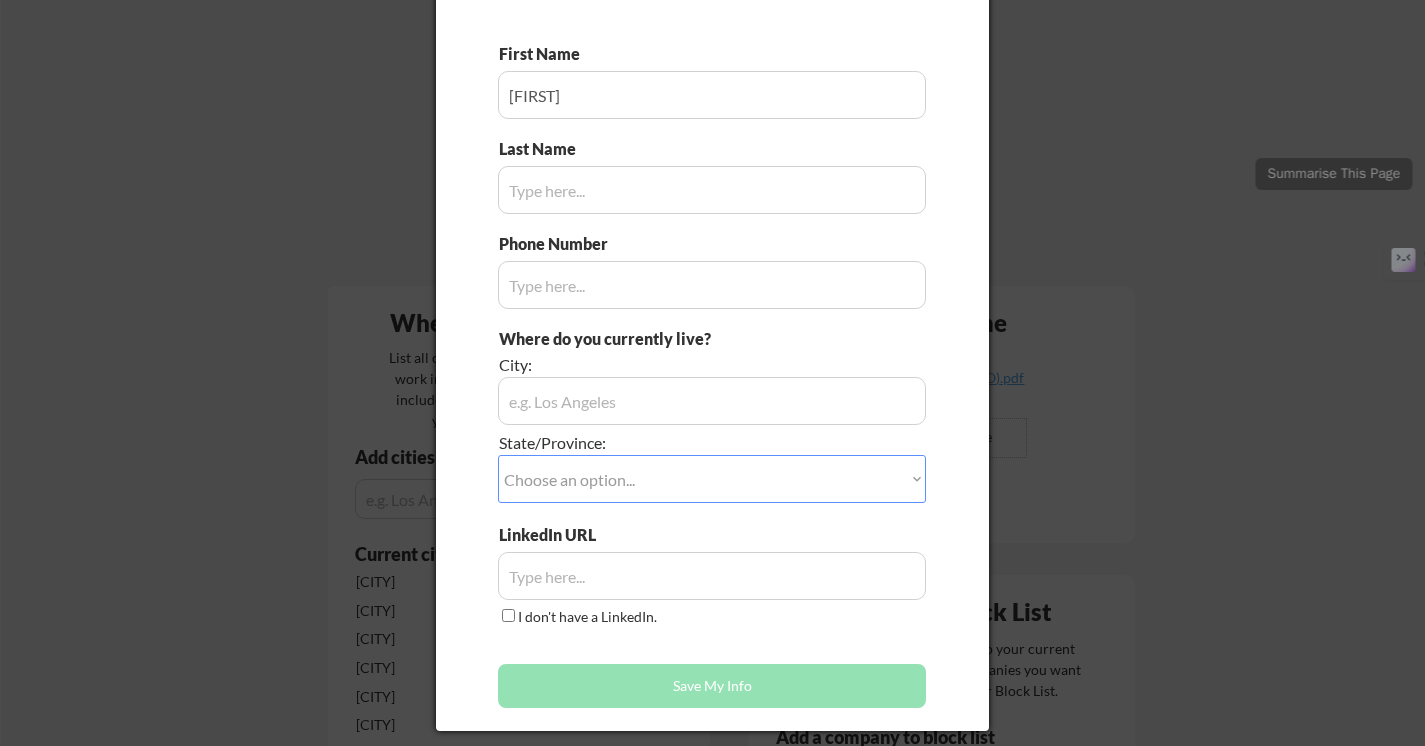 click at bounding box center [712, 190] 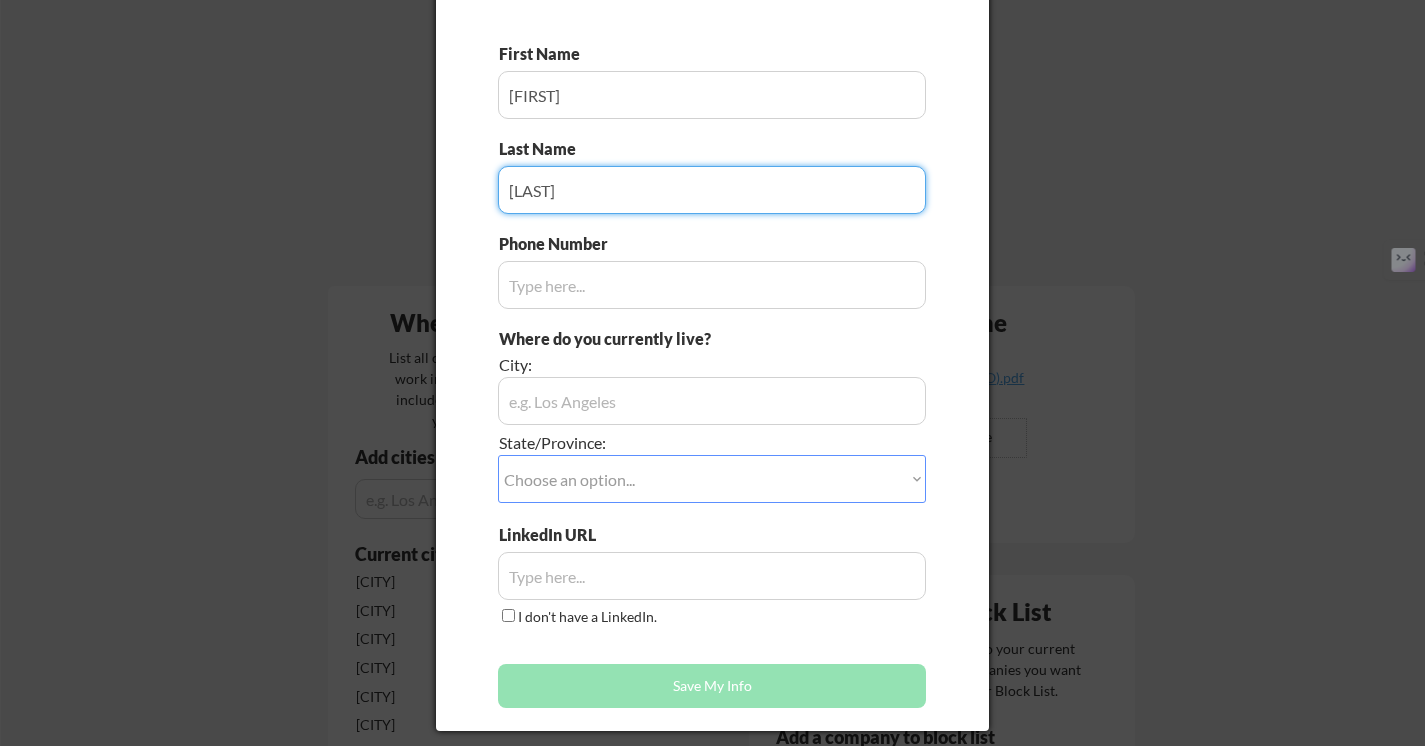 type on "Martynov" 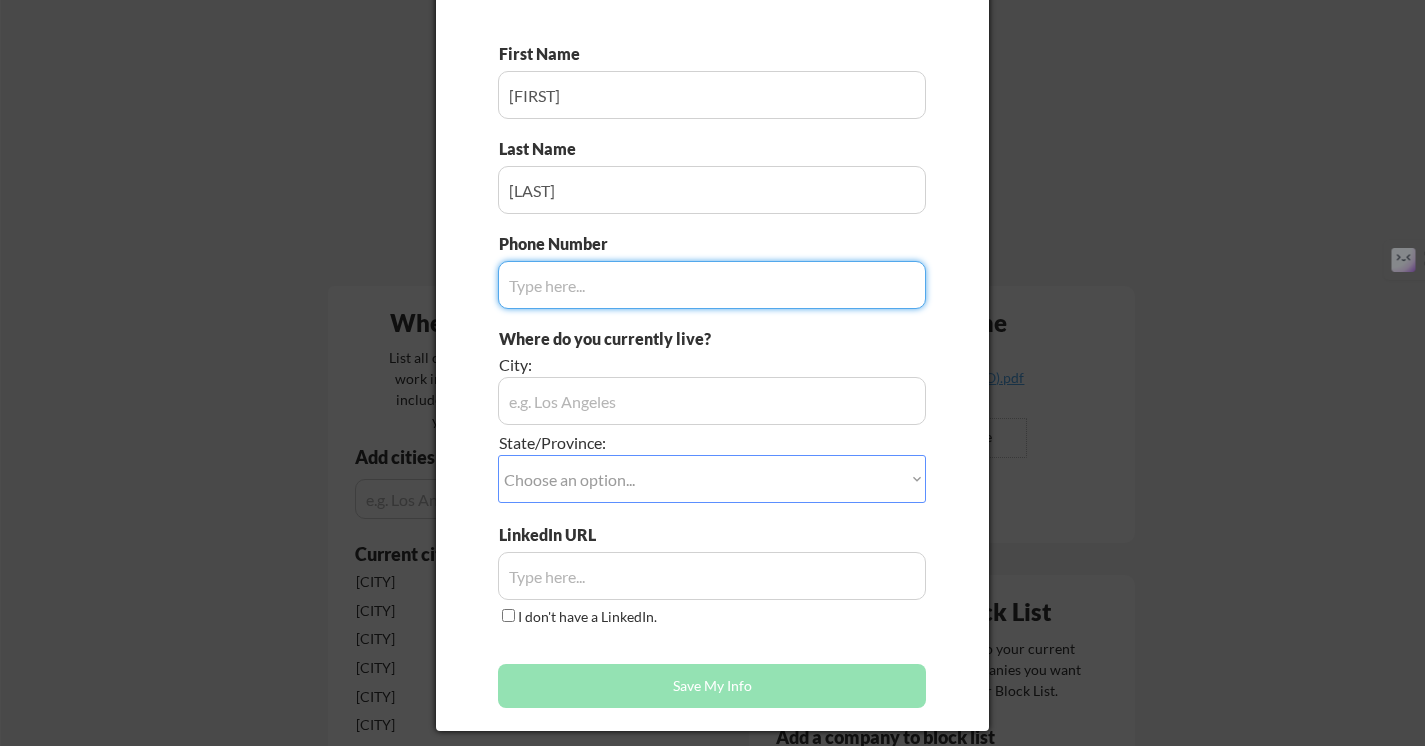 click at bounding box center [712, 285] 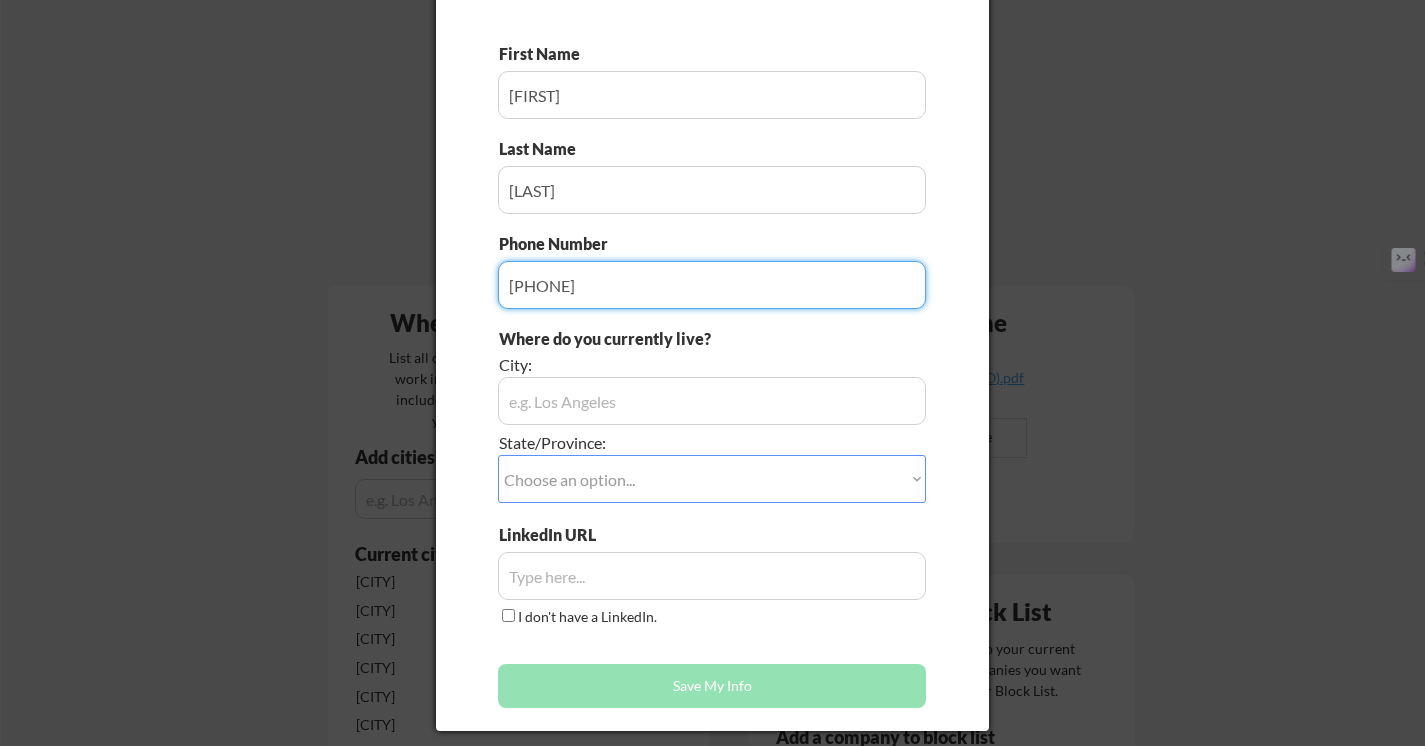 type on "+12012772088" 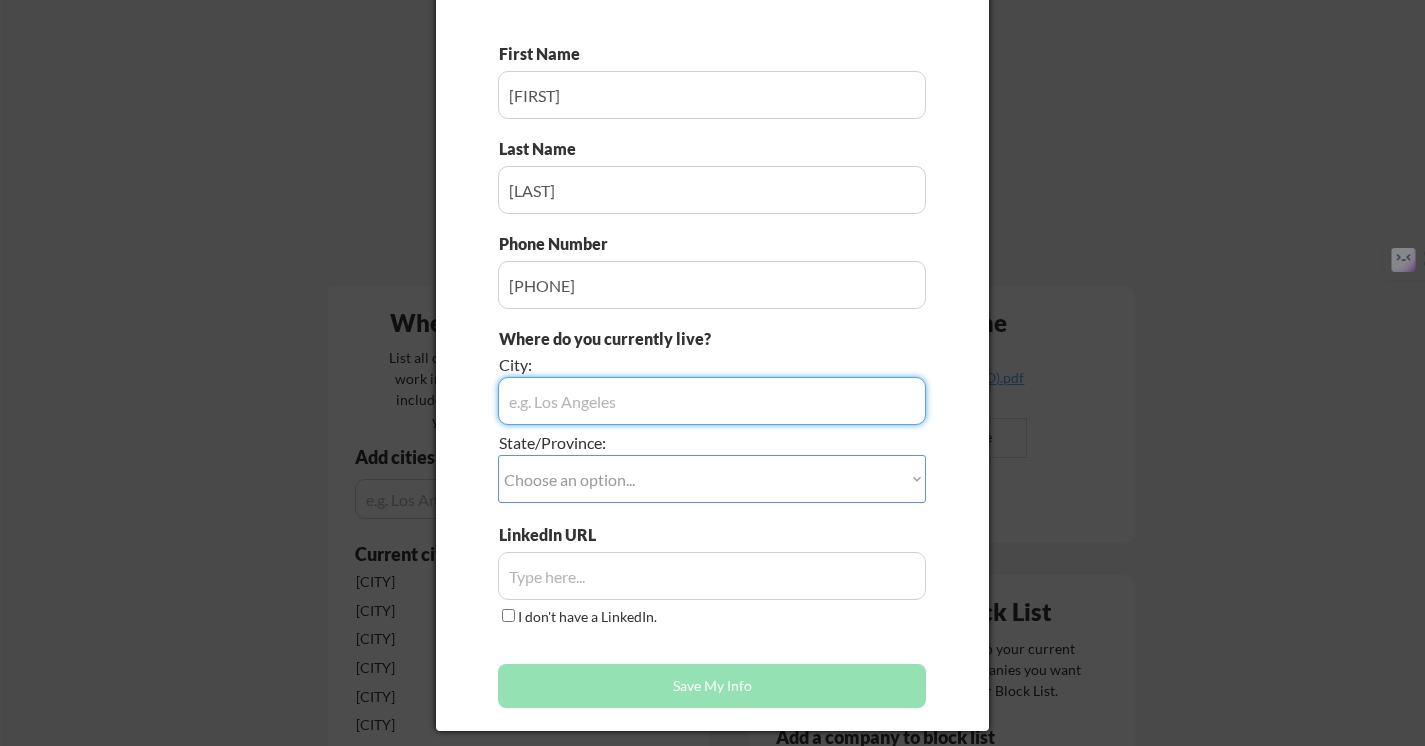 click at bounding box center [712, 401] 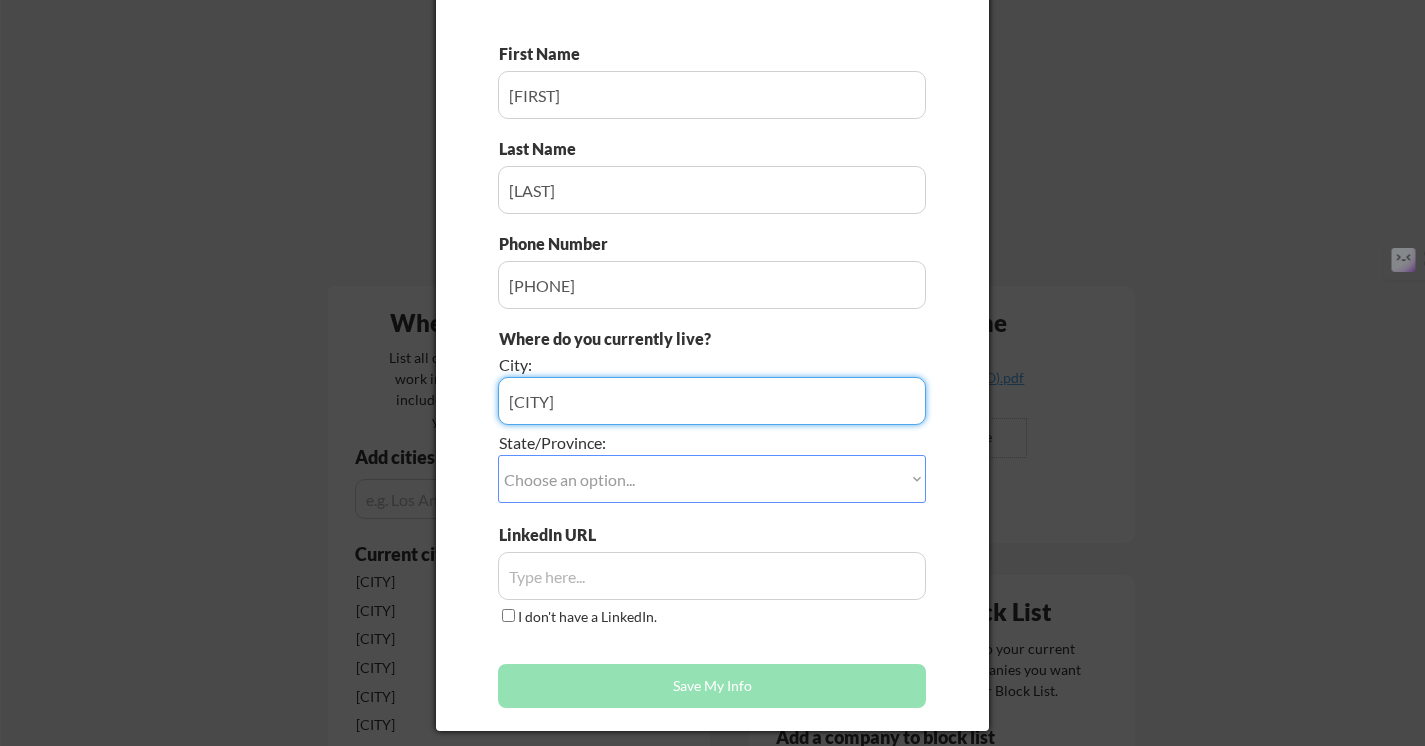 type on "London" 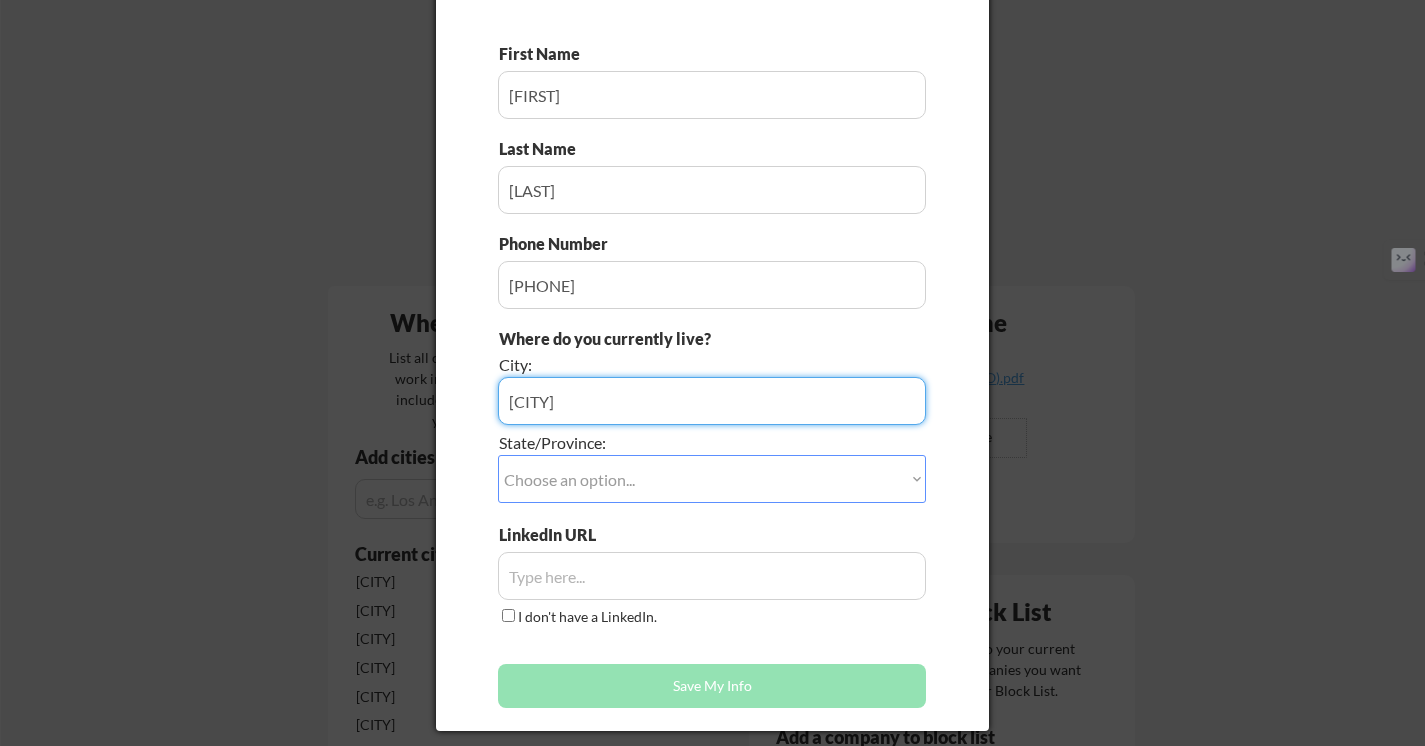 click on "Choose an option... Other/Not Applicable Alabama Alaska Alberta Arizona Arkansas British Columbia California Colorado Connecticut Delaware District of Columbia Florida Georgia Hawaii Idaho Illinois Indiana Iowa Kansas Kentucky Labrador Louisiana Maine Manitoba Maryland Massachusetts Michigan Minnesota Mississippi Missouri Montana Nebraska Nevada New Brunswick New Hampshire New Jersey New Mexico New York Newfoundland North Carolina North Dakota Northwest Territories Nova Scotia Nunavut Ohio Oklahoma Ontario Oregon Pennsylvania Prince Edward Island Quebec Rhode Island Saskatchewan South Carolina South Dakota Tennessee Texas Utah Vermont Virginia Washington West Virginia Wisconsin Wyoming Yukon" at bounding box center (712, 479) 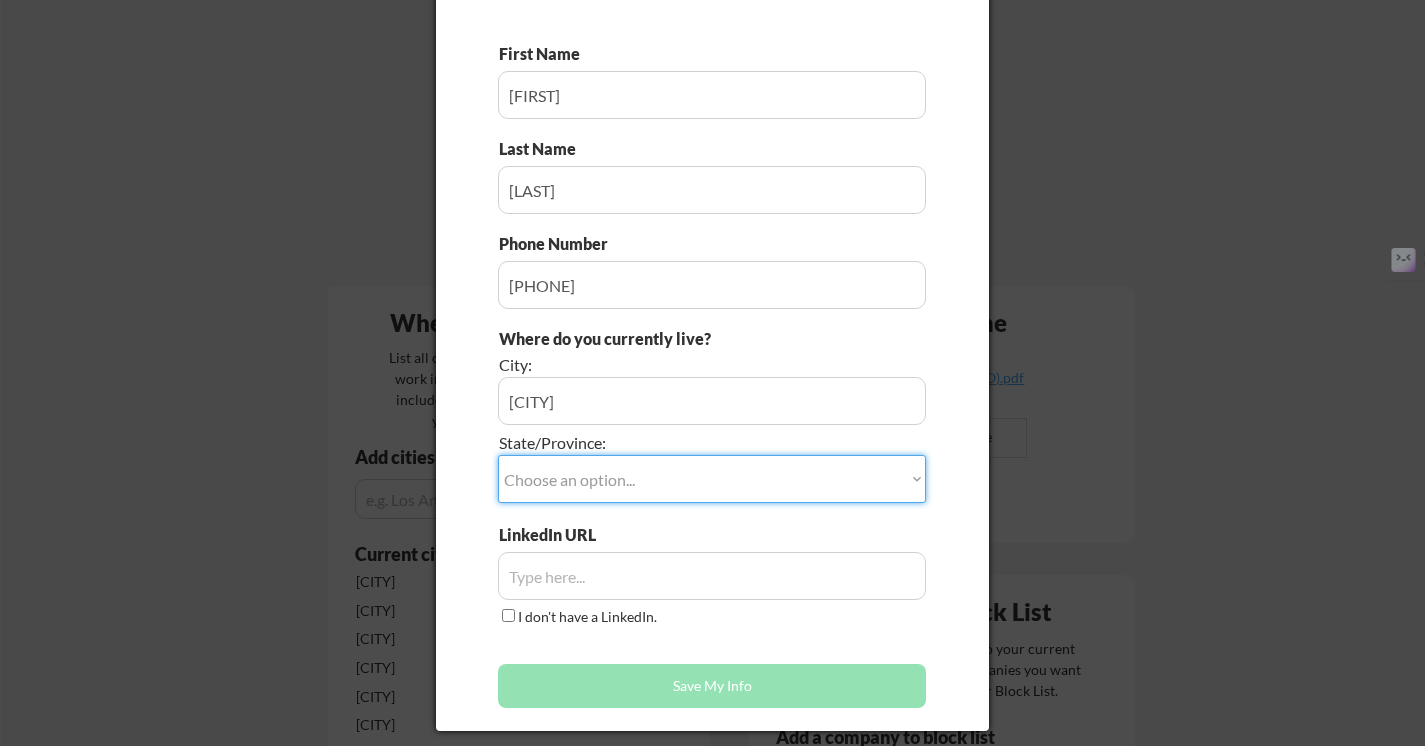 select on ""Other/Not Applicable"" 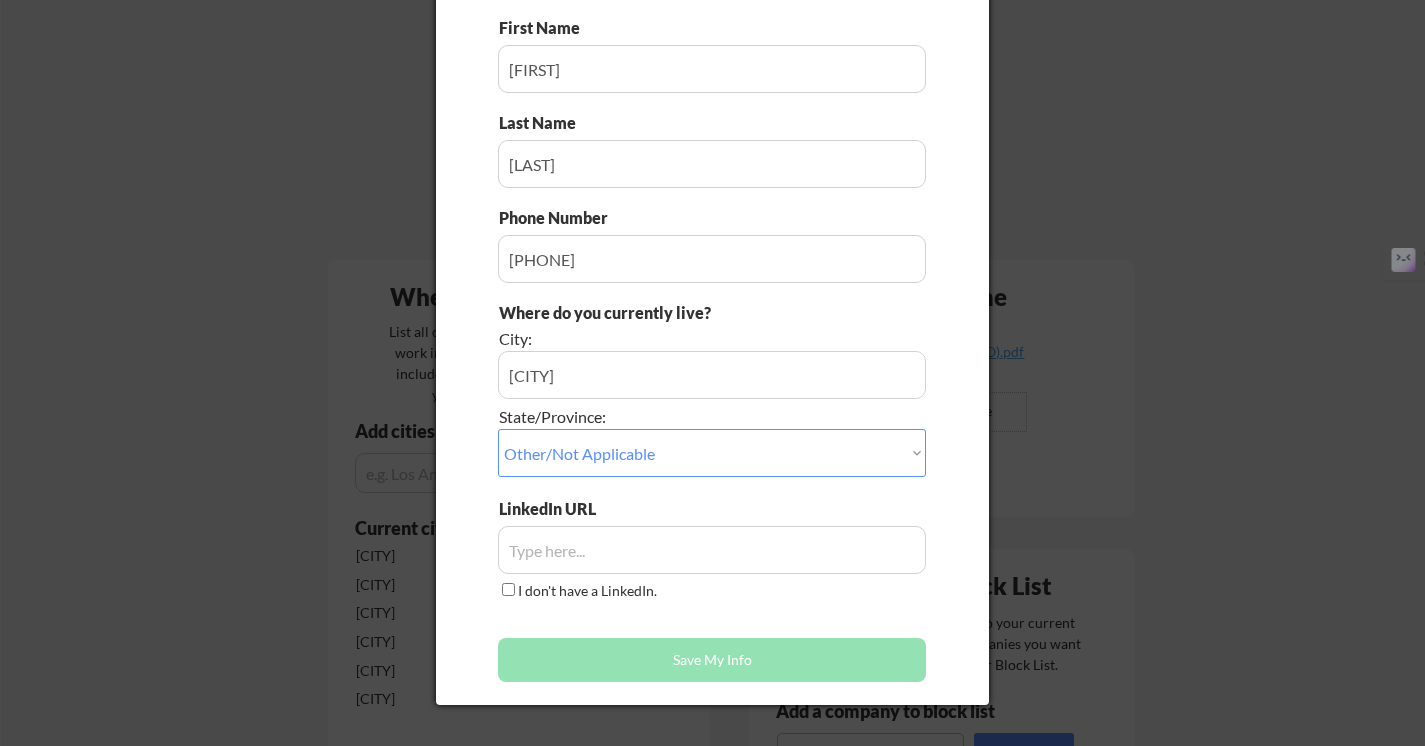scroll, scrollTop: 190, scrollLeft: 0, axis: vertical 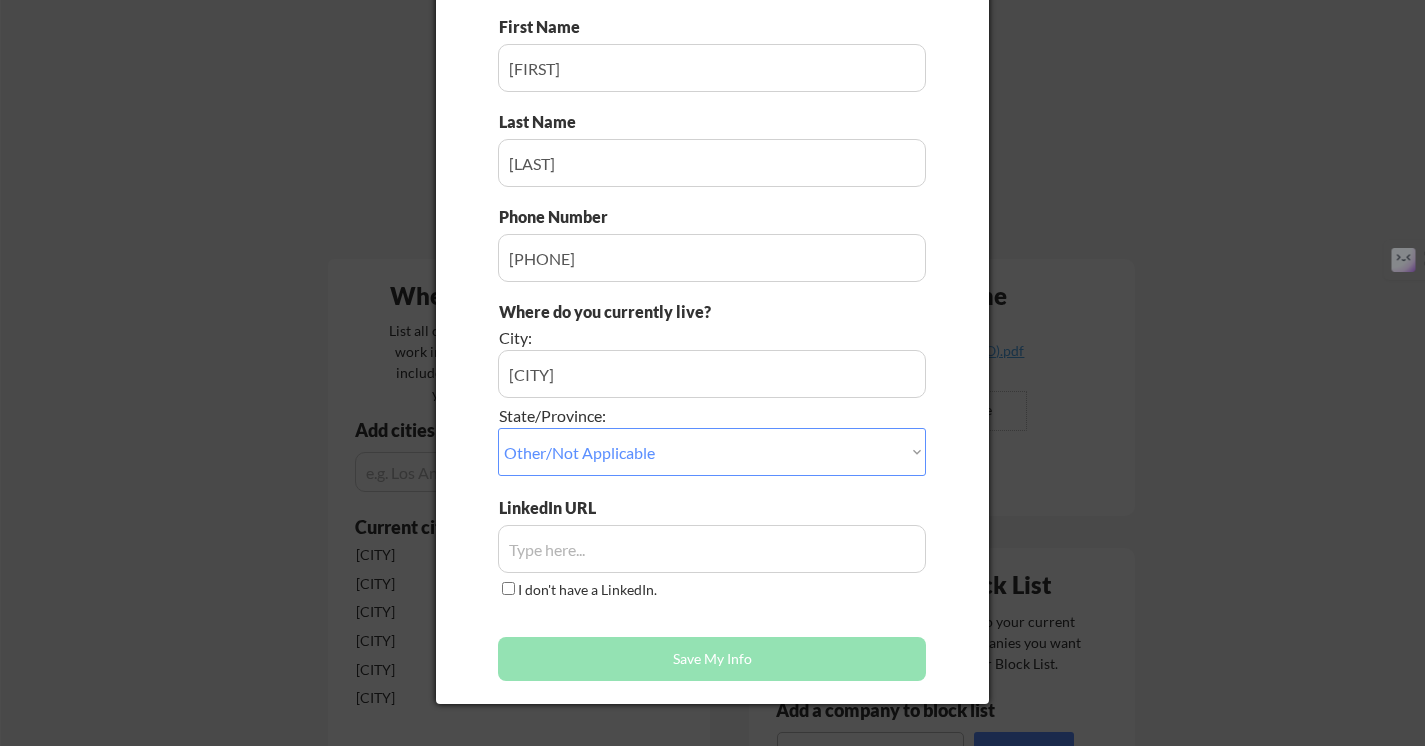 click at bounding box center (712, 549) 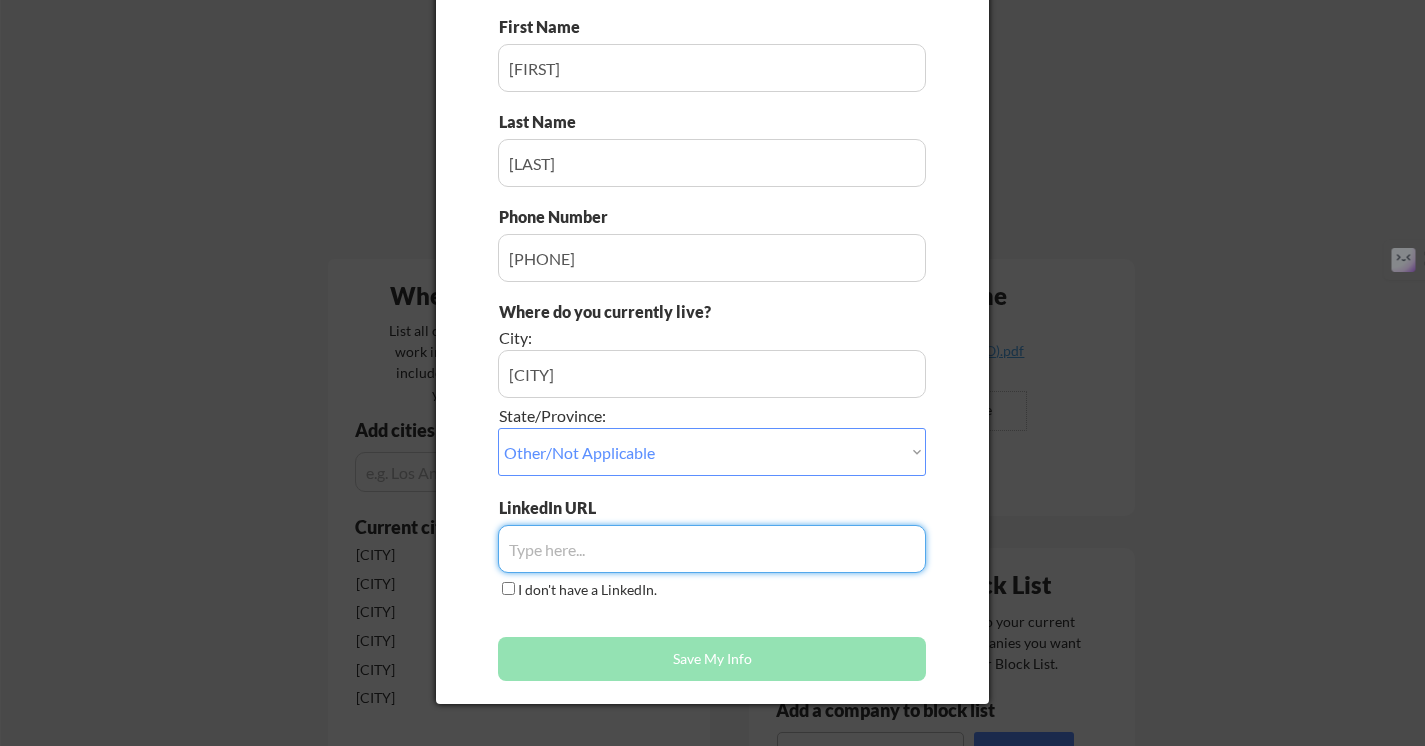 paste on "https://www.linkedin.com/in/vsmartynov/" 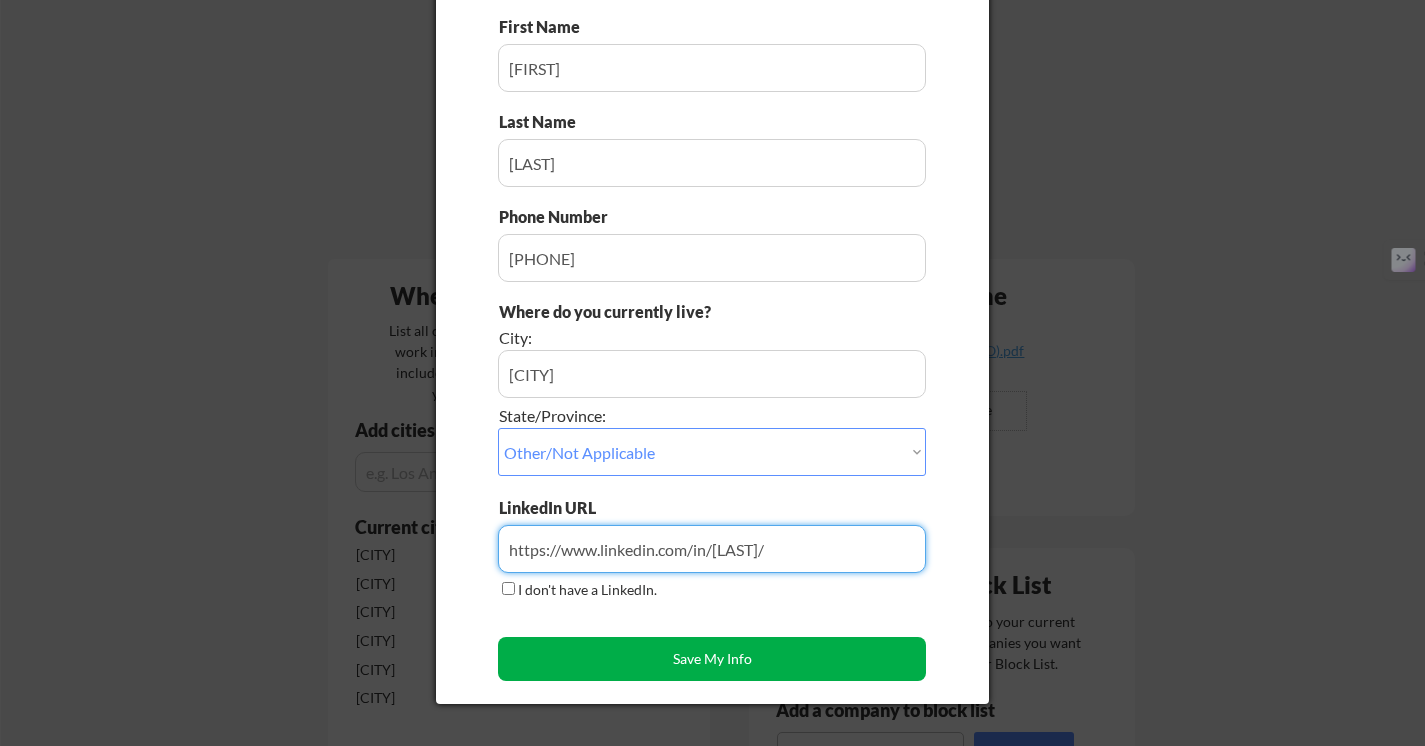type on "https://www.linkedin.com/in/vsmartynov/" 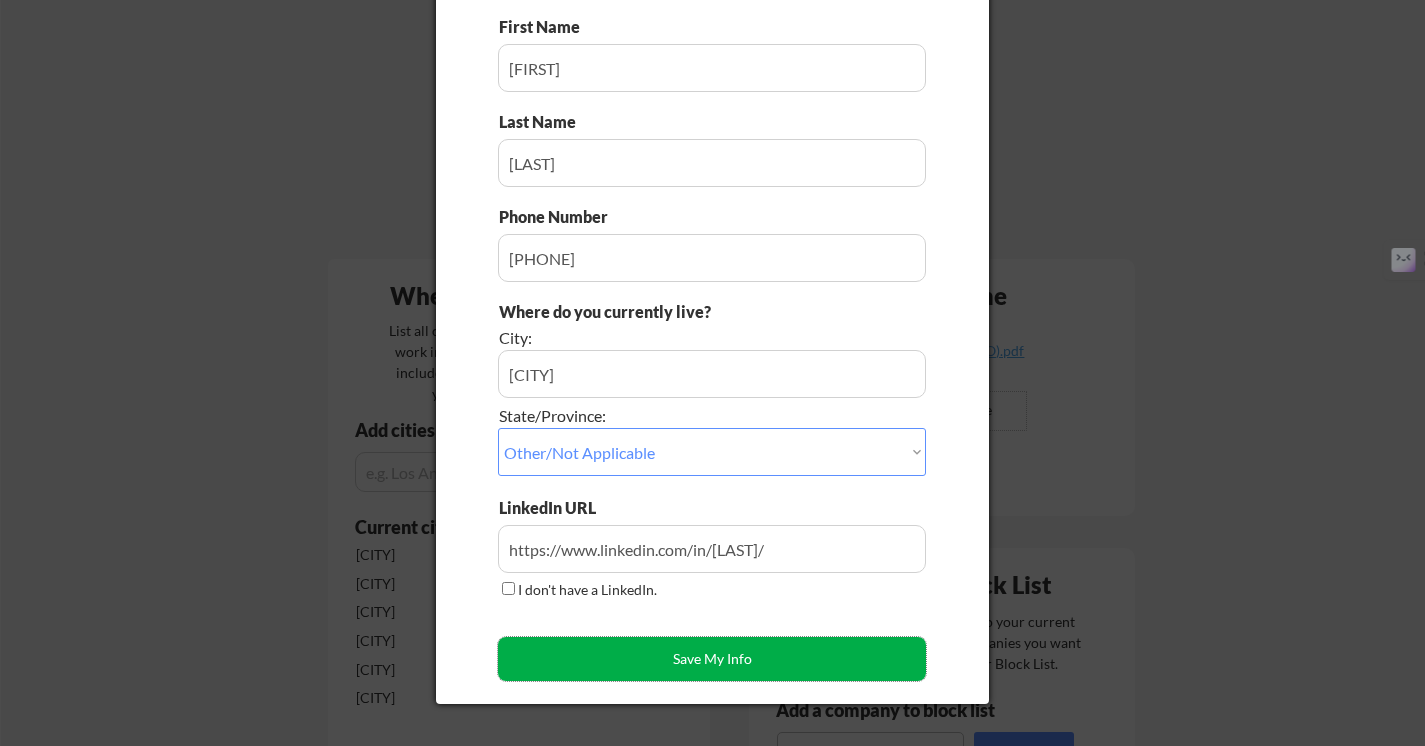 click on "Save My Info" at bounding box center [712, 659] 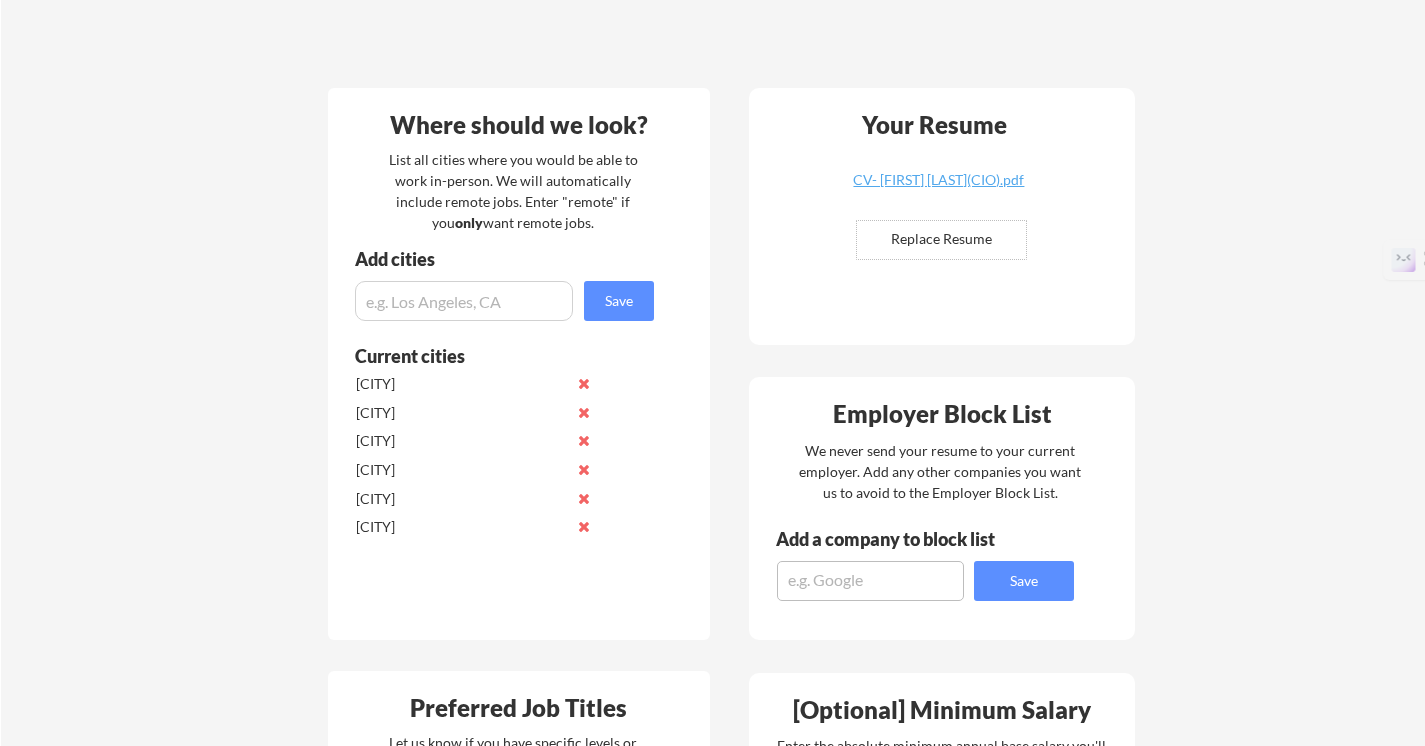scroll, scrollTop: 383, scrollLeft: 0, axis: vertical 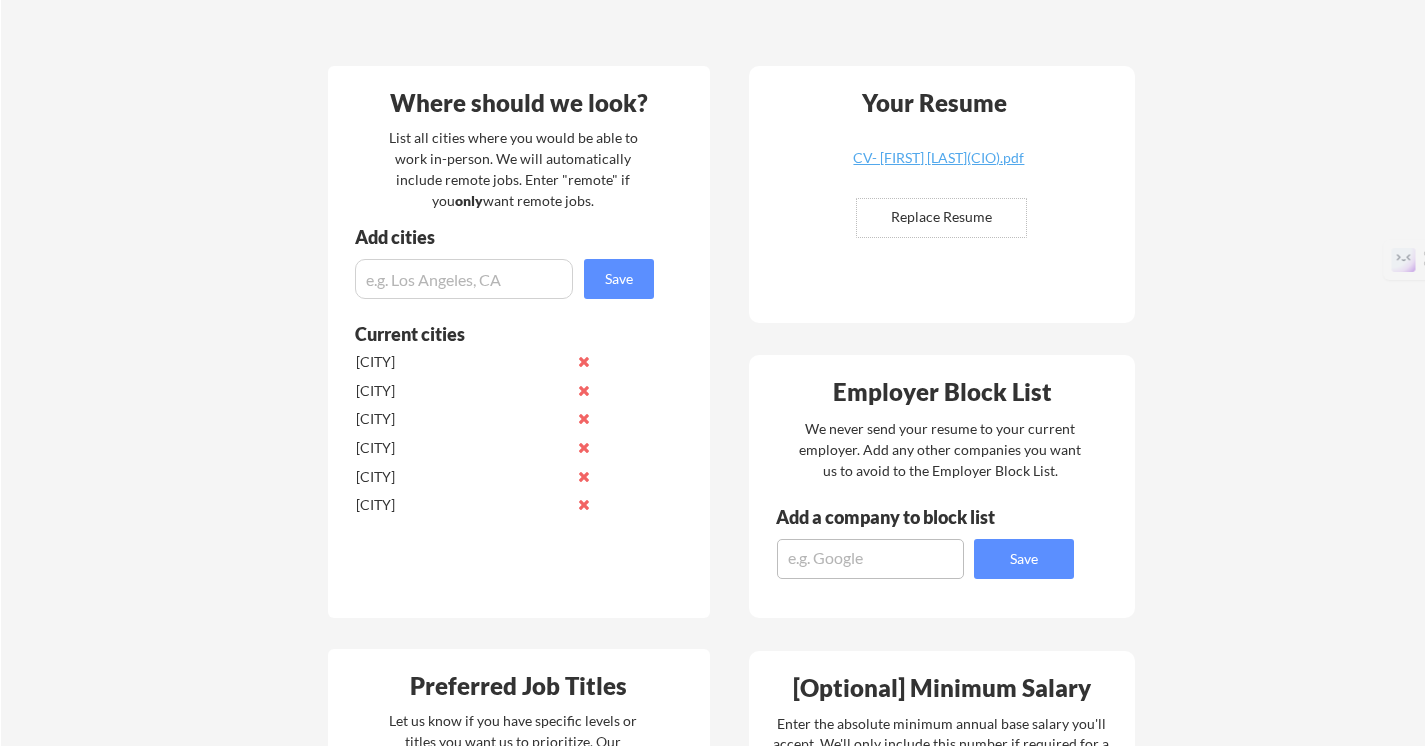 click at bounding box center (870, 559) 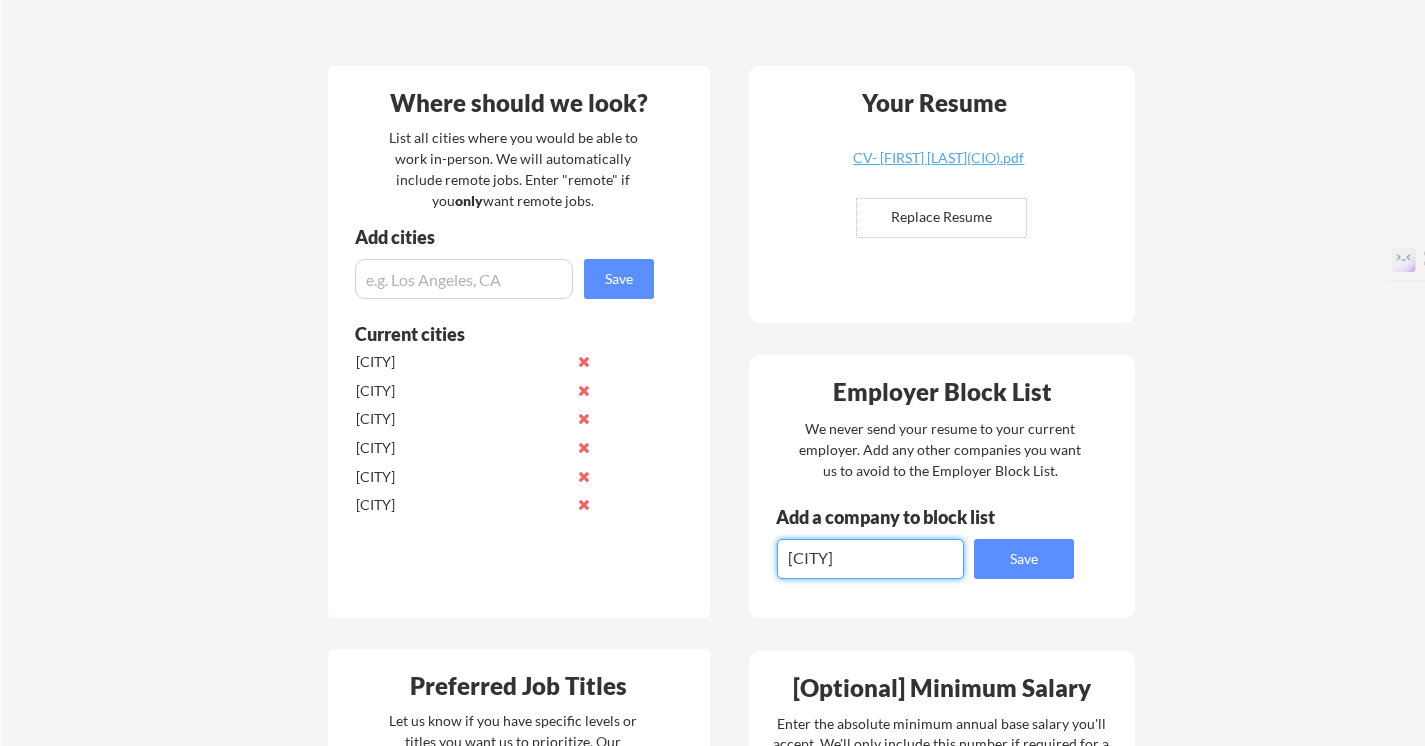 type on "yadro" 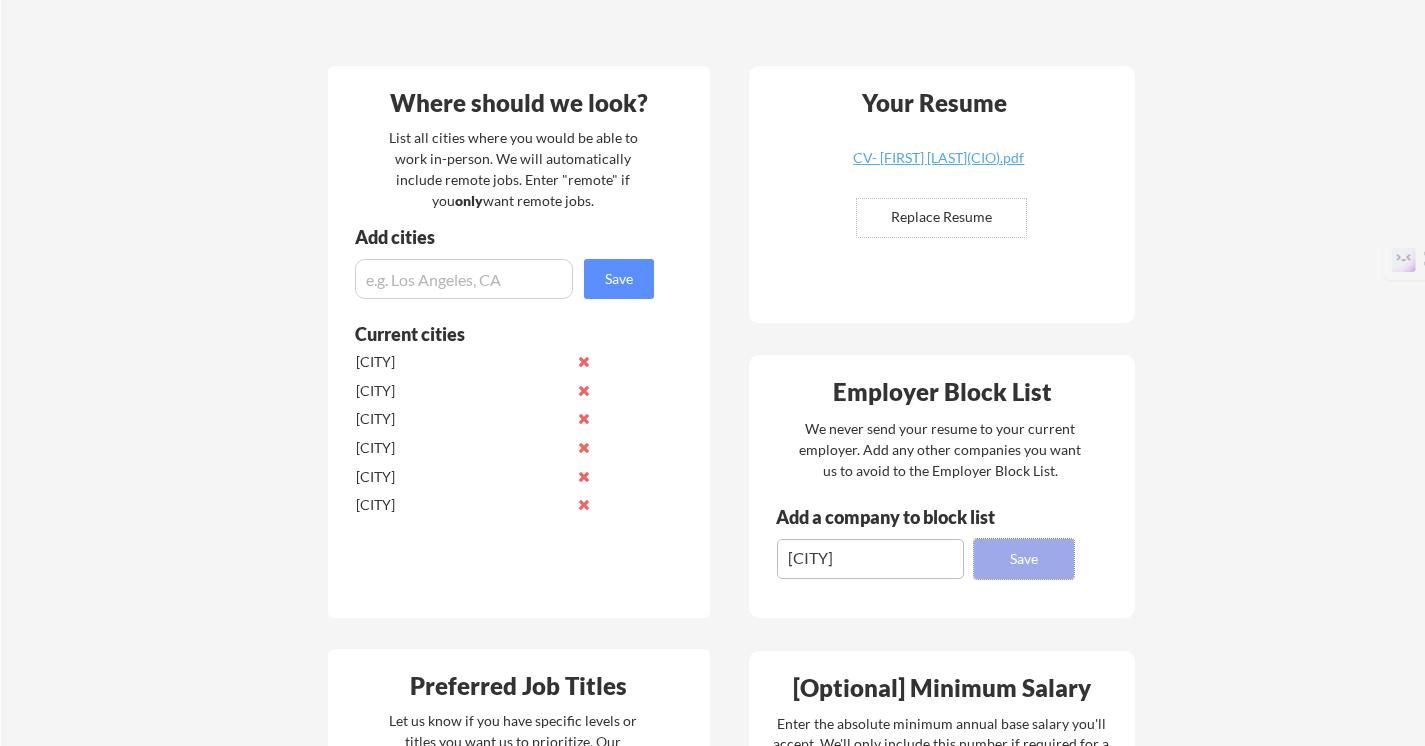 click on "Save" at bounding box center [1024, 559] 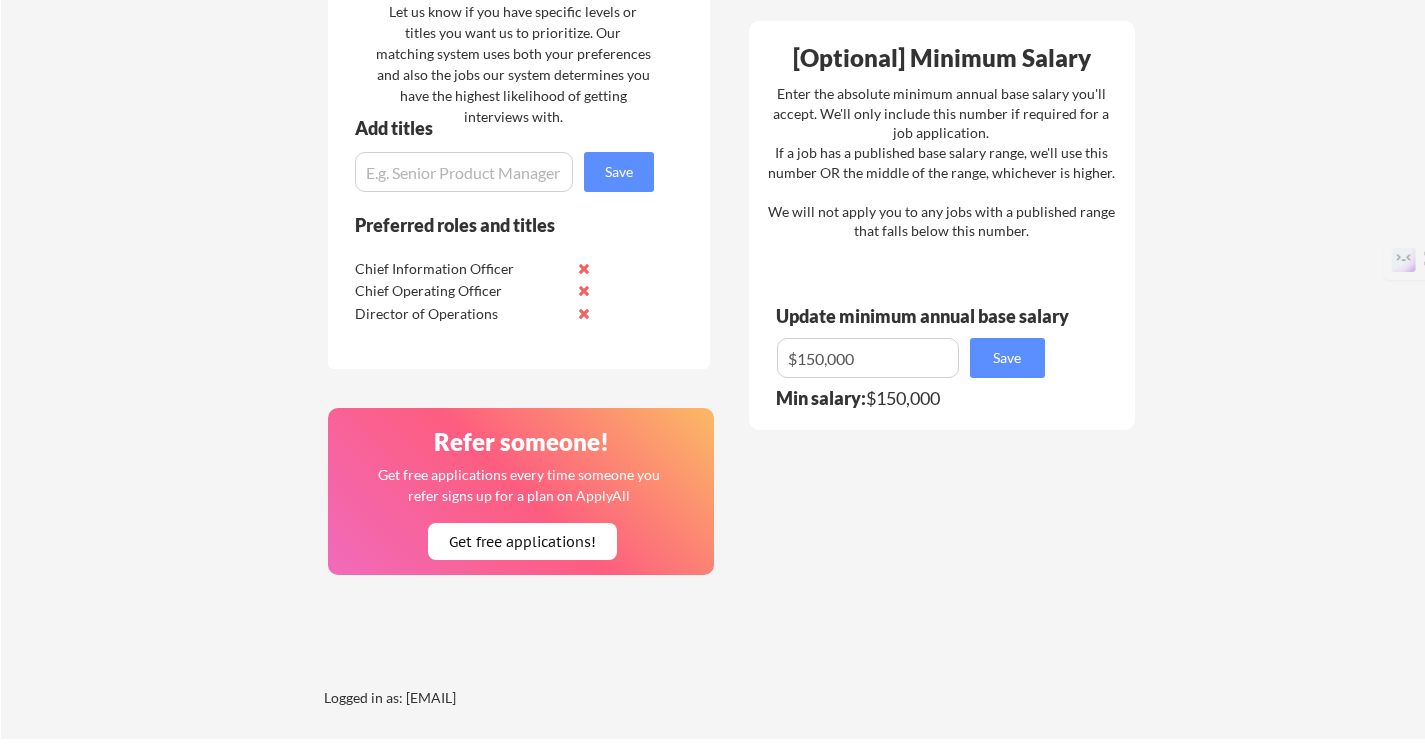 scroll, scrollTop: 1264, scrollLeft: 0, axis: vertical 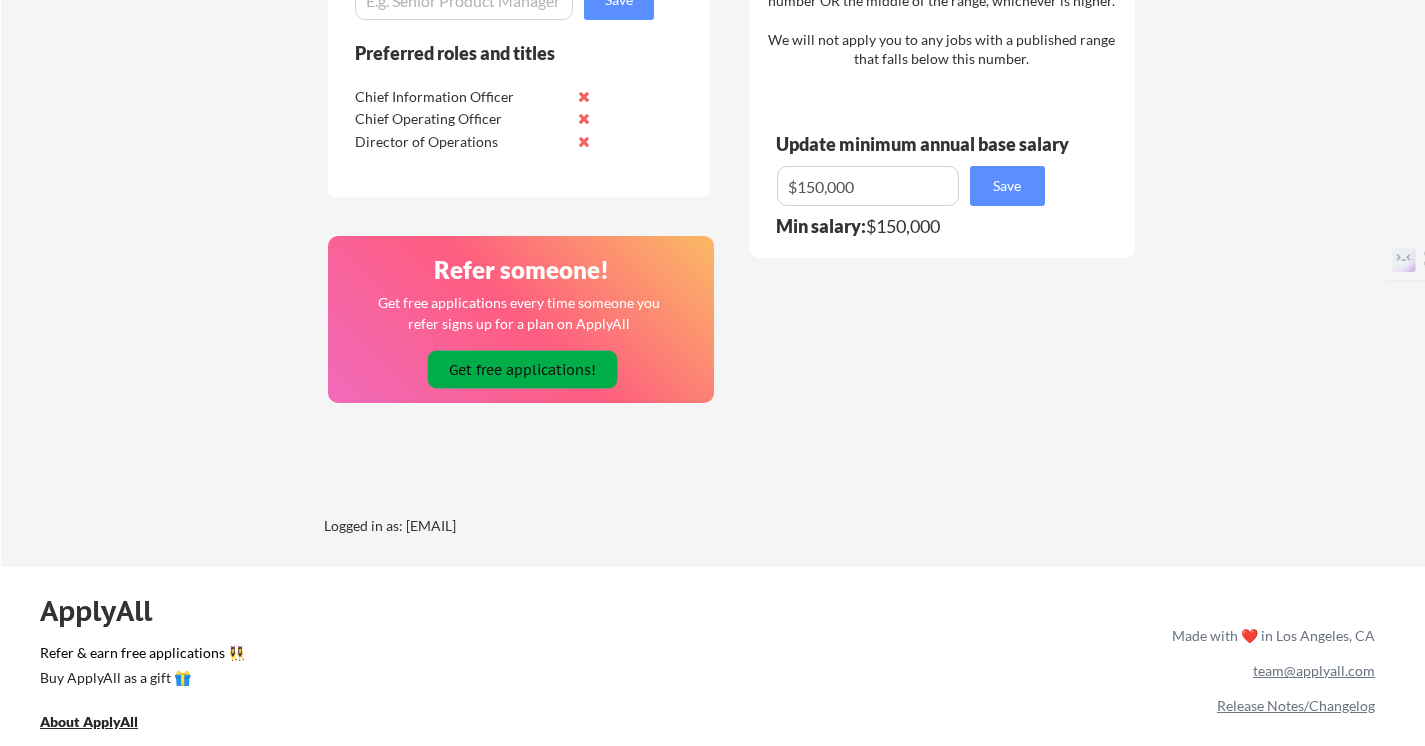 click on "Get free applications!" at bounding box center (522, 369) 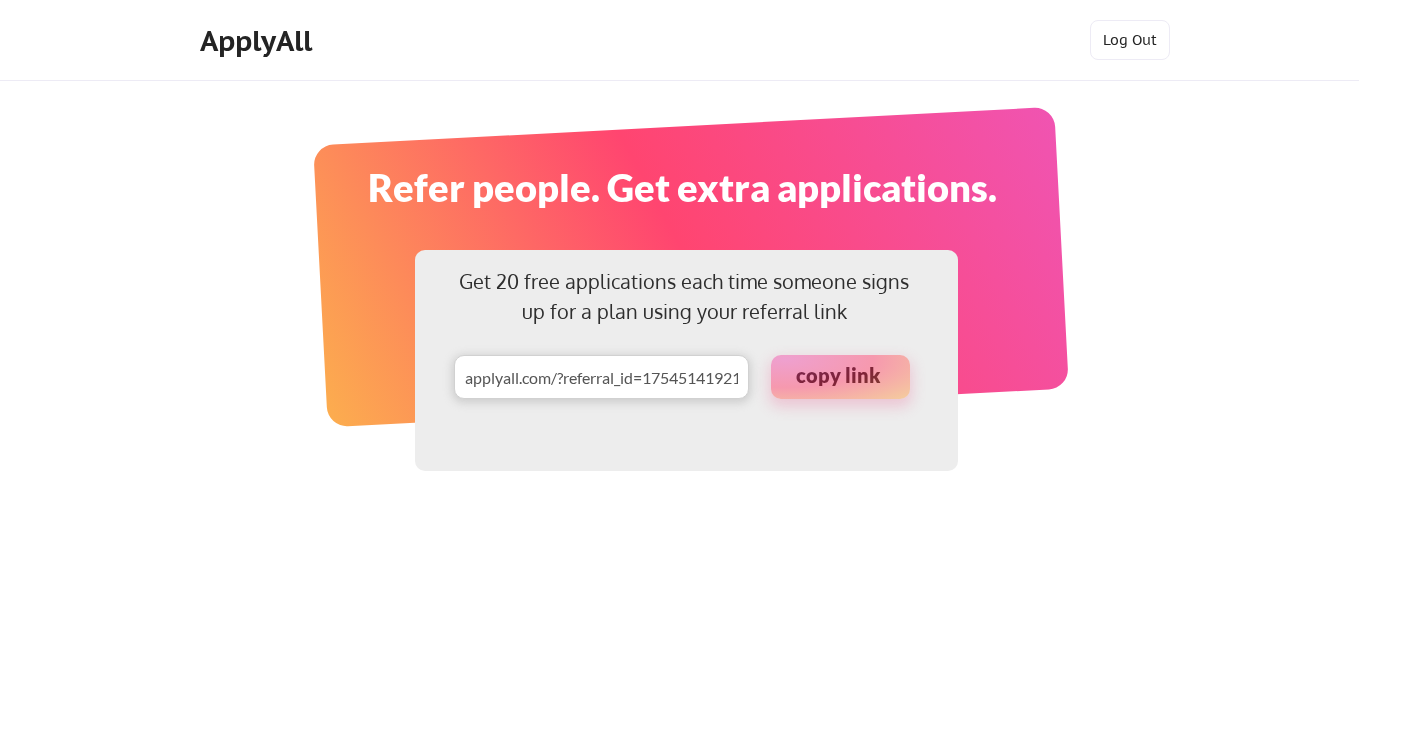 scroll, scrollTop: 0, scrollLeft: 0, axis: both 